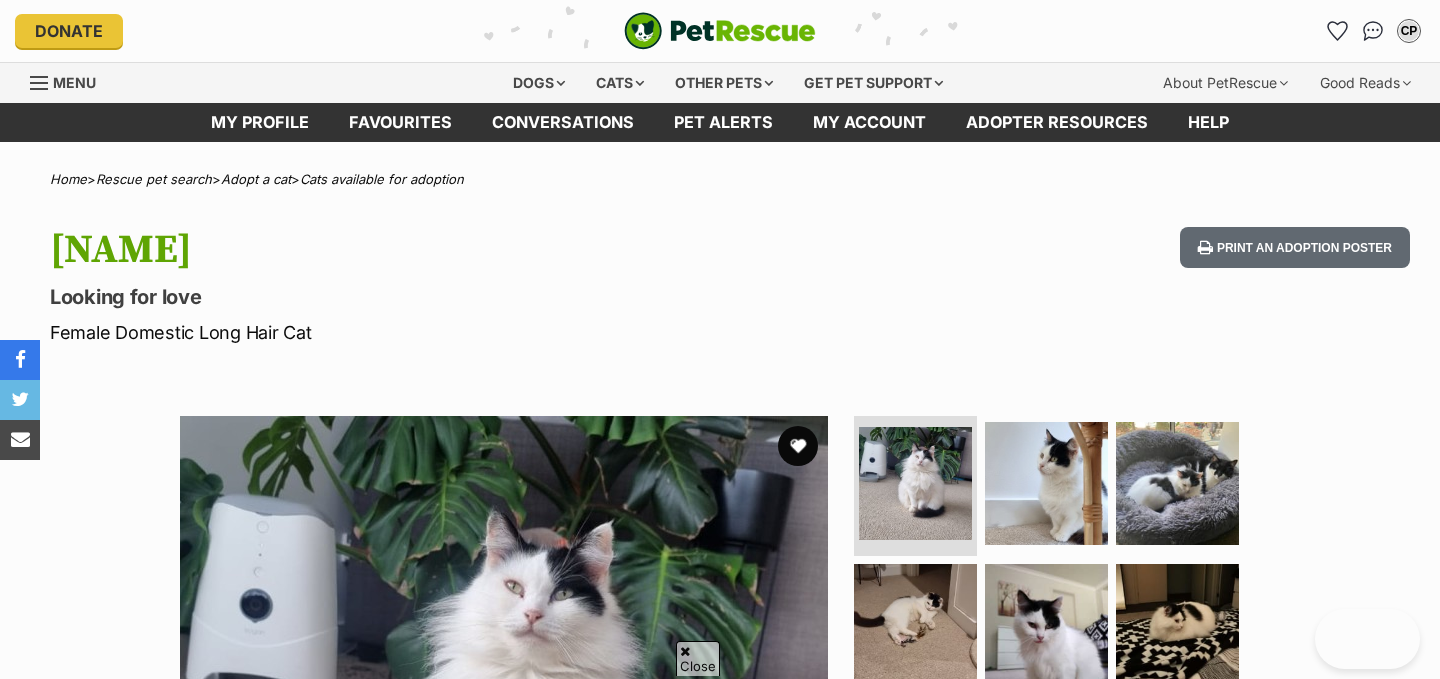 scroll, scrollTop: 90, scrollLeft: 0, axis: vertical 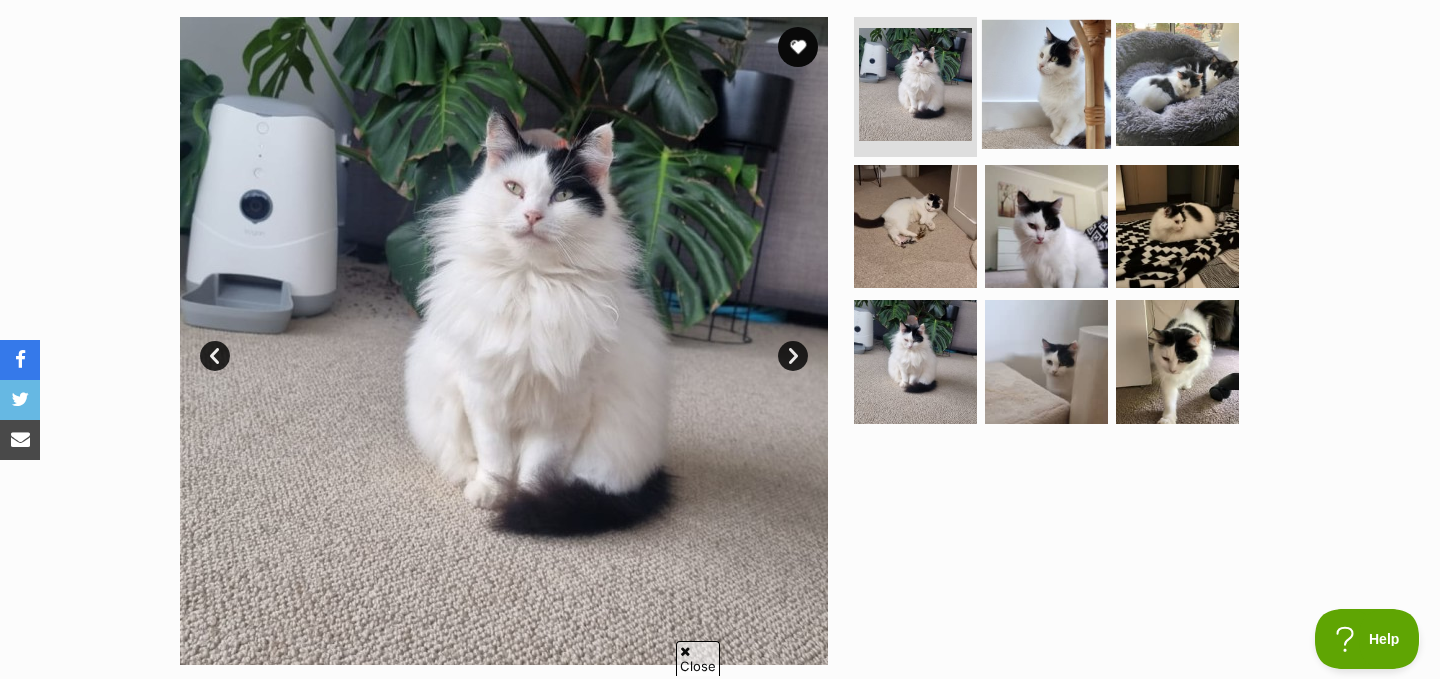 click at bounding box center (1046, 84) 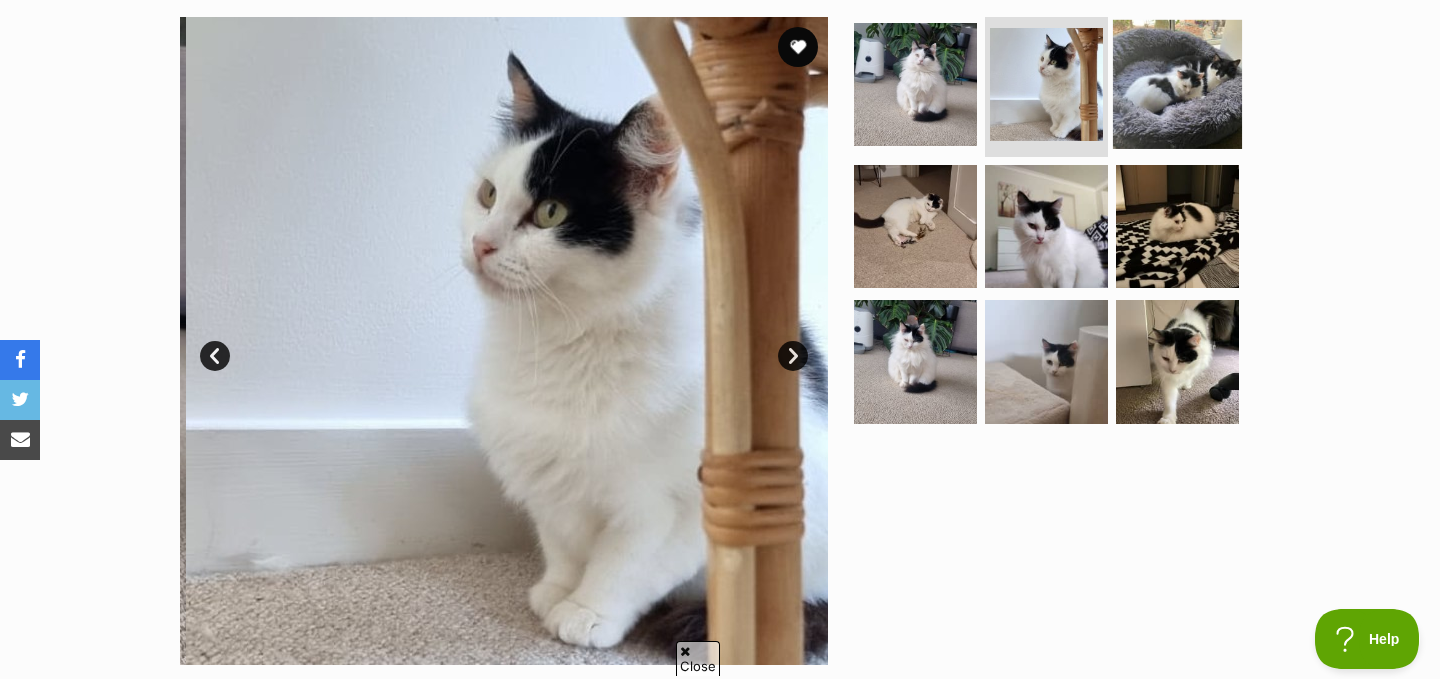 click at bounding box center [1177, 84] 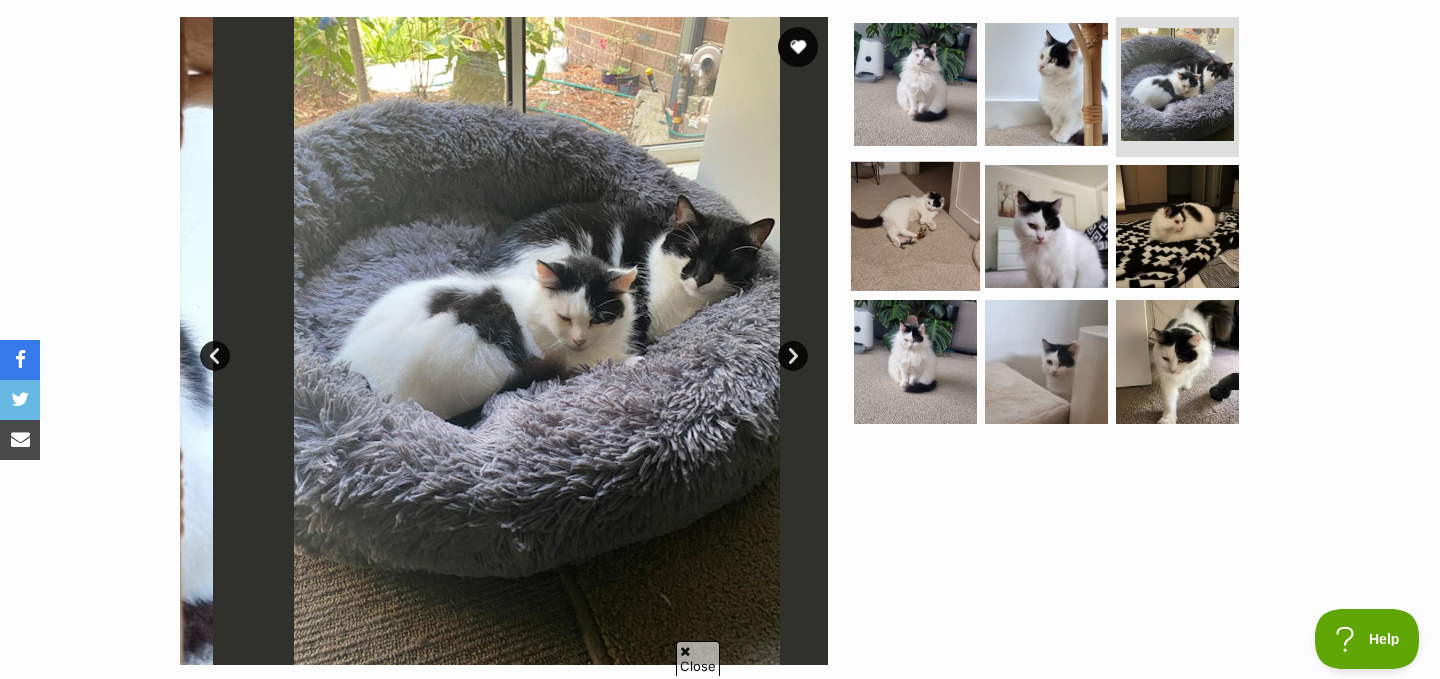 click at bounding box center (915, 225) 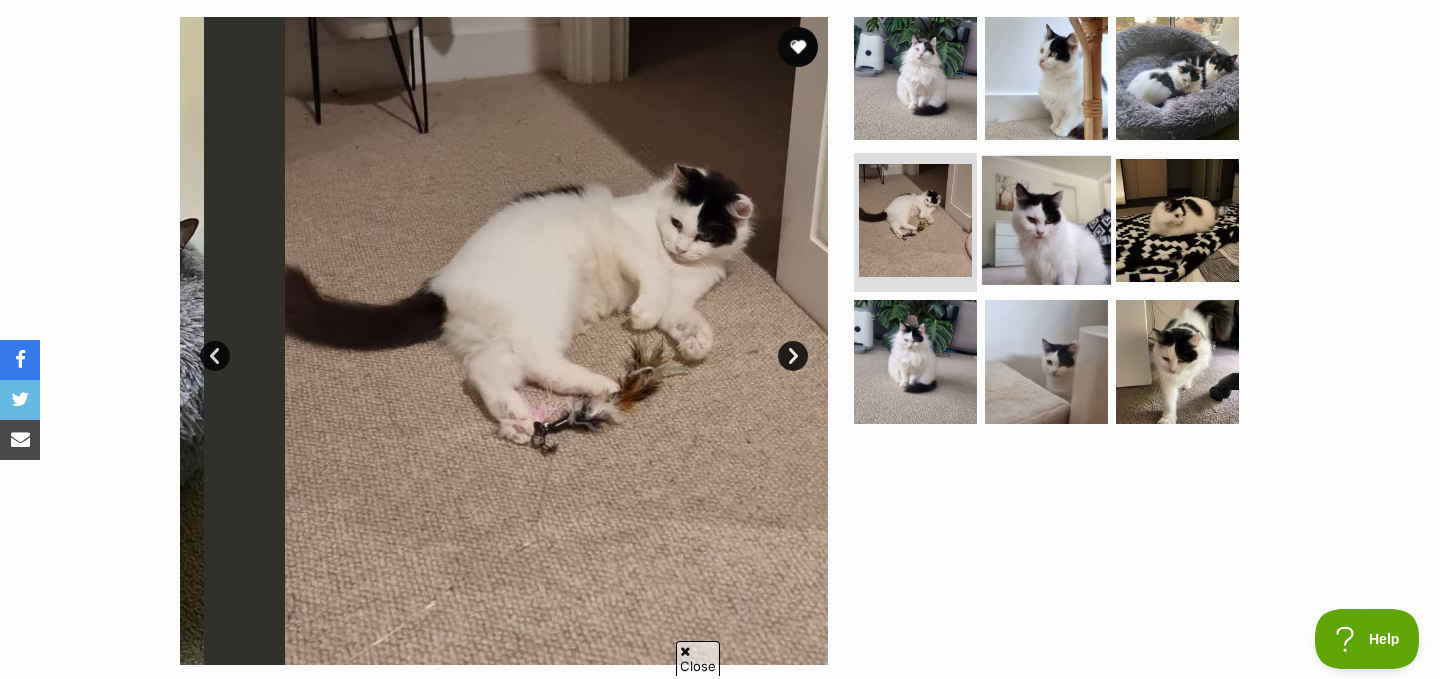 click at bounding box center [1046, 219] 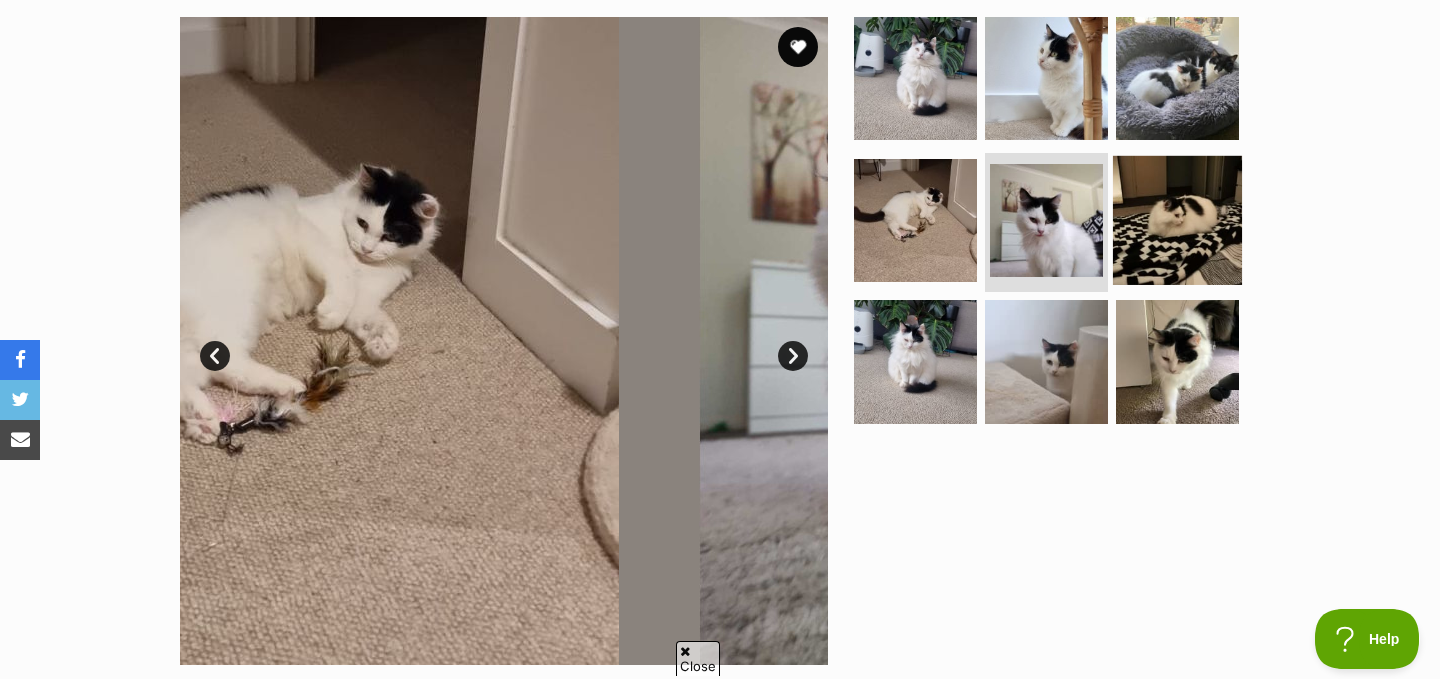 click at bounding box center (1177, 219) 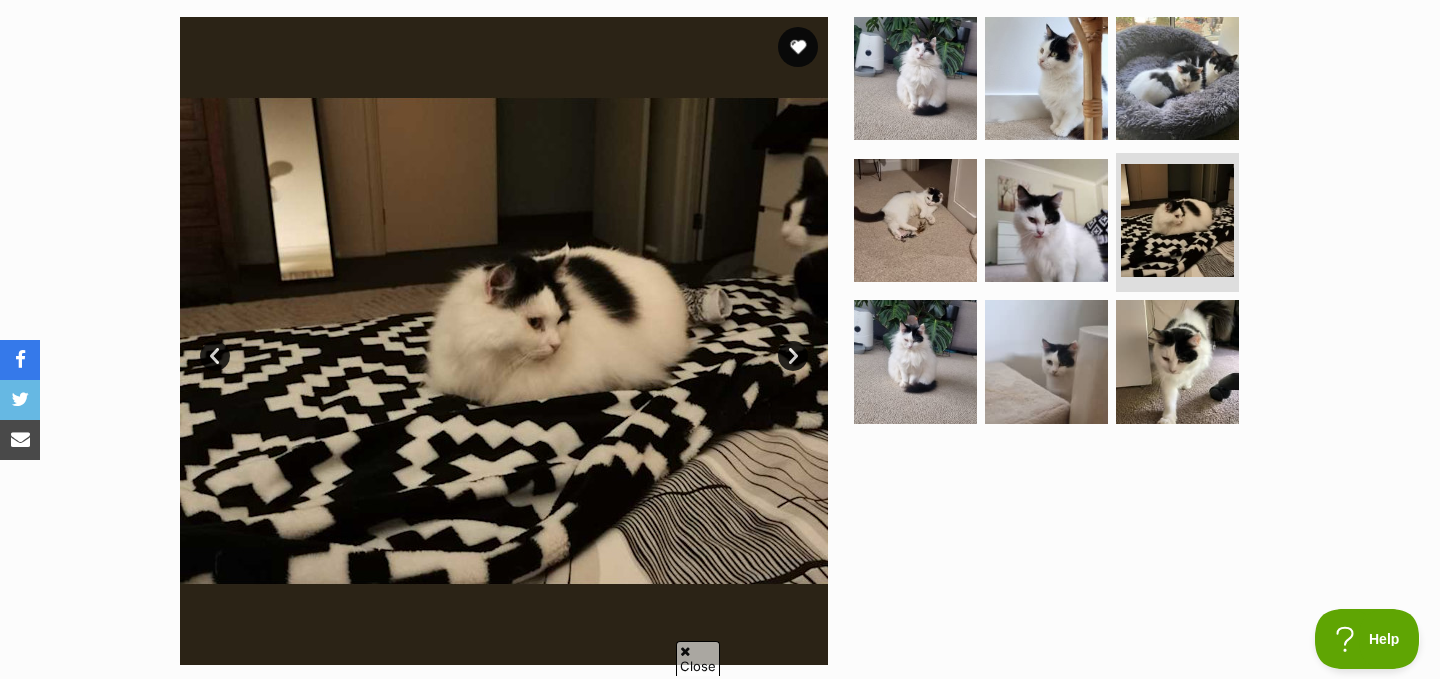 scroll, scrollTop: 0, scrollLeft: 0, axis: both 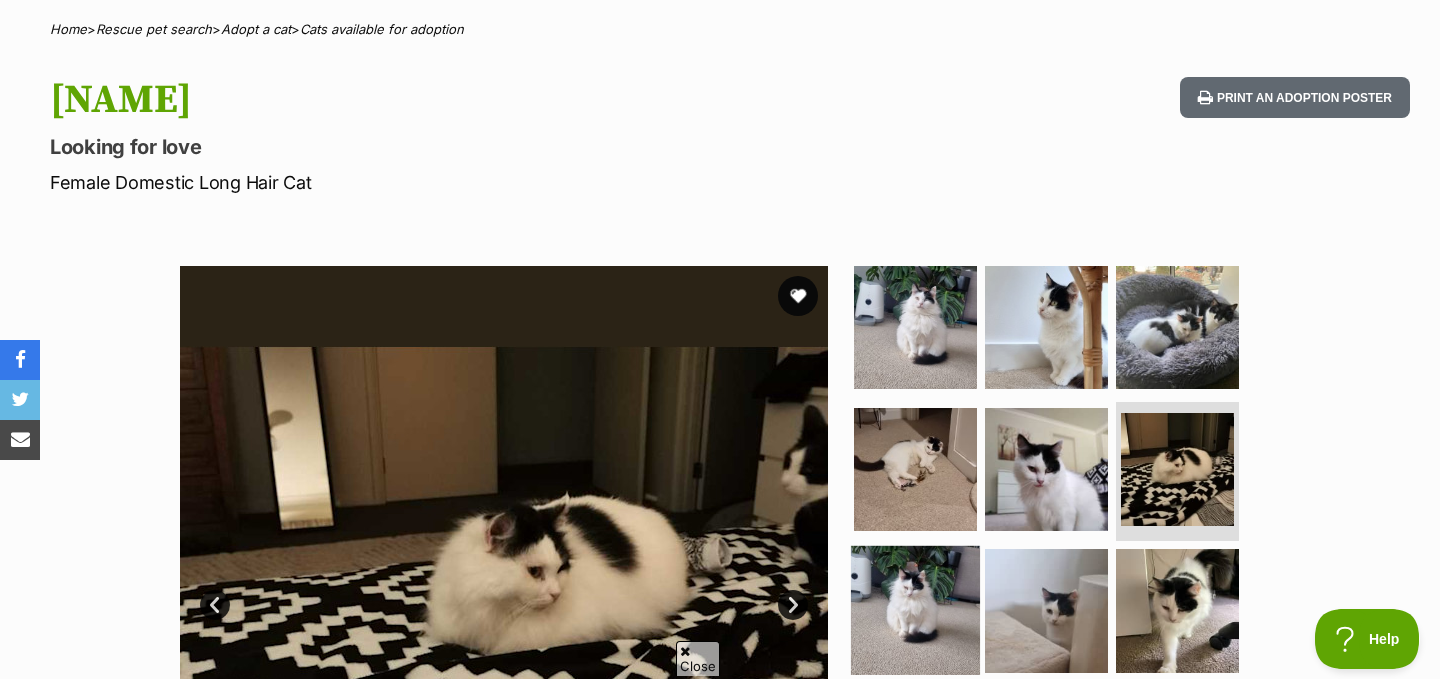 click at bounding box center (915, 610) 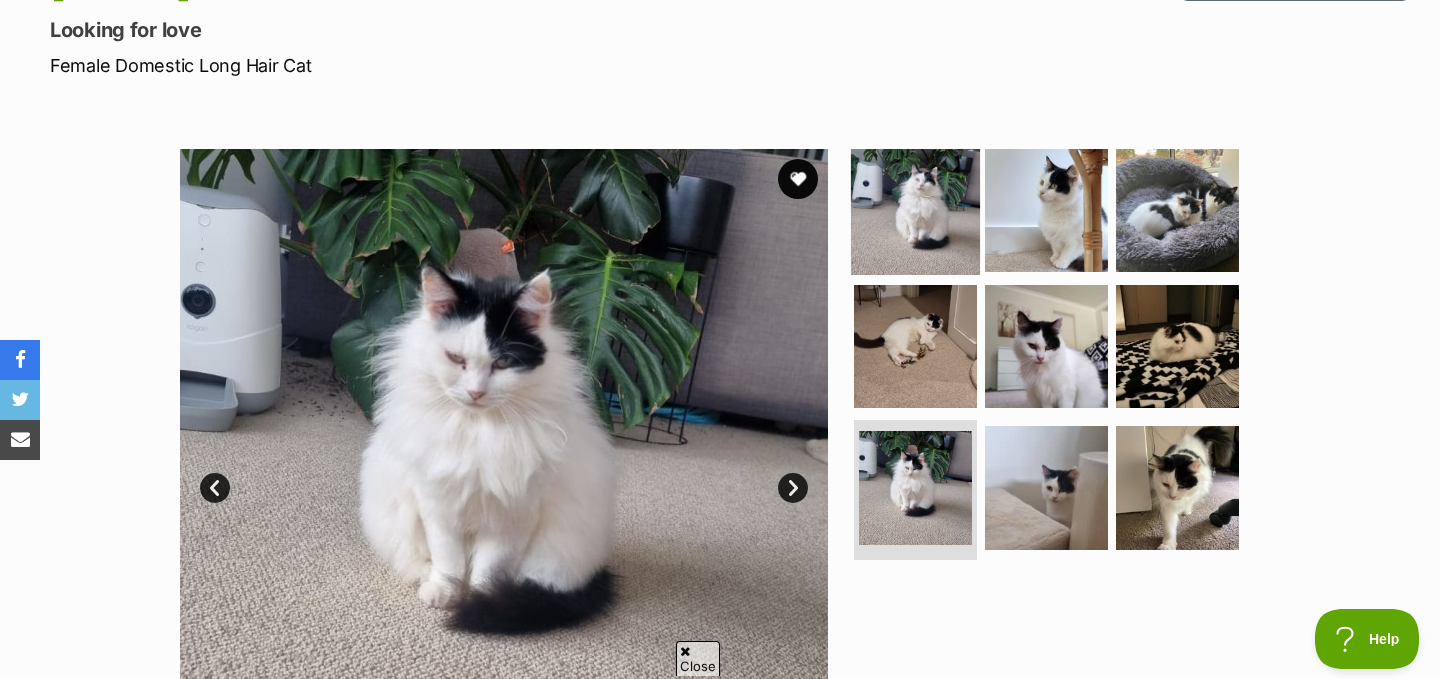 scroll, scrollTop: 272, scrollLeft: 0, axis: vertical 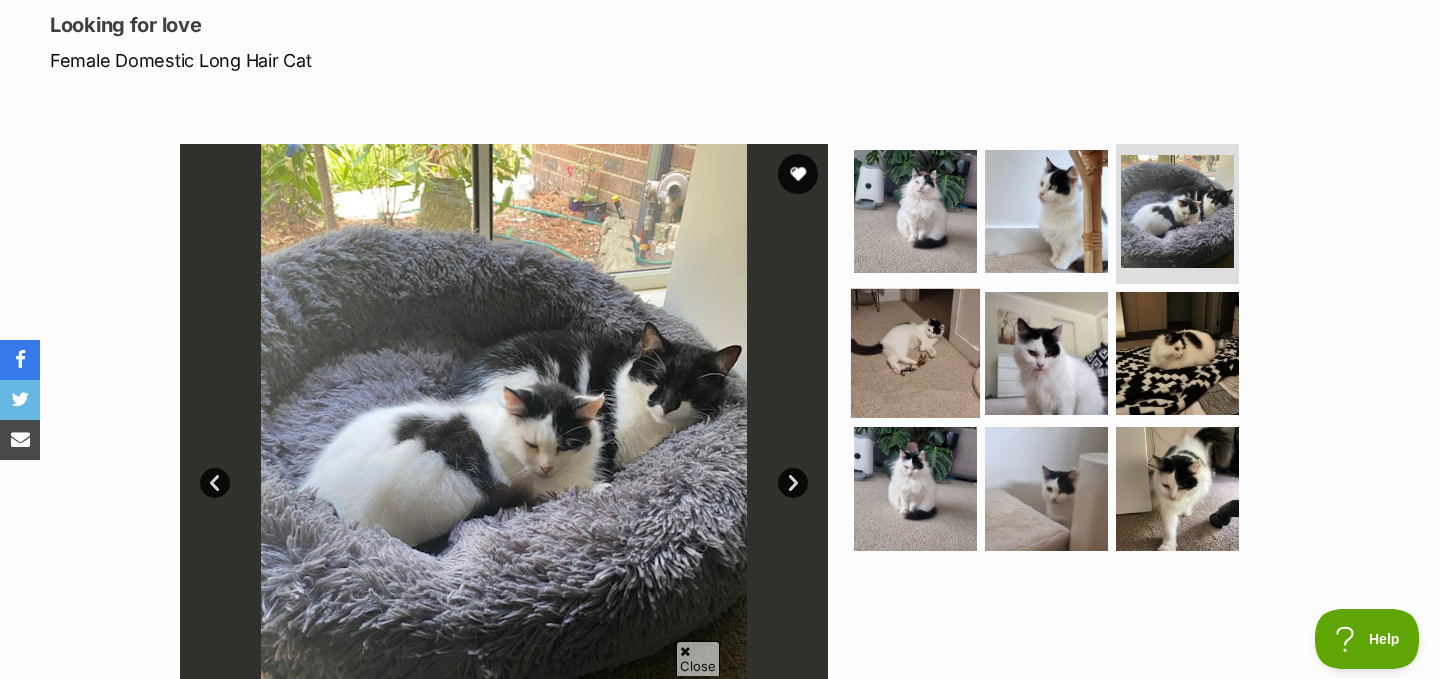 click at bounding box center (915, 352) 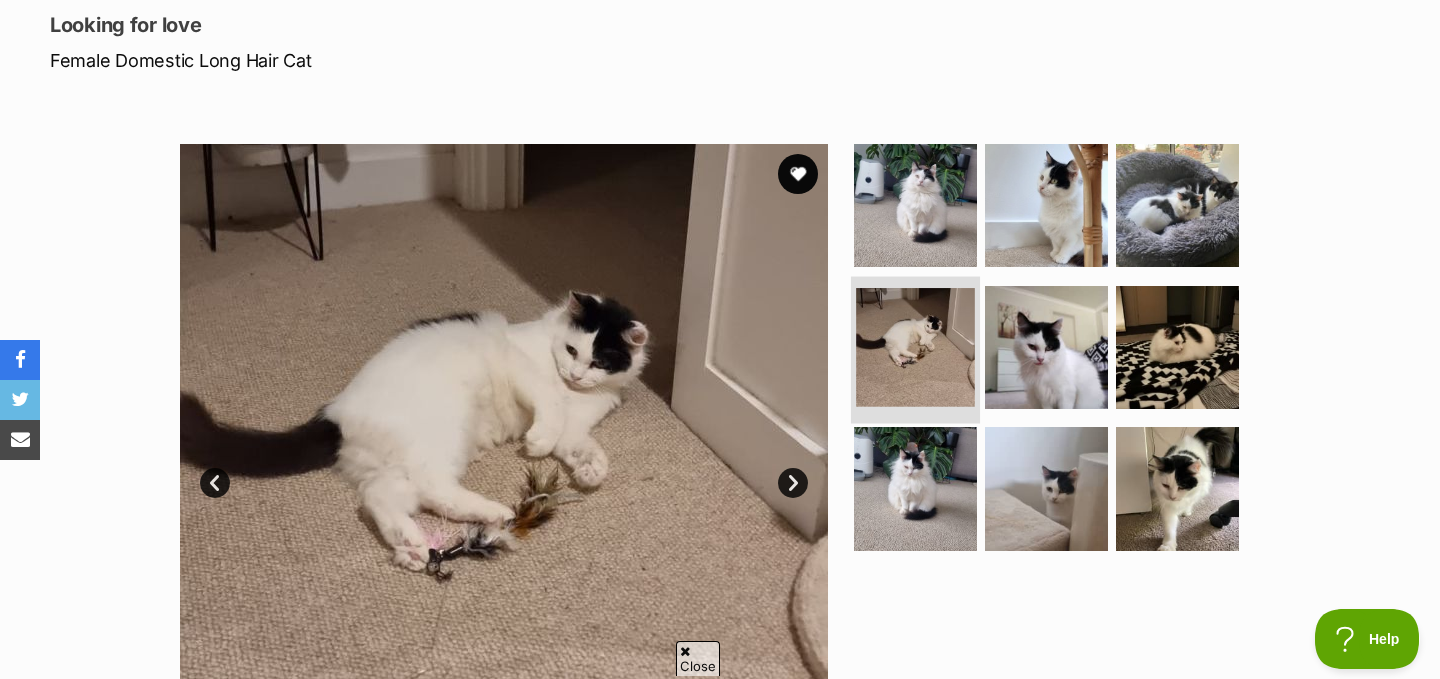 scroll, scrollTop: 0, scrollLeft: 0, axis: both 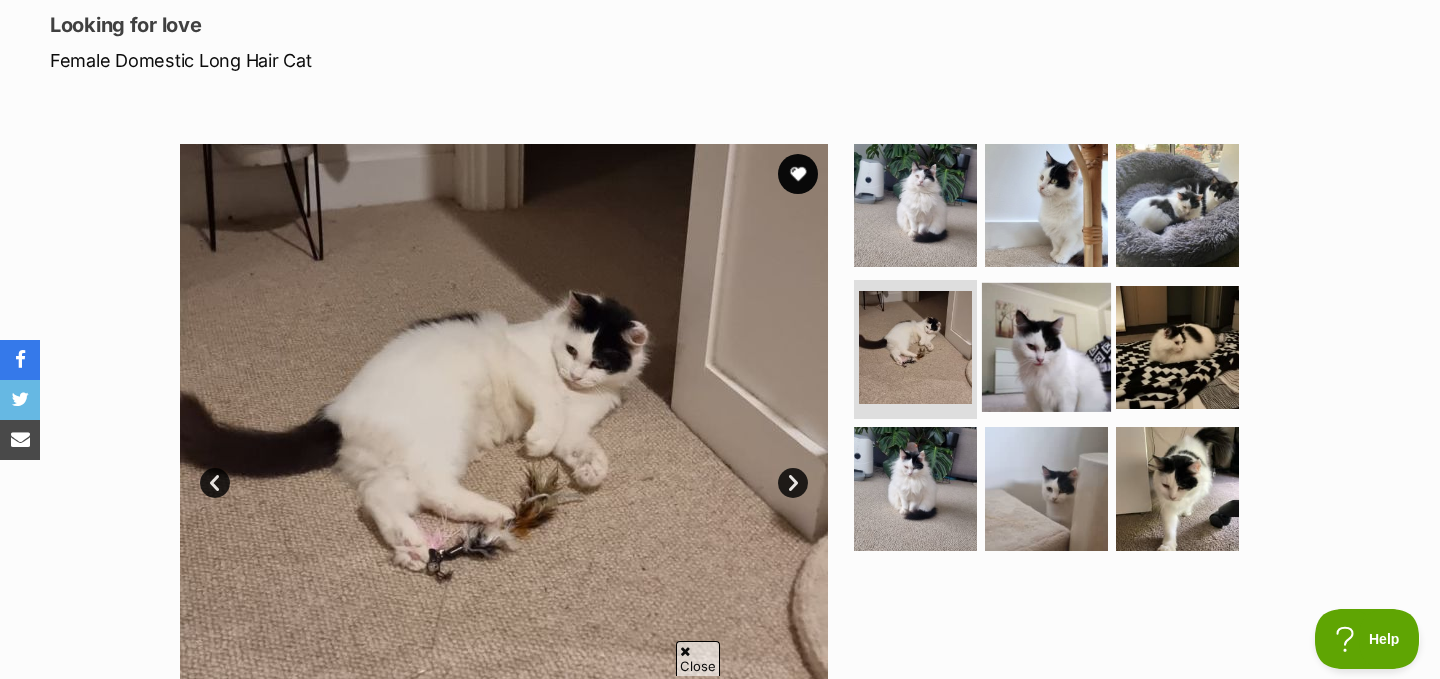 click at bounding box center (1046, 346) 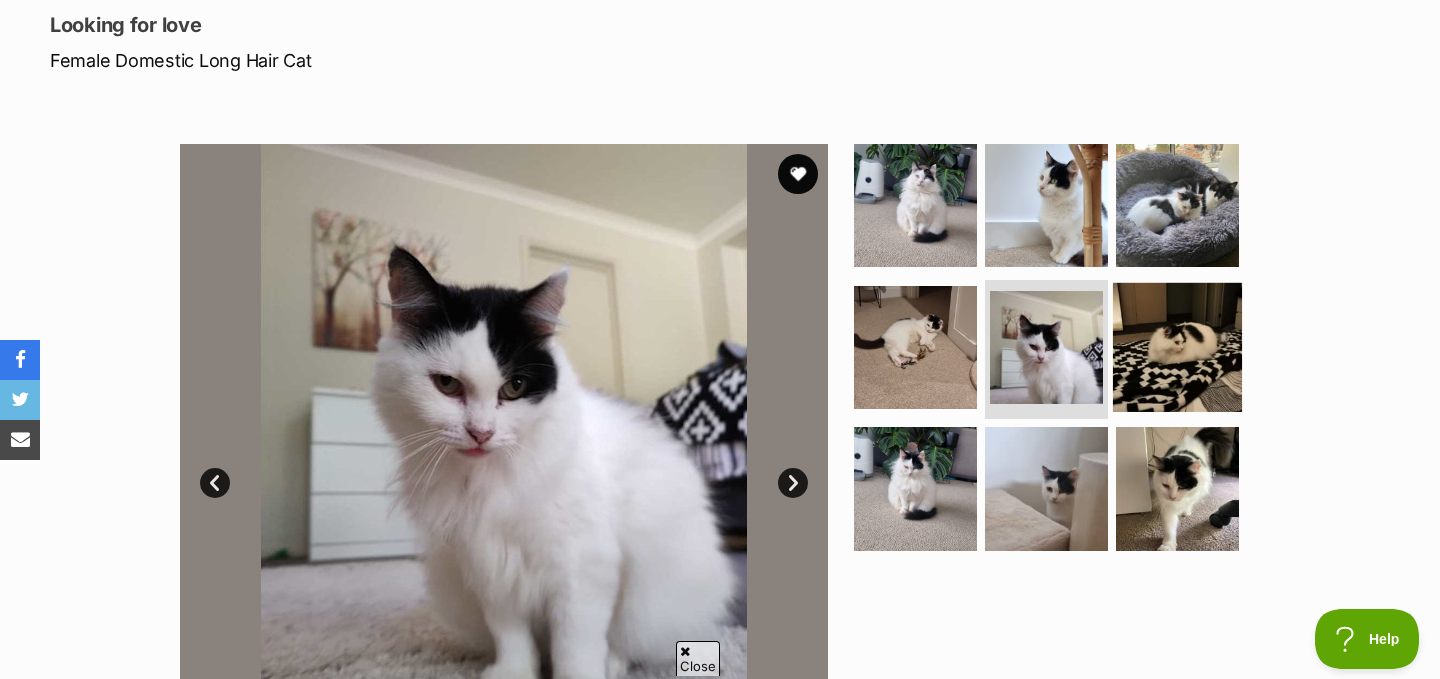 click at bounding box center (1177, 346) 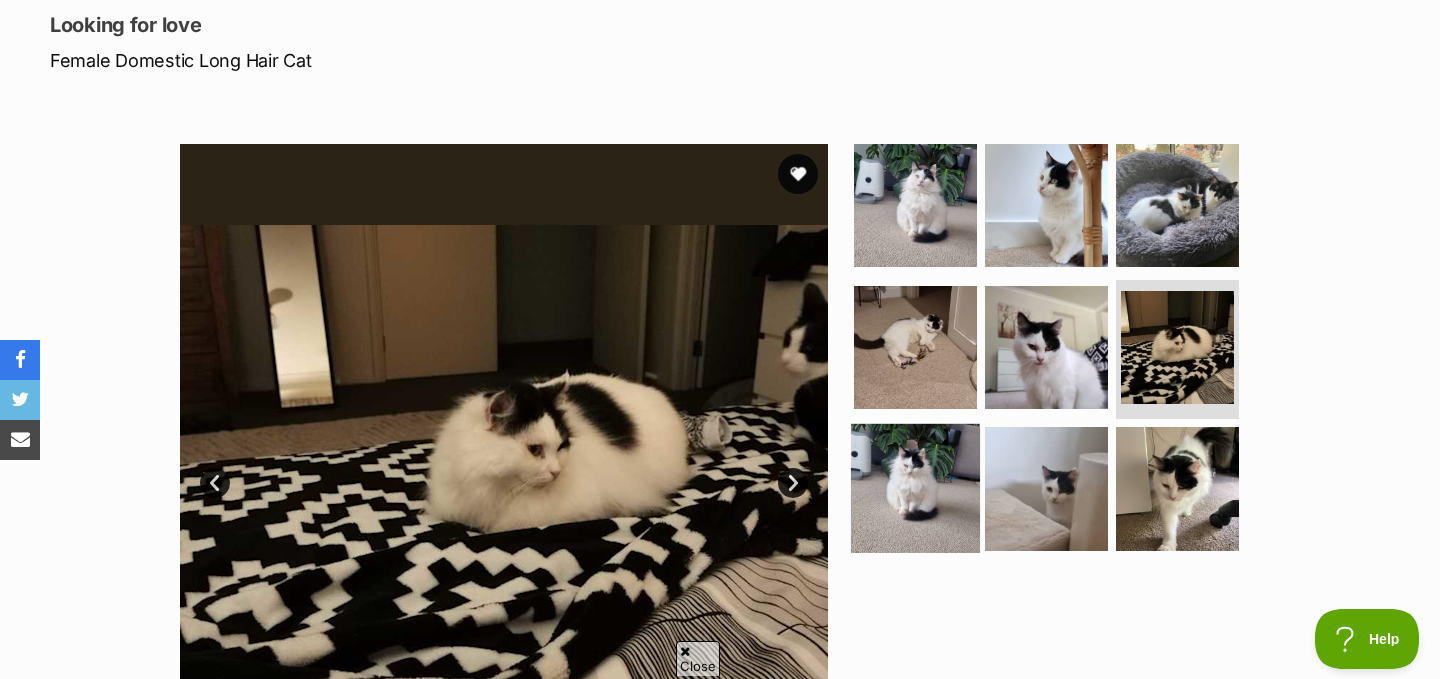 click at bounding box center [915, 488] 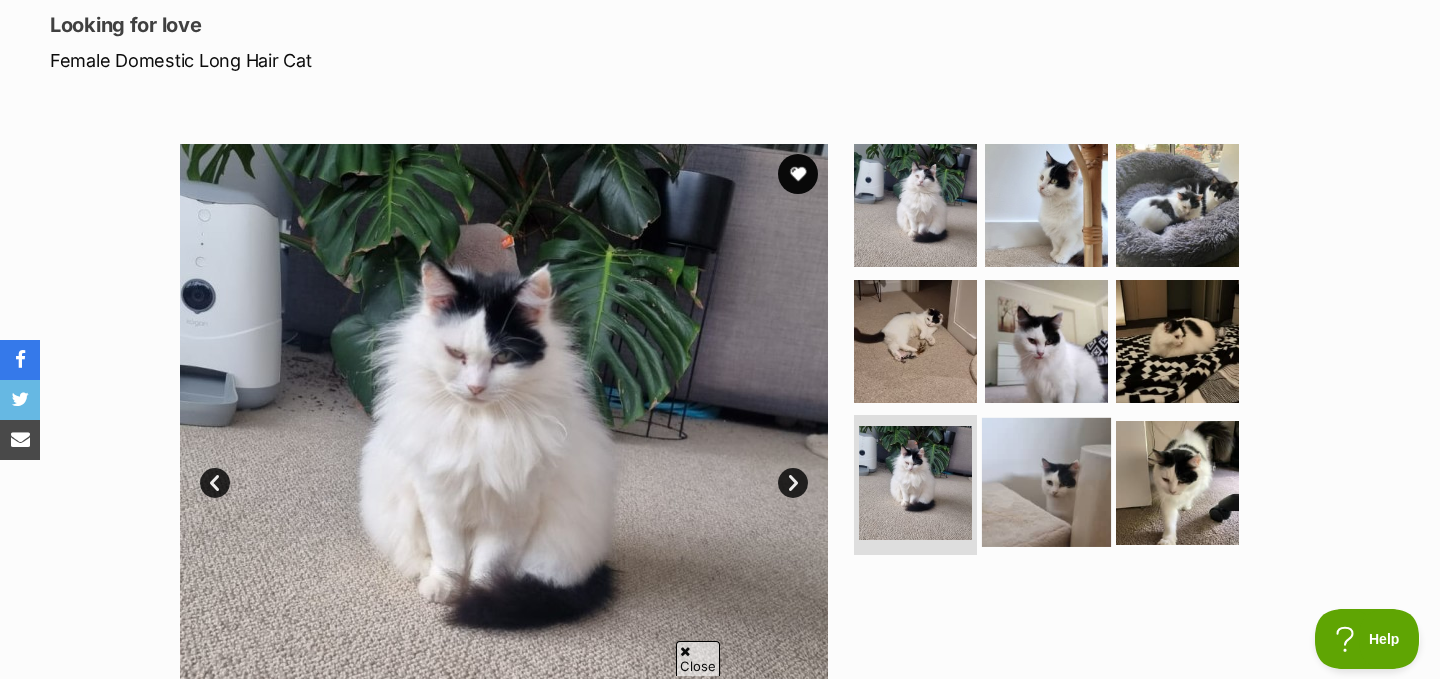 click at bounding box center (1046, 482) 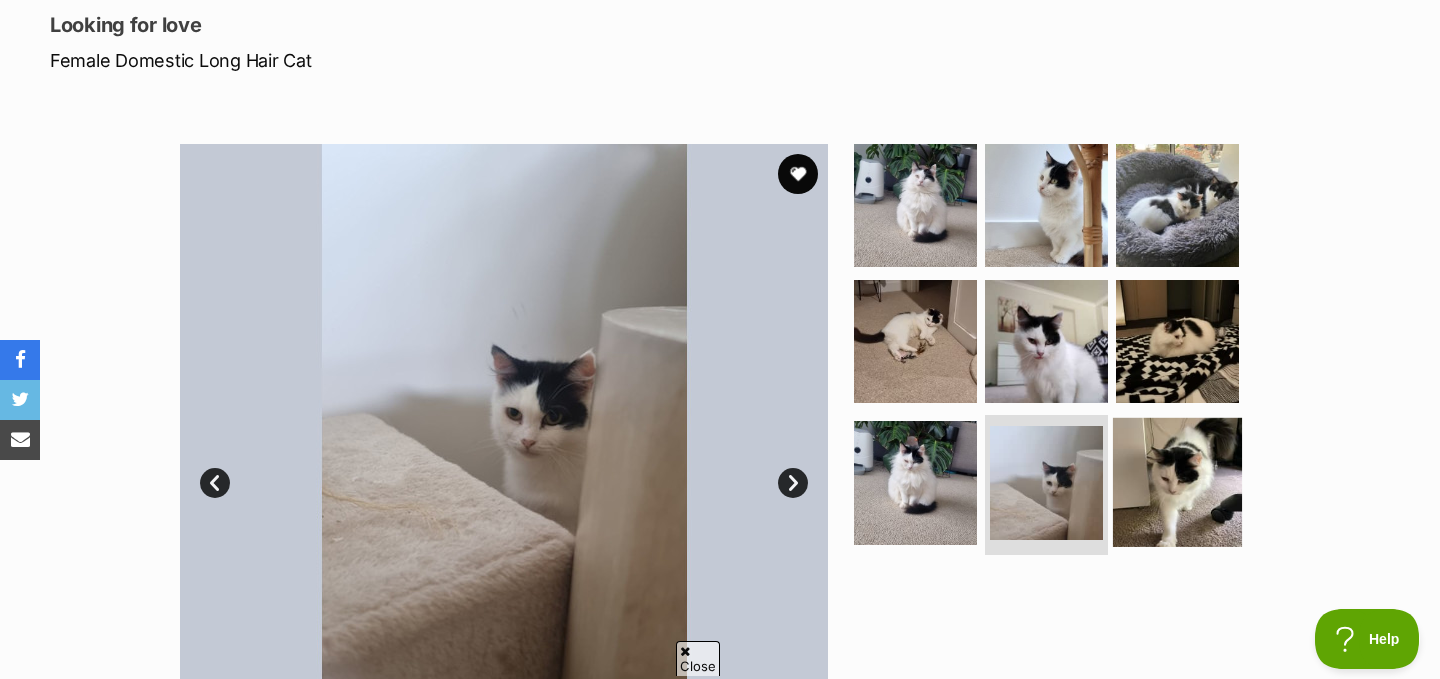click at bounding box center [1177, 482] 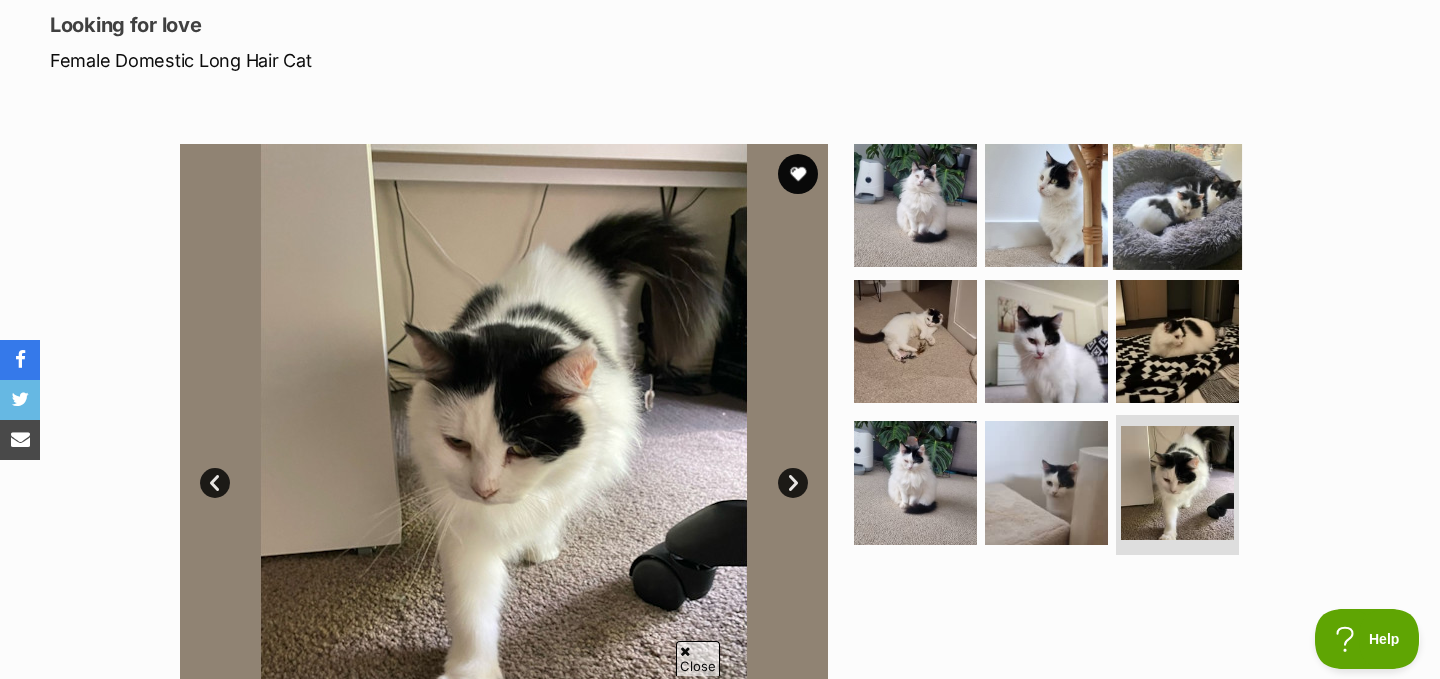click at bounding box center (1177, 205) 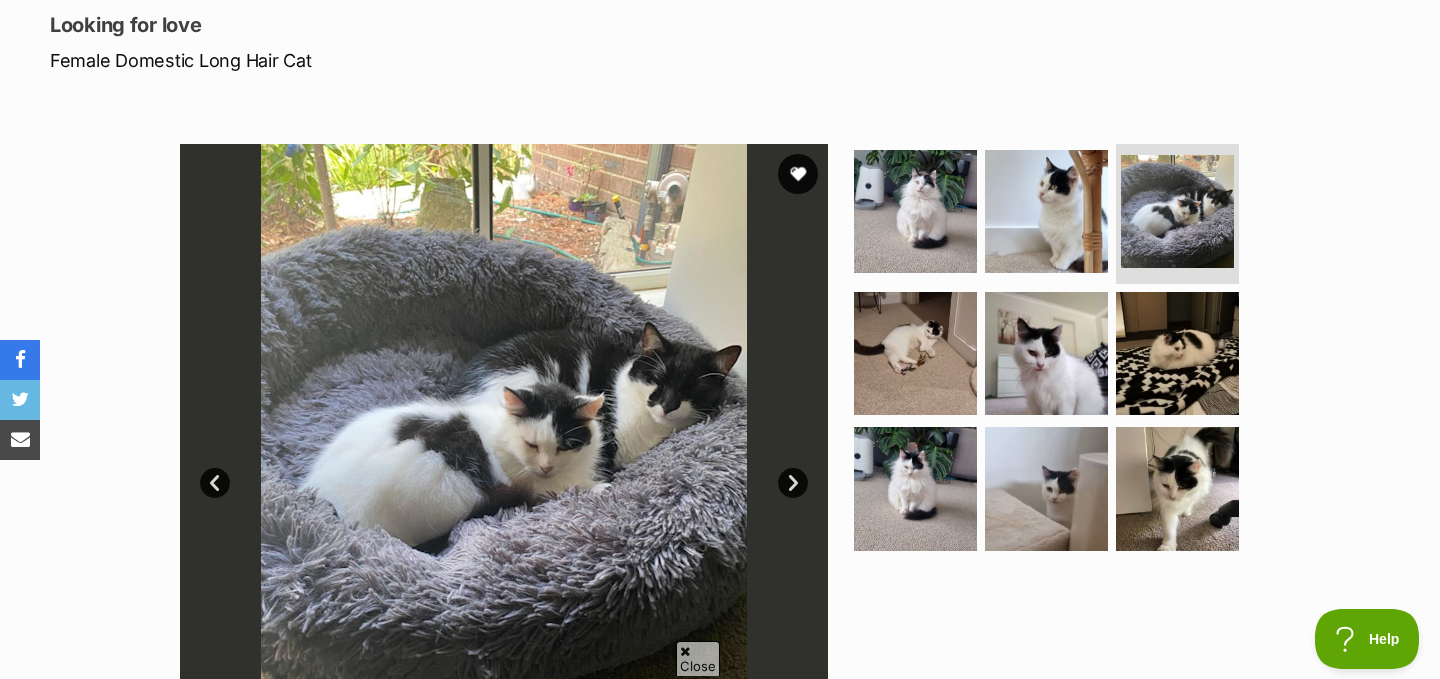 scroll, scrollTop: 0, scrollLeft: 0, axis: both 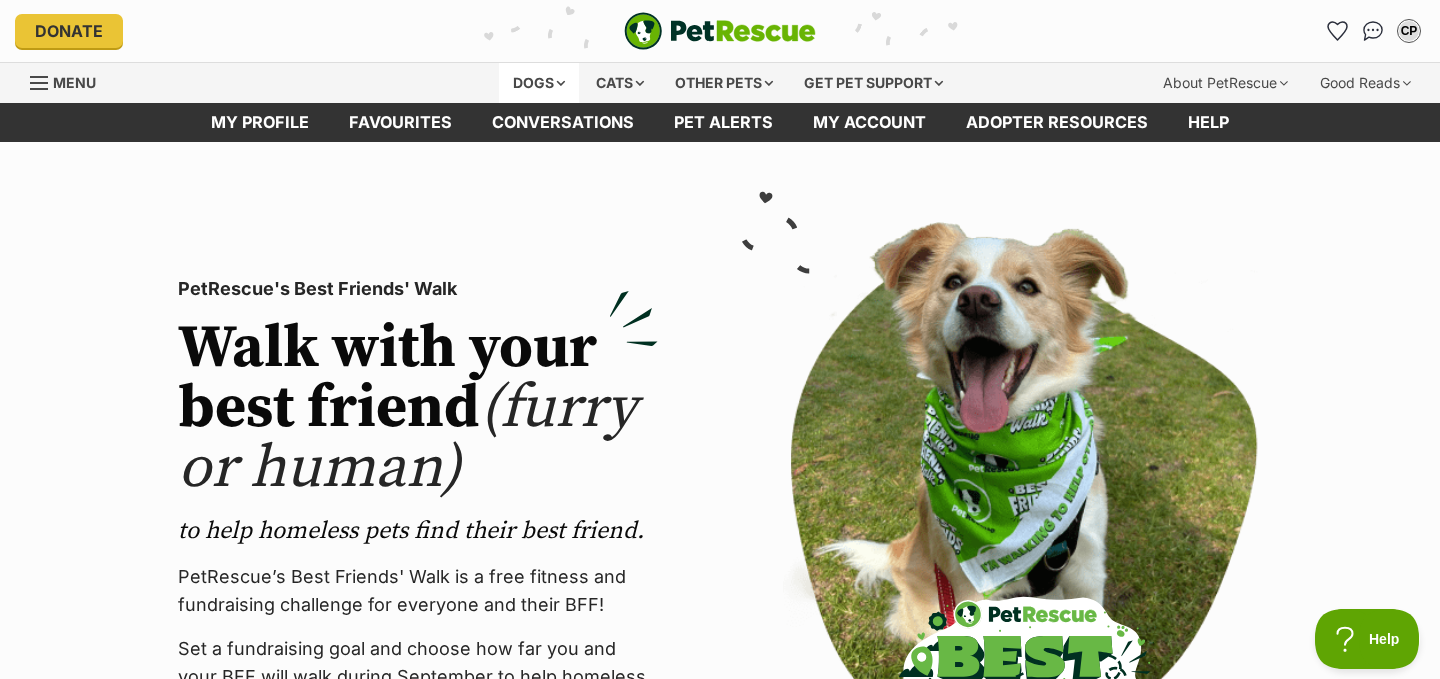 click on "Dogs" at bounding box center (539, 83) 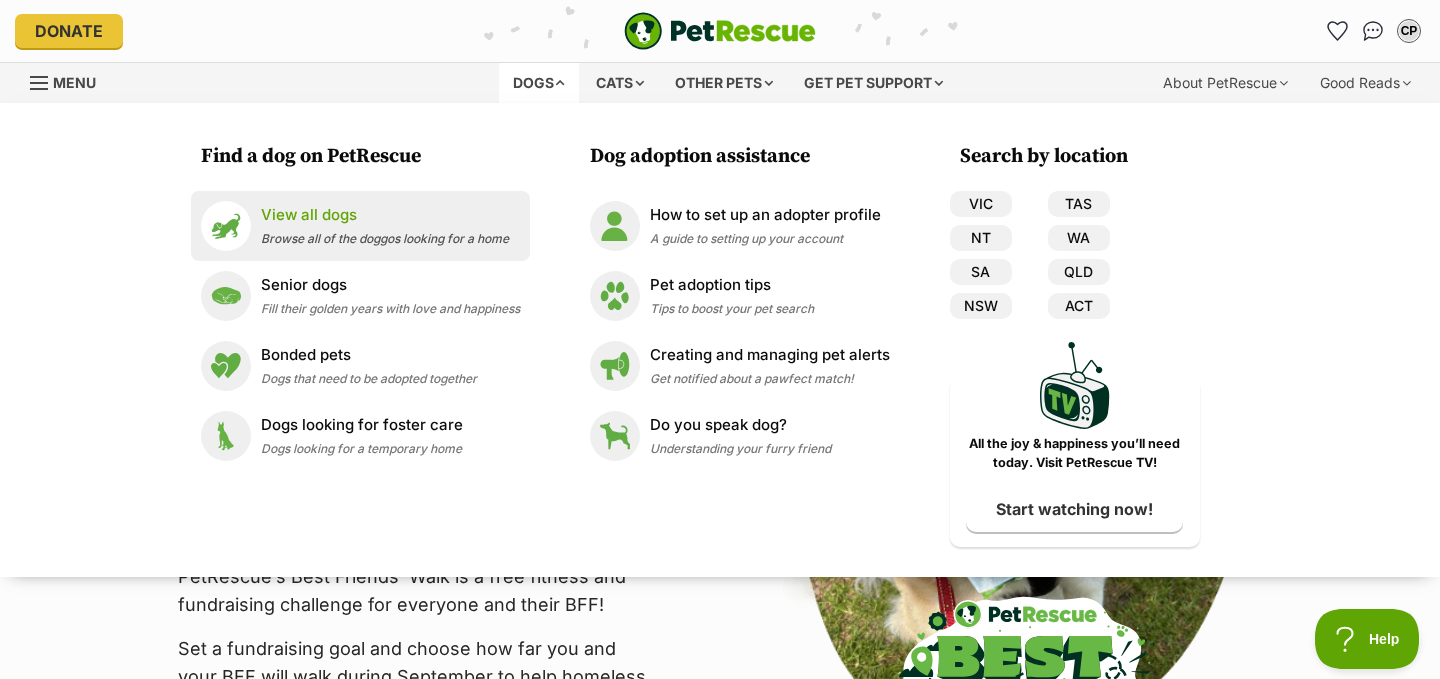 click on "View all dogs
Browse all of the doggos looking for a home" at bounding box center [385, 225] 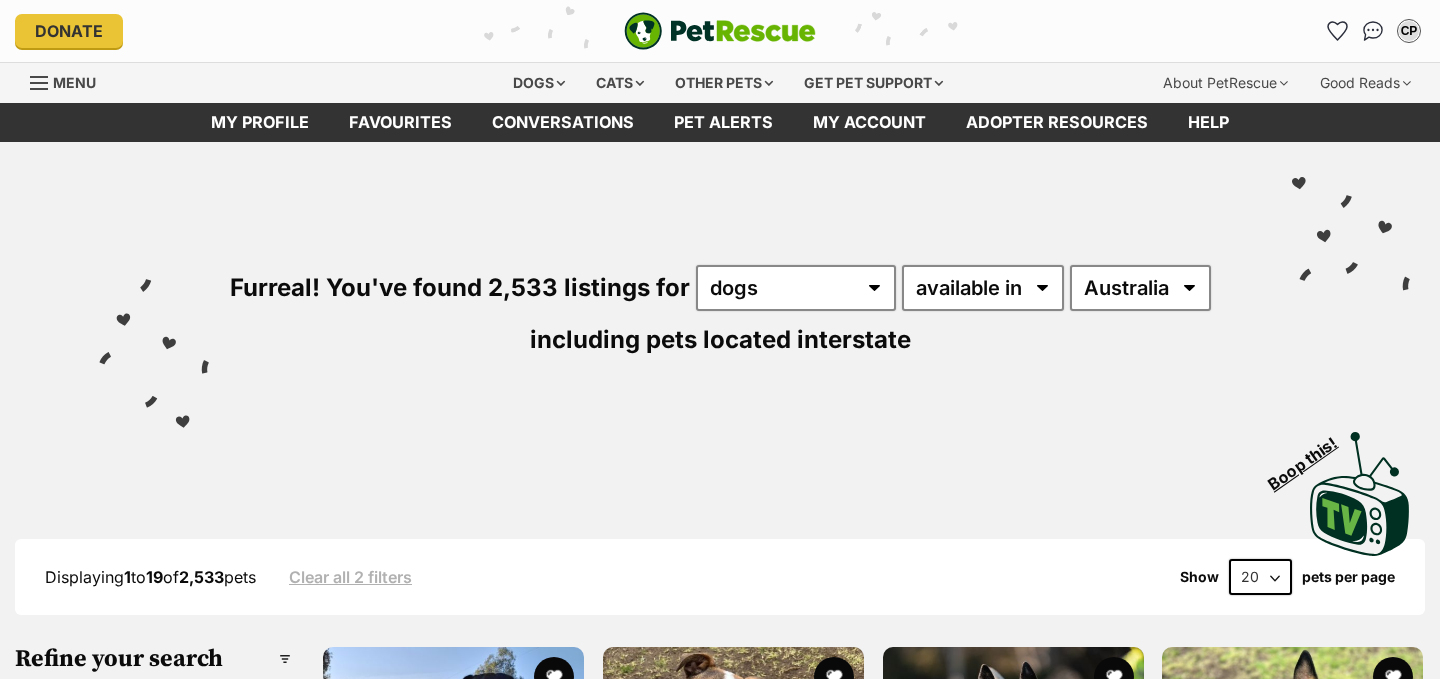 scroll, scrollTop: 0, scrollLeft: 0, axis: both 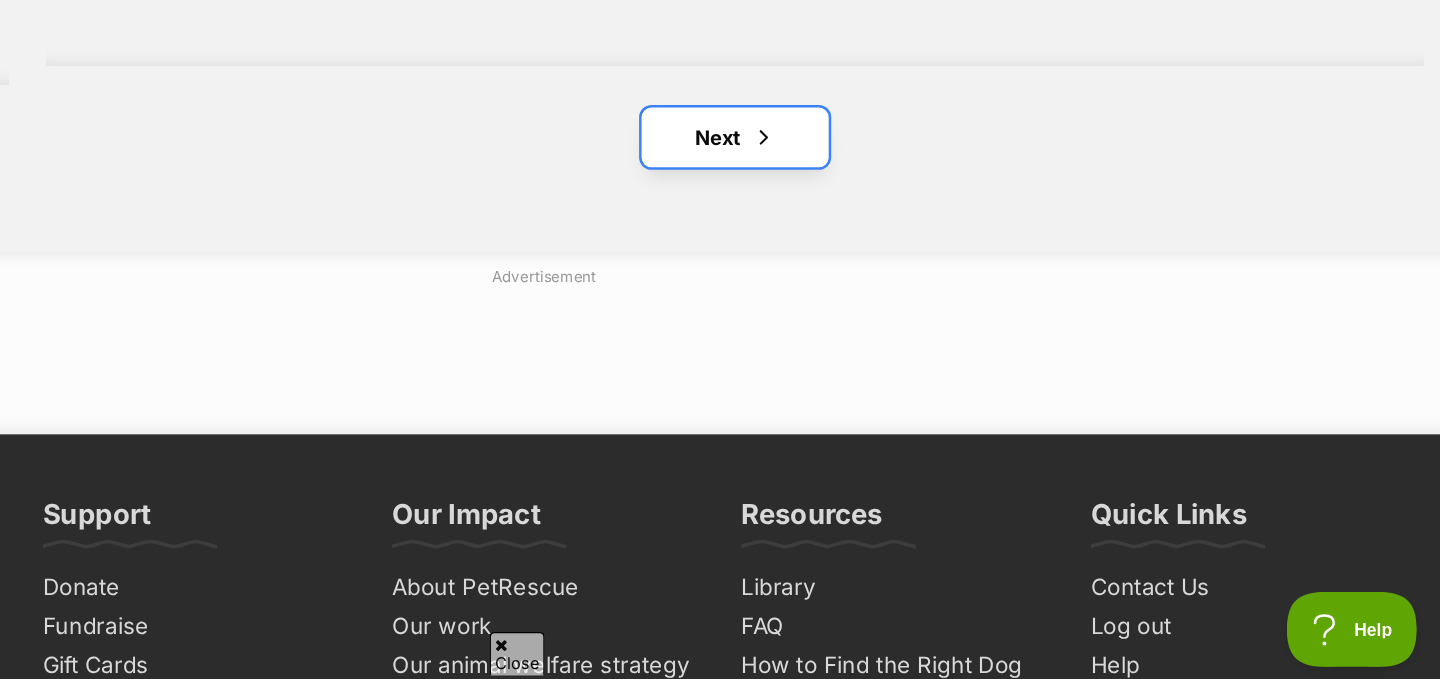 click on "Next" at bounding box center (873, 245) 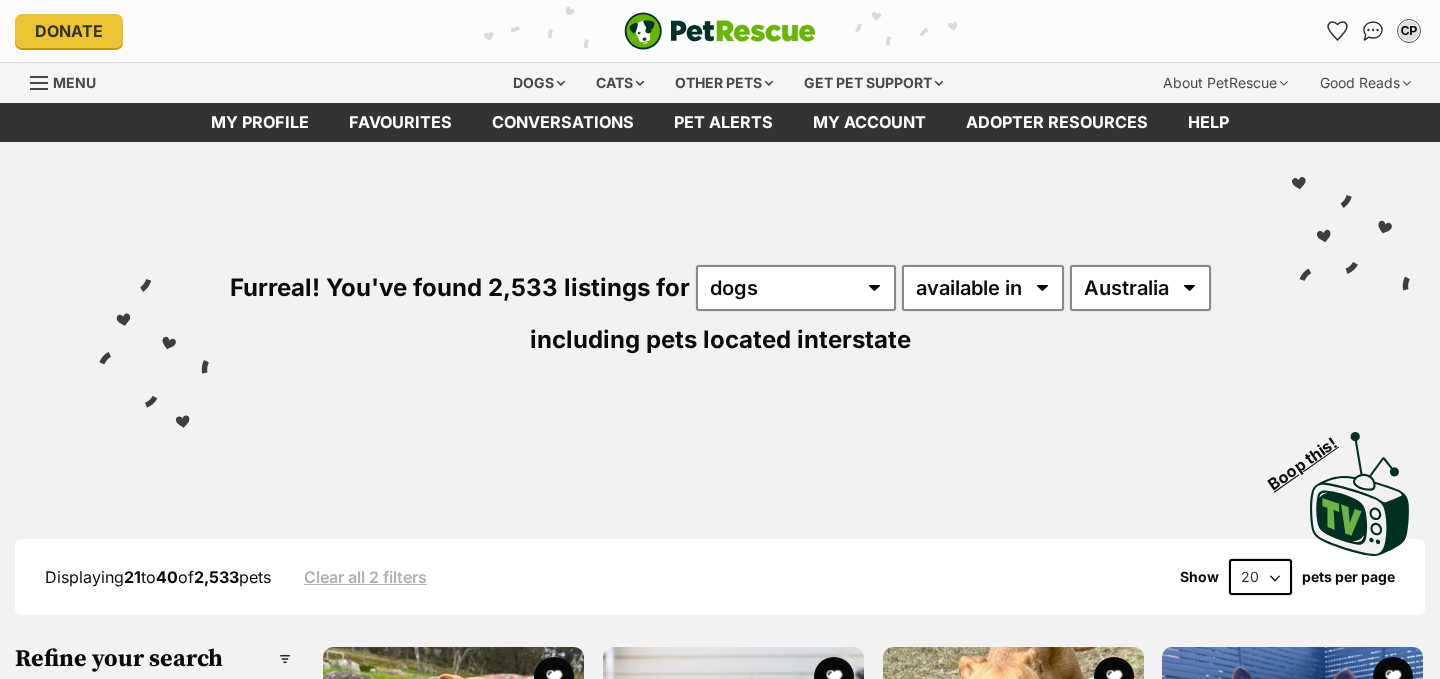 scroll, scrollTop: 0, scrollLeft: 0, axis: both 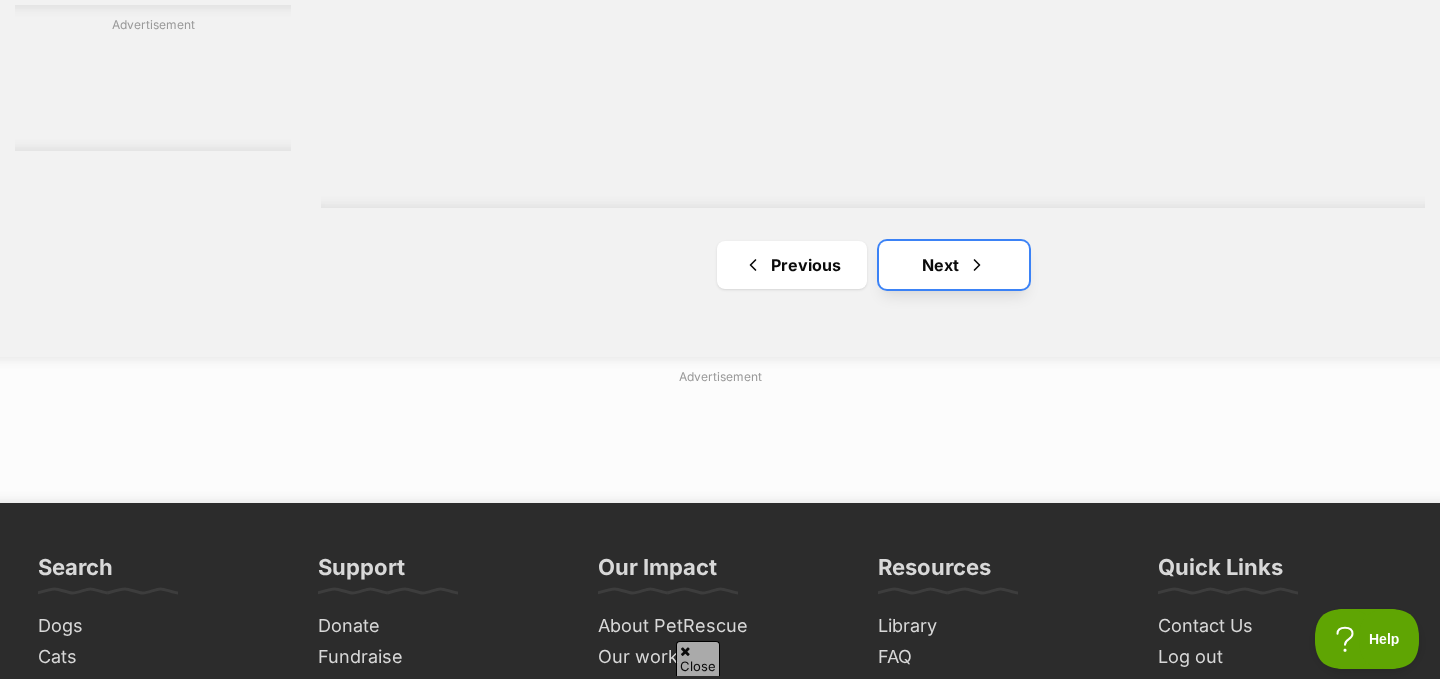 click at bounding box center (977, 265) 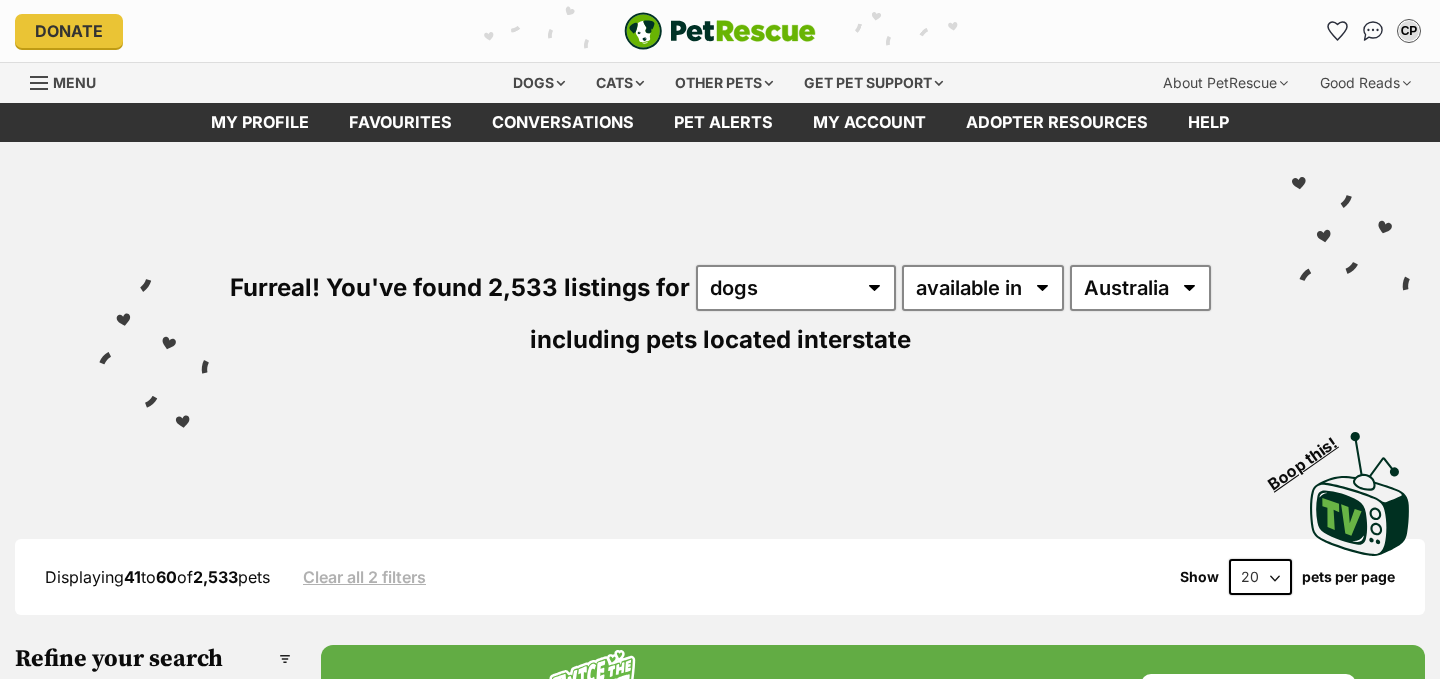 scroll, scrollTop: 0, scrollLeft: 0, axis: both 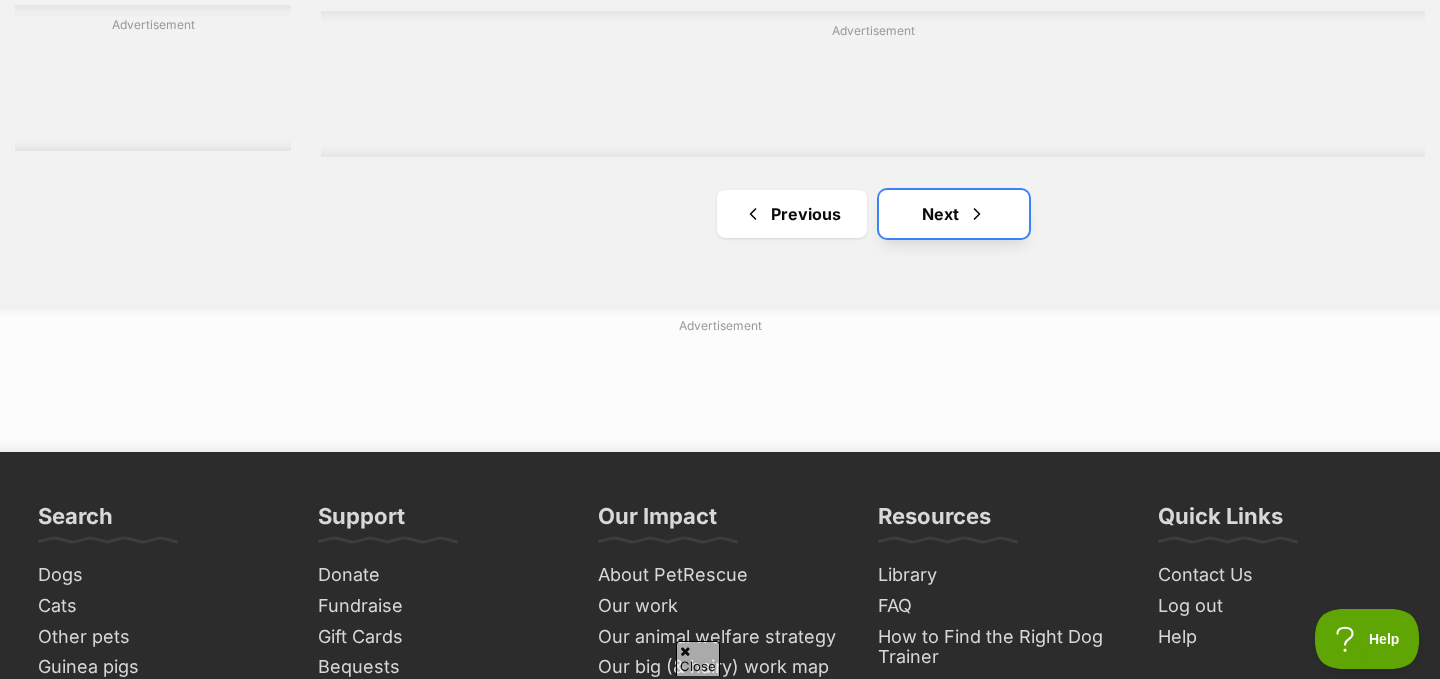 click at bounding box center [977, 214] 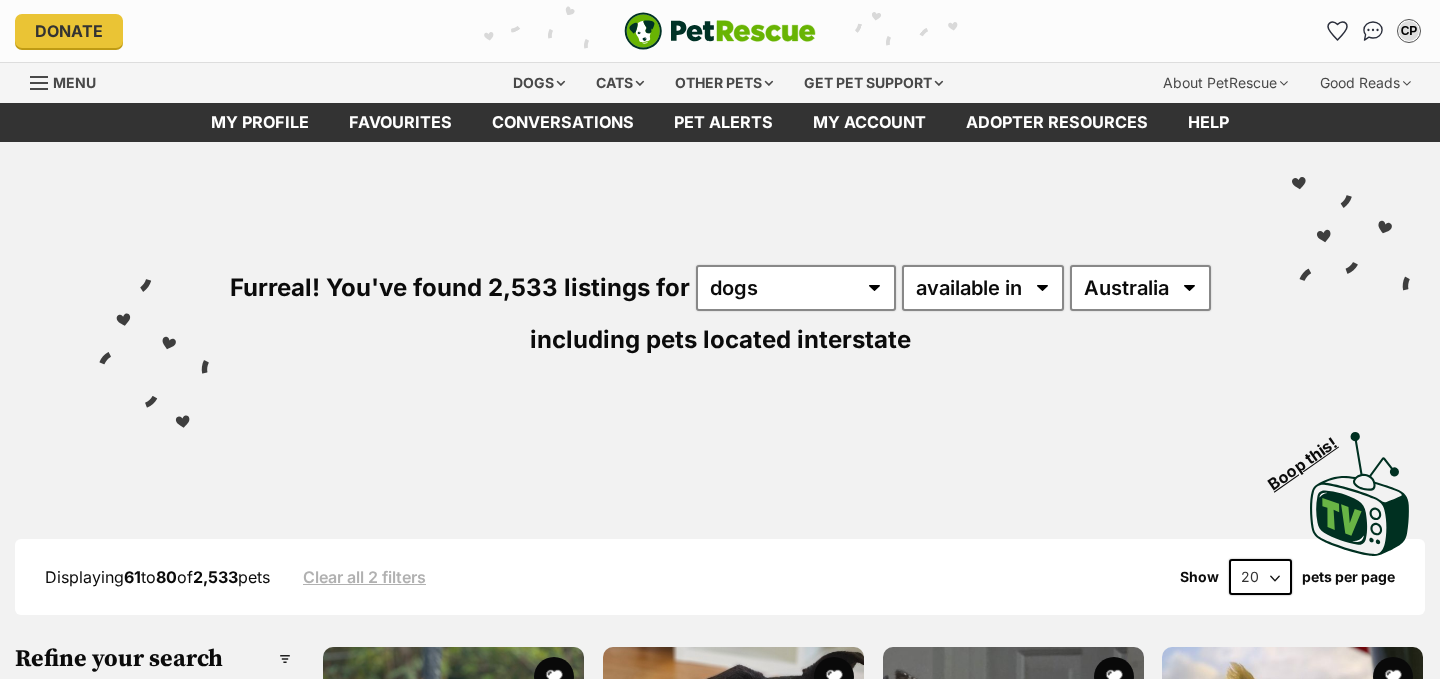 scroll, scrollTop: 0, scrollLeft: 0, axis: both 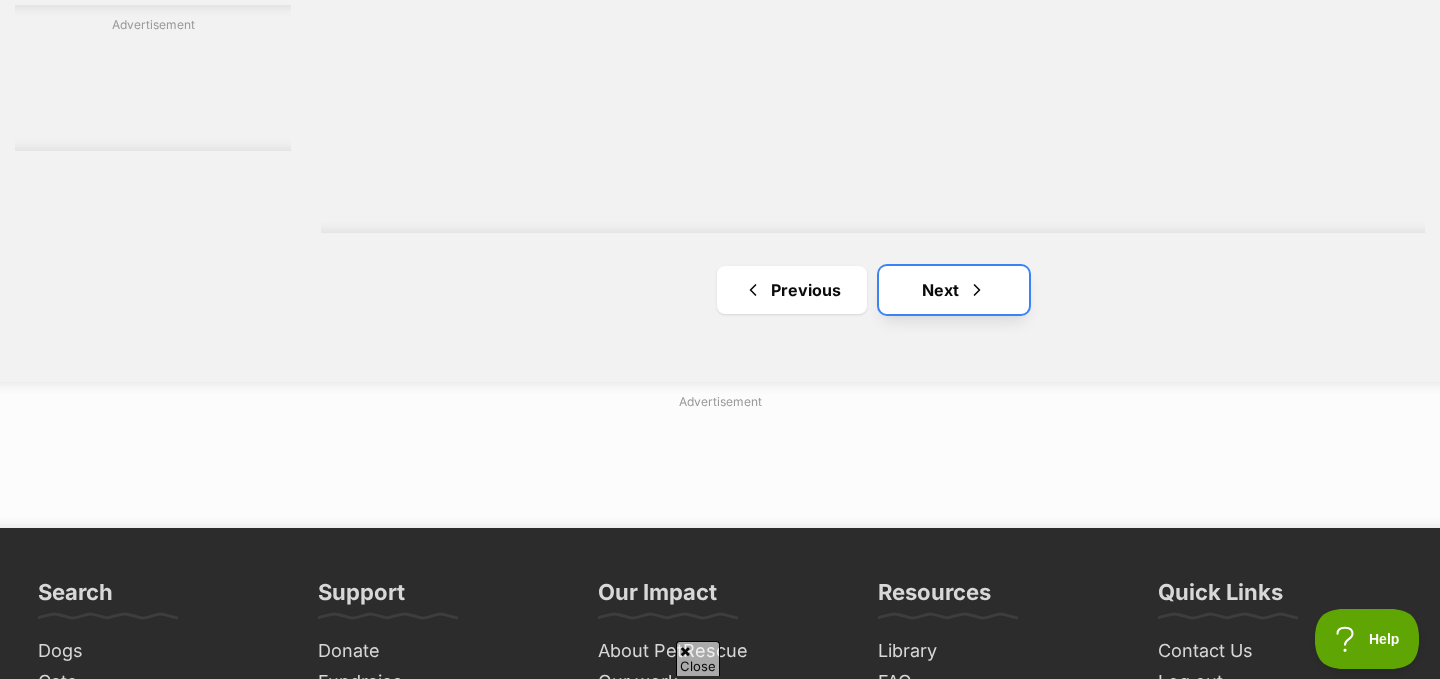 click on "Next" at bounding box center (954, 290) 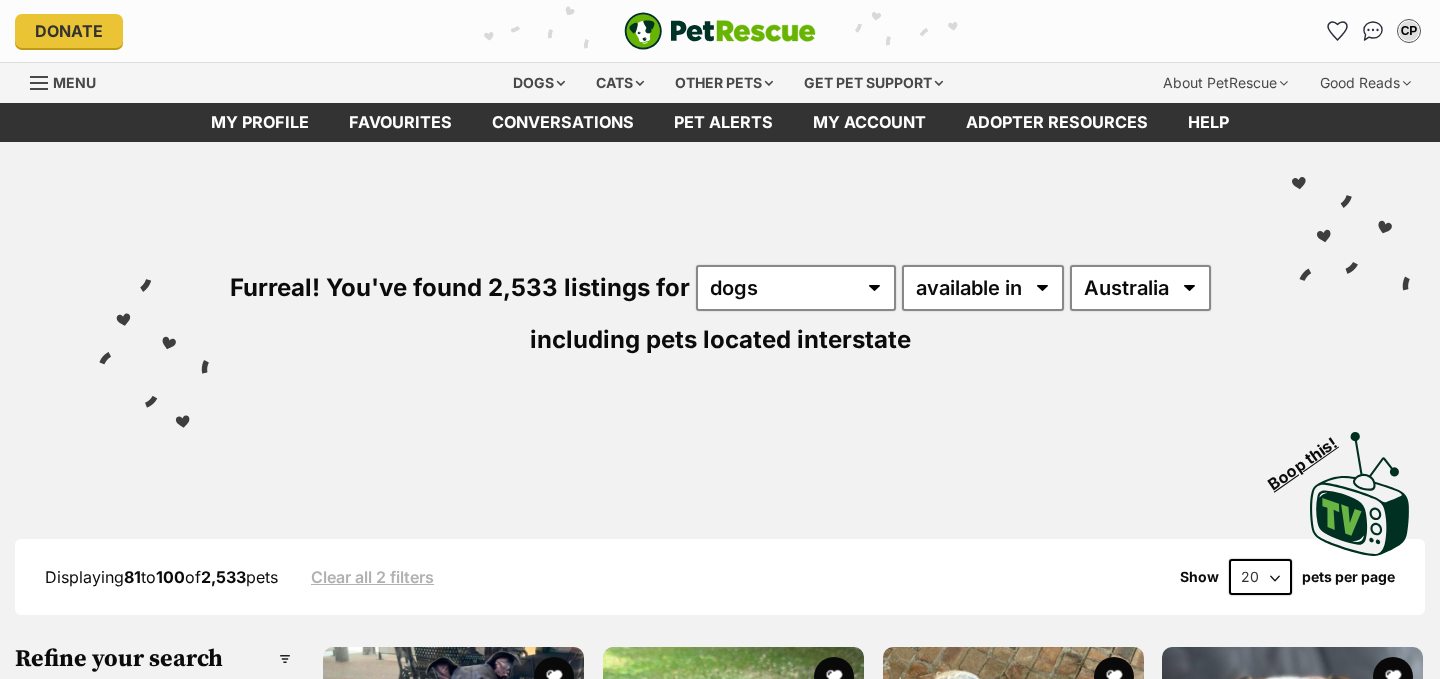 scroll, scrollTop: 0, scrollLeft: 0, axis: both 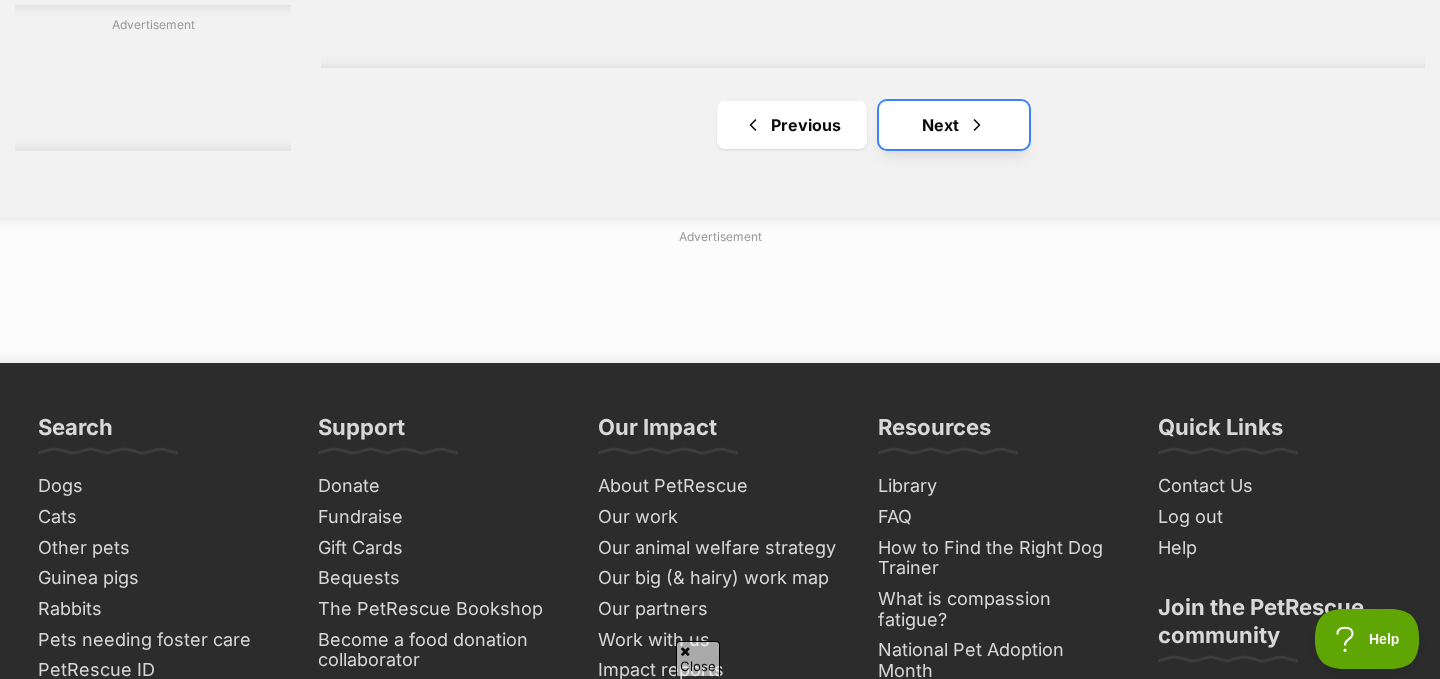 click on "Next" at bounding box center (954, 125) 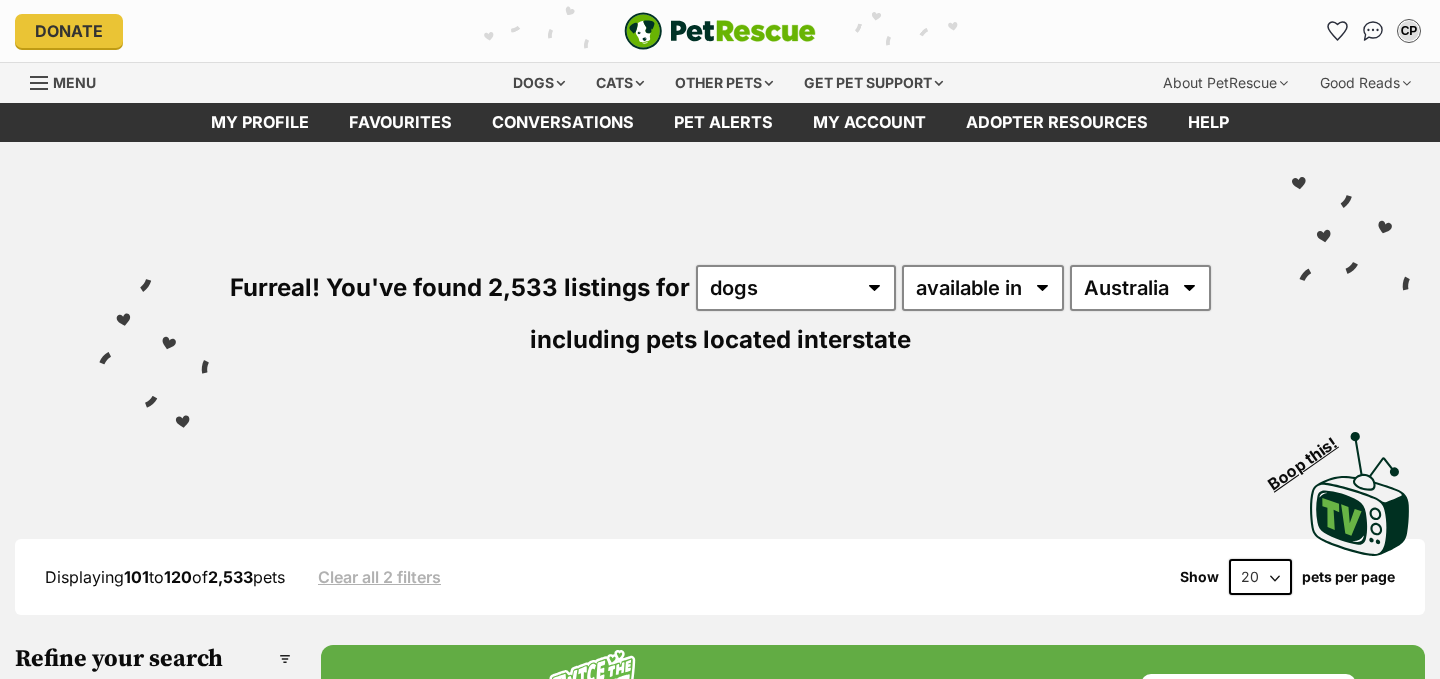 scroll, scrollTop: 0, scrollLeft: 0, axis: both 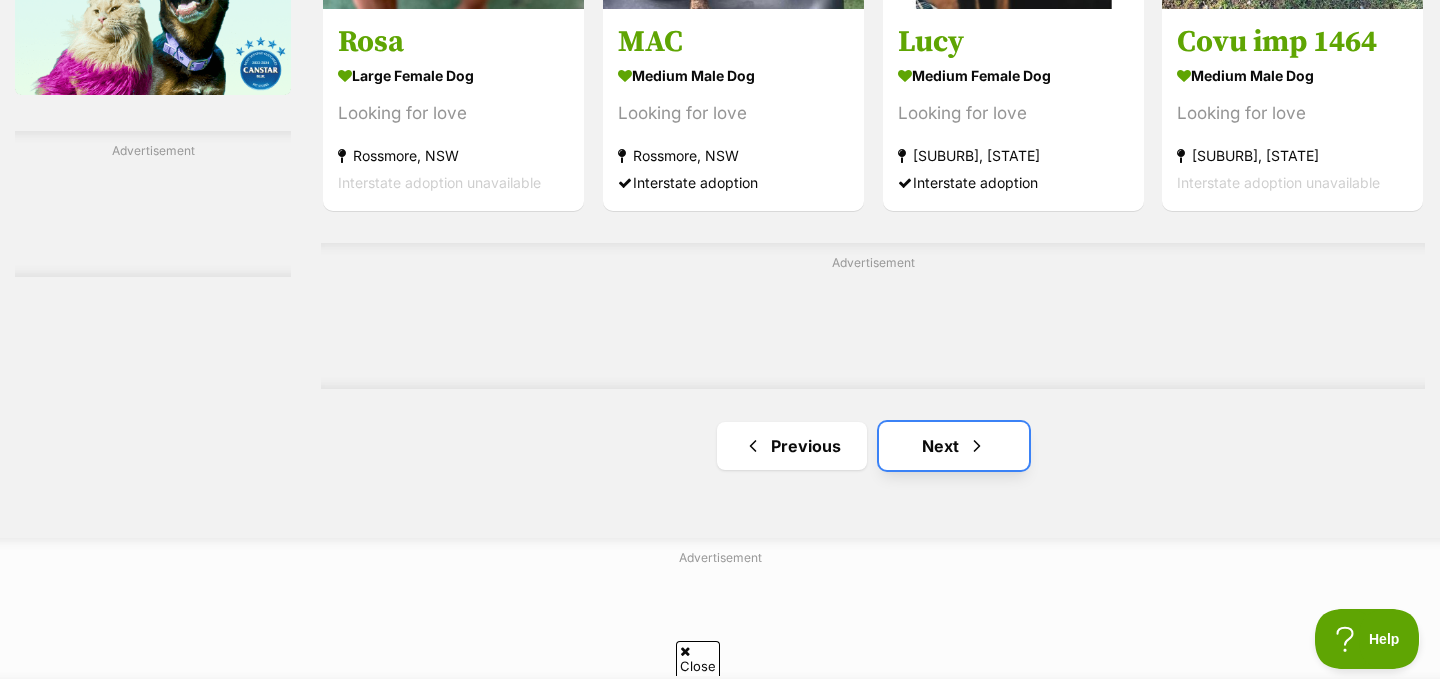 click on "Next" at bounding box center [954, 446] 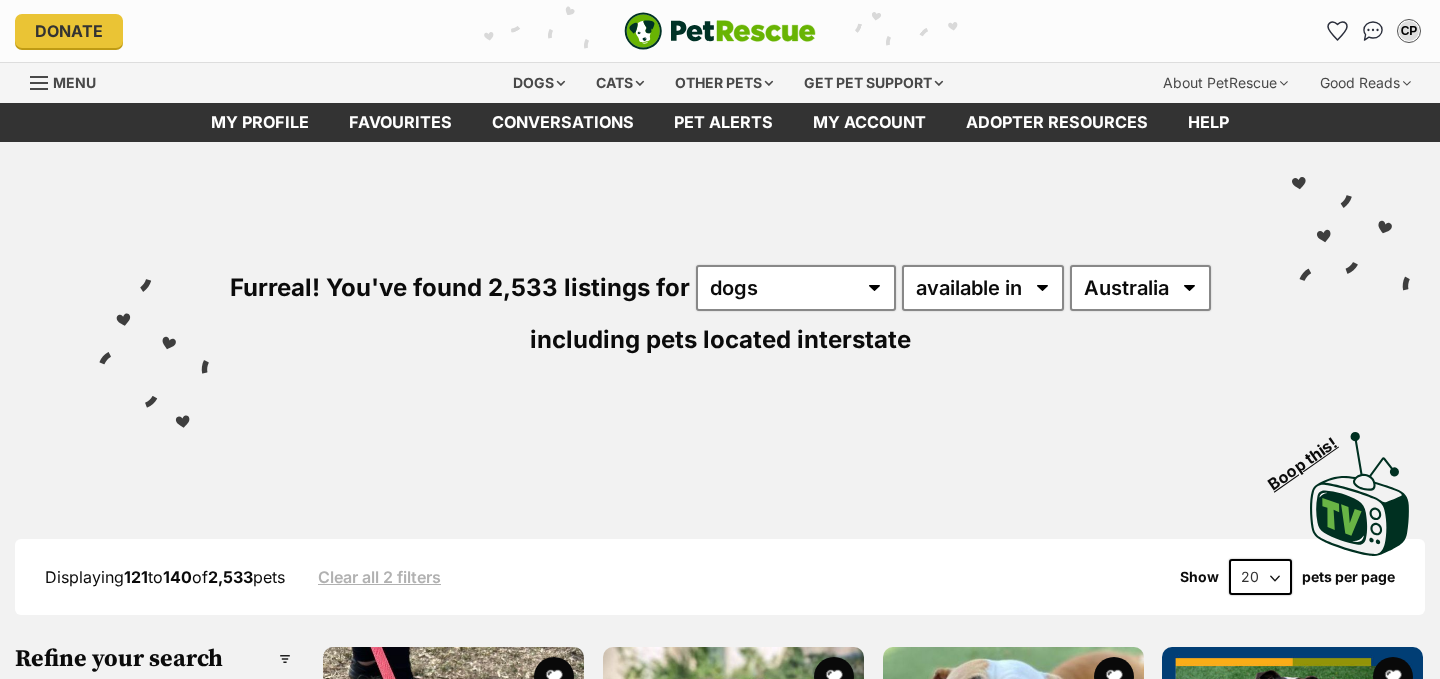 scroll, scrollTop: 0, scrollLeft: 0, axis: both 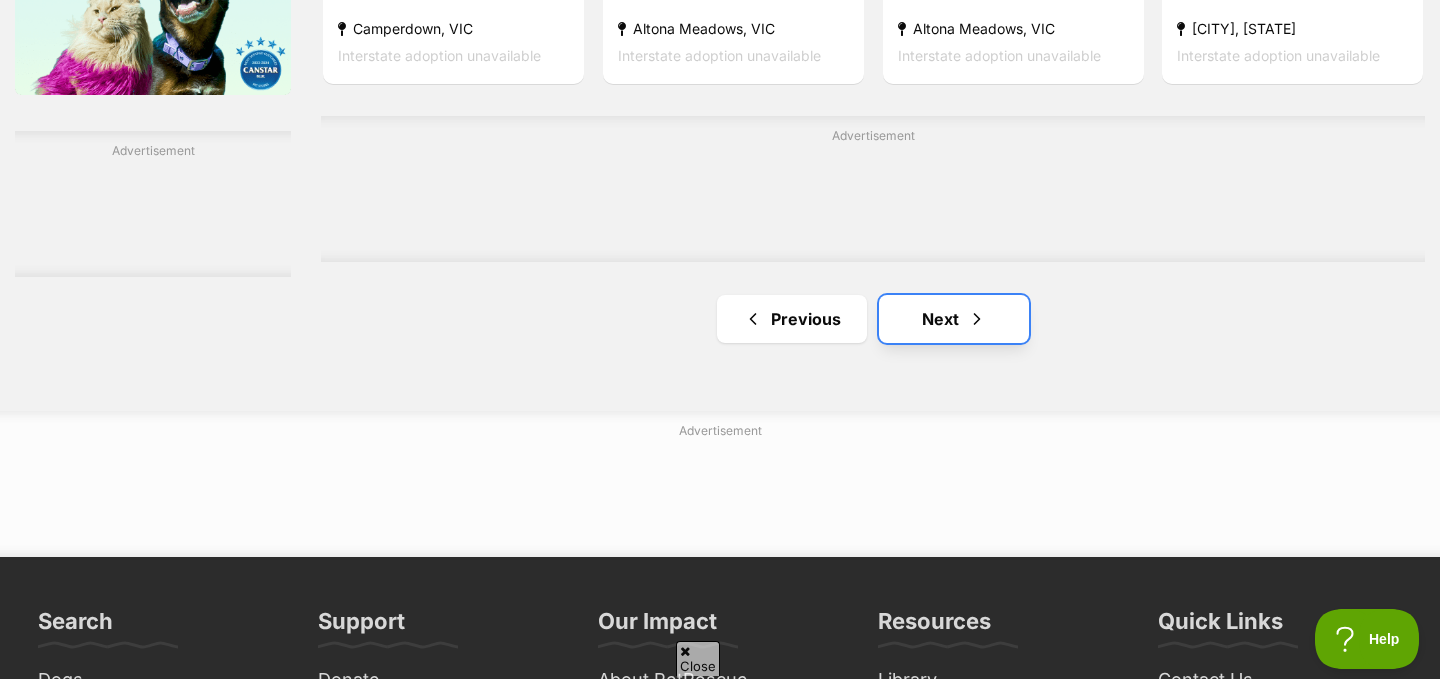 click on "Next" at bounding box center (954, 319) 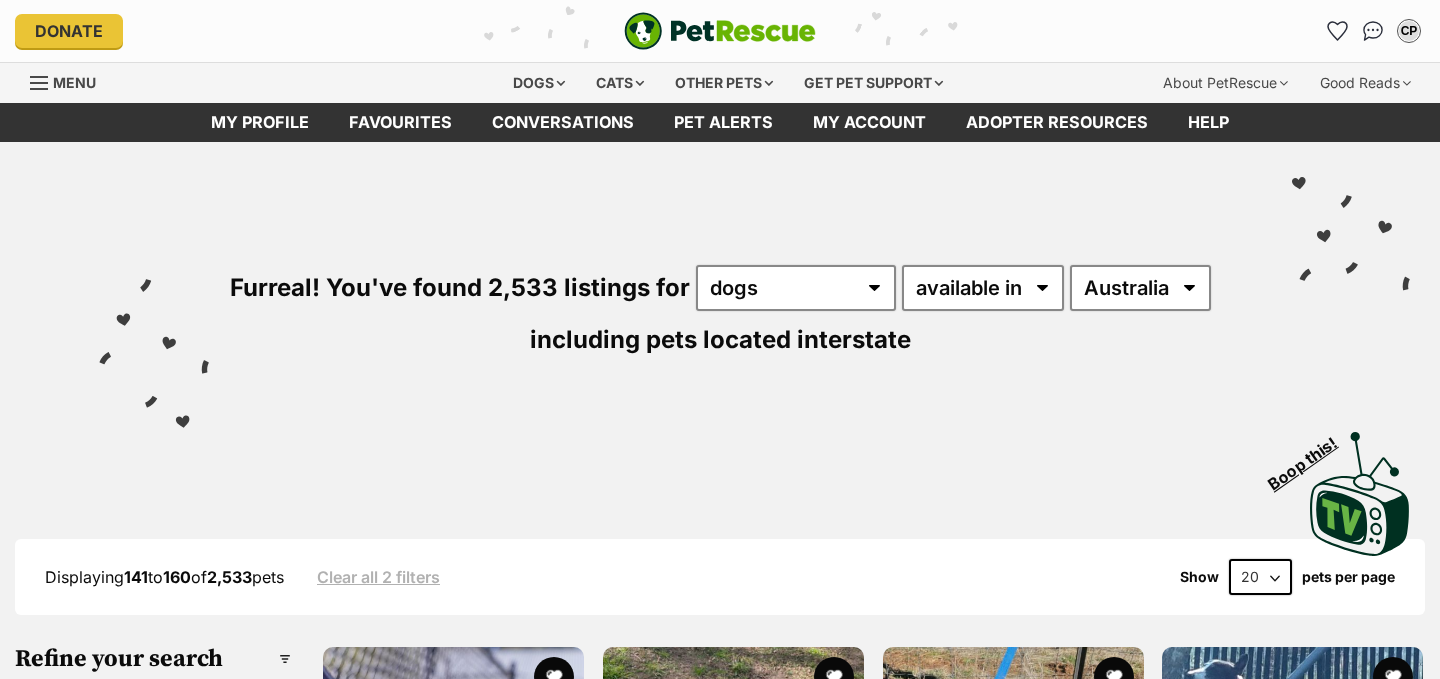 scroll, scrollTop: 0, scrollLeft: 0, axis: both 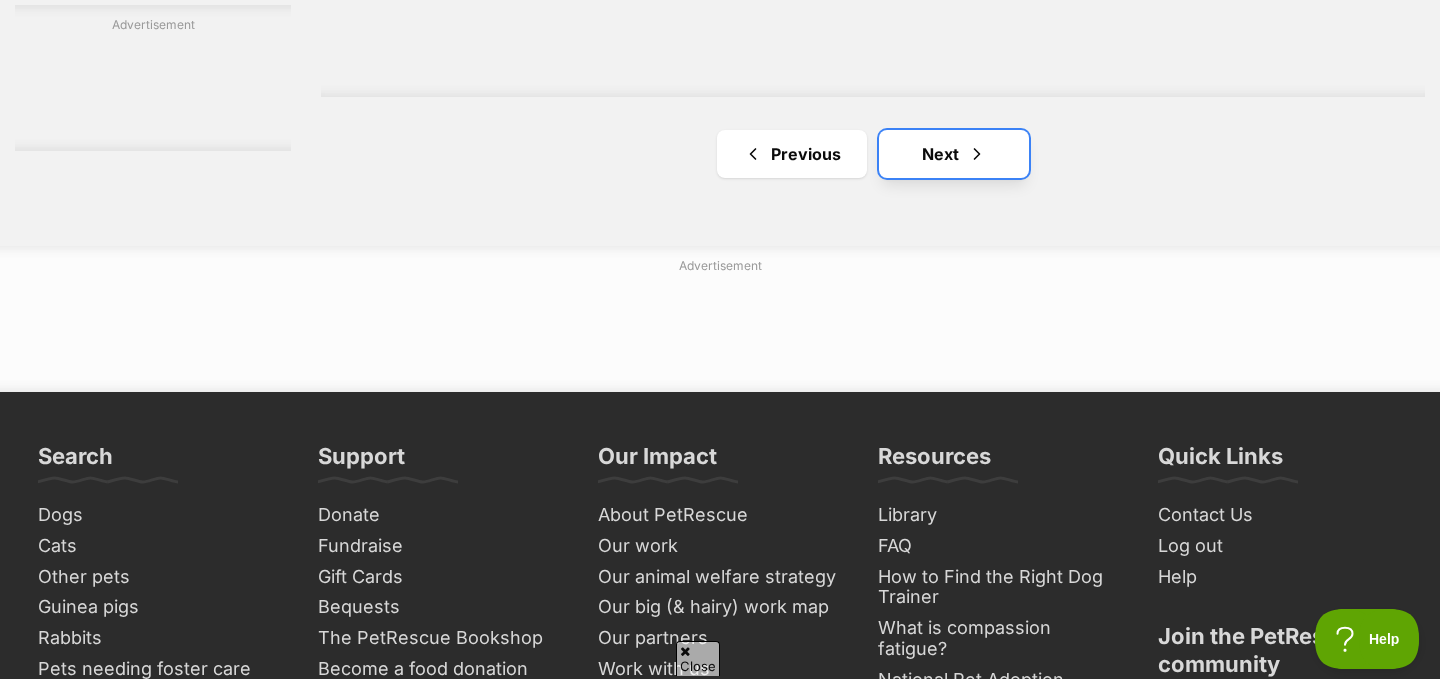 click on "Next" at bounding box center [954, 154] 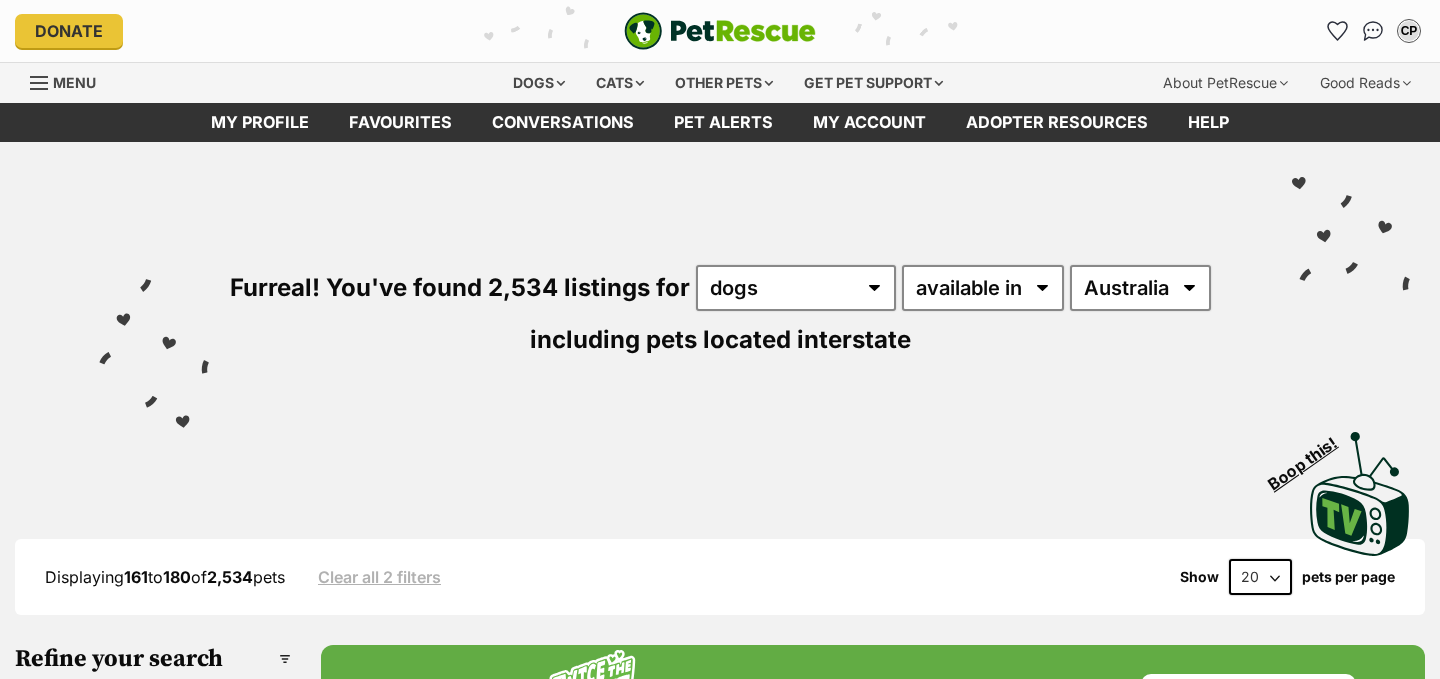 scroll, scrollTop: 0, scrollLeft: 0, axis: both 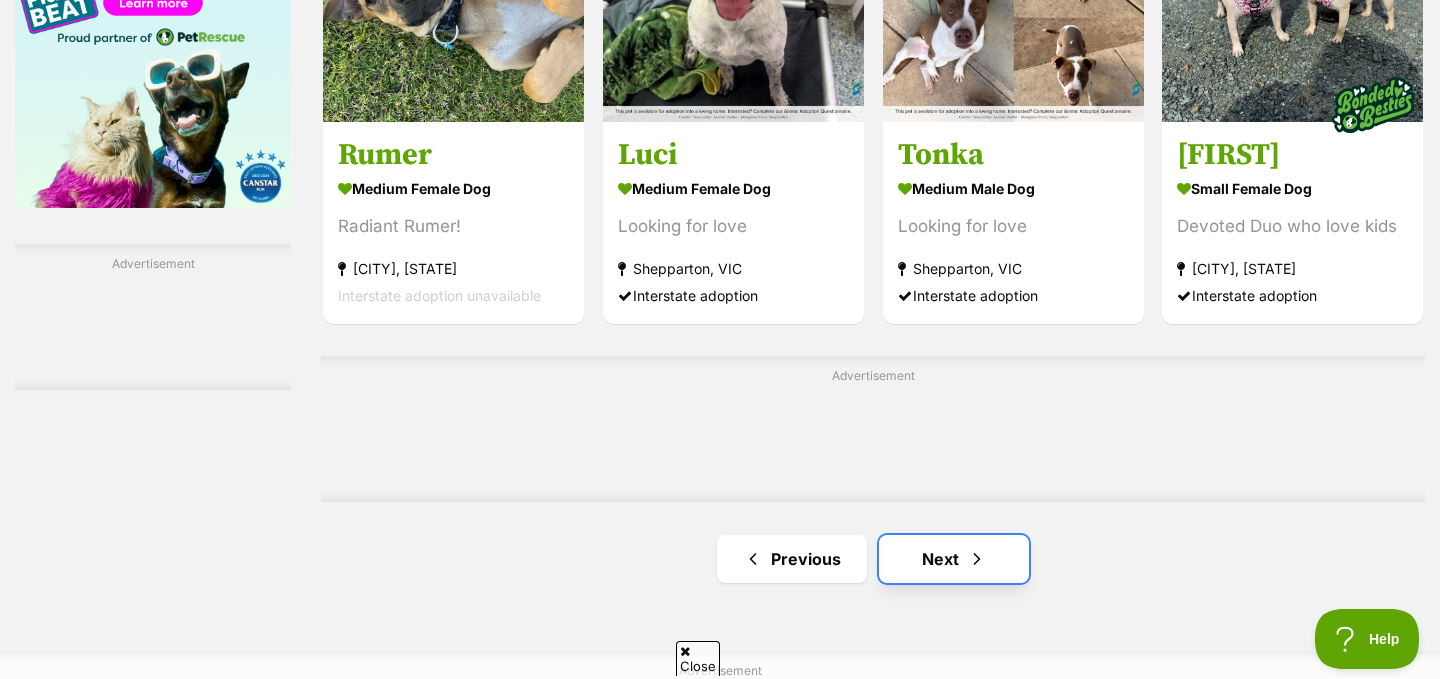 click at bounding box center [977, 559] 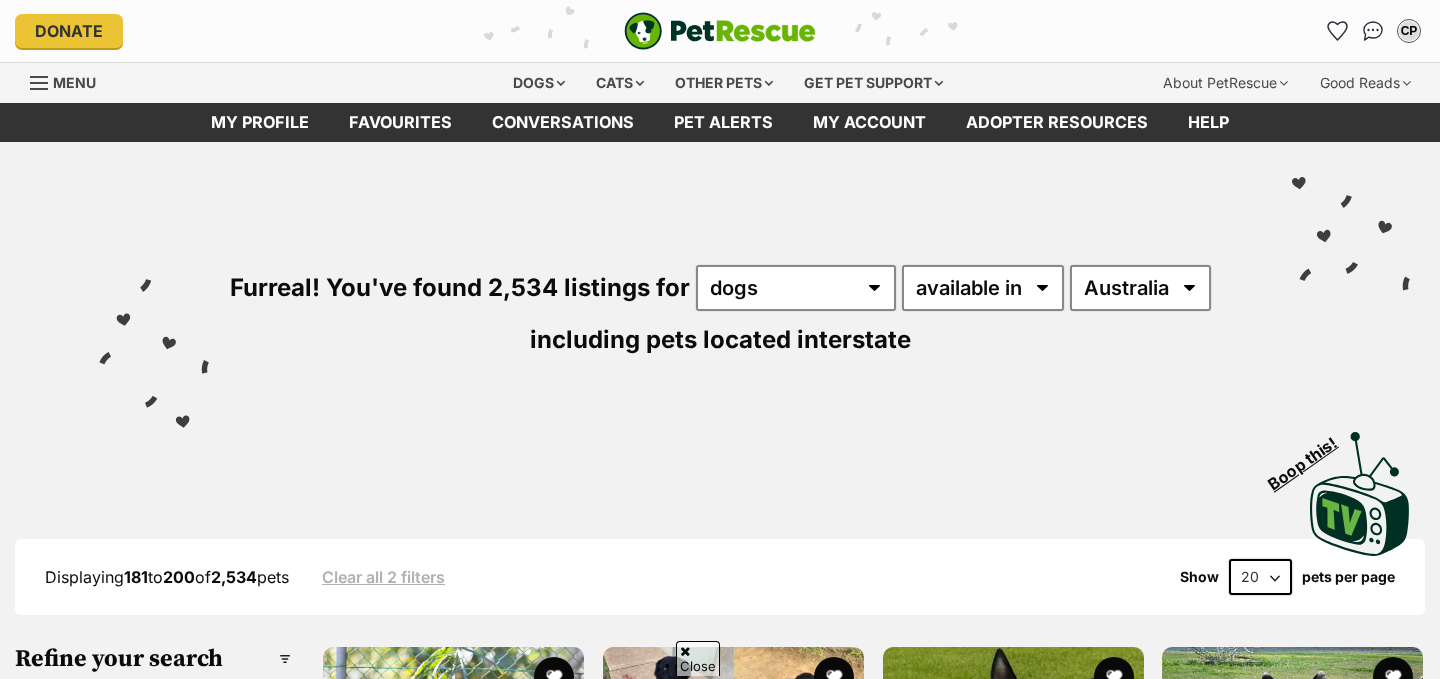 scroll, scrollTop: 290, scrollLeft: 0, axis: vertical 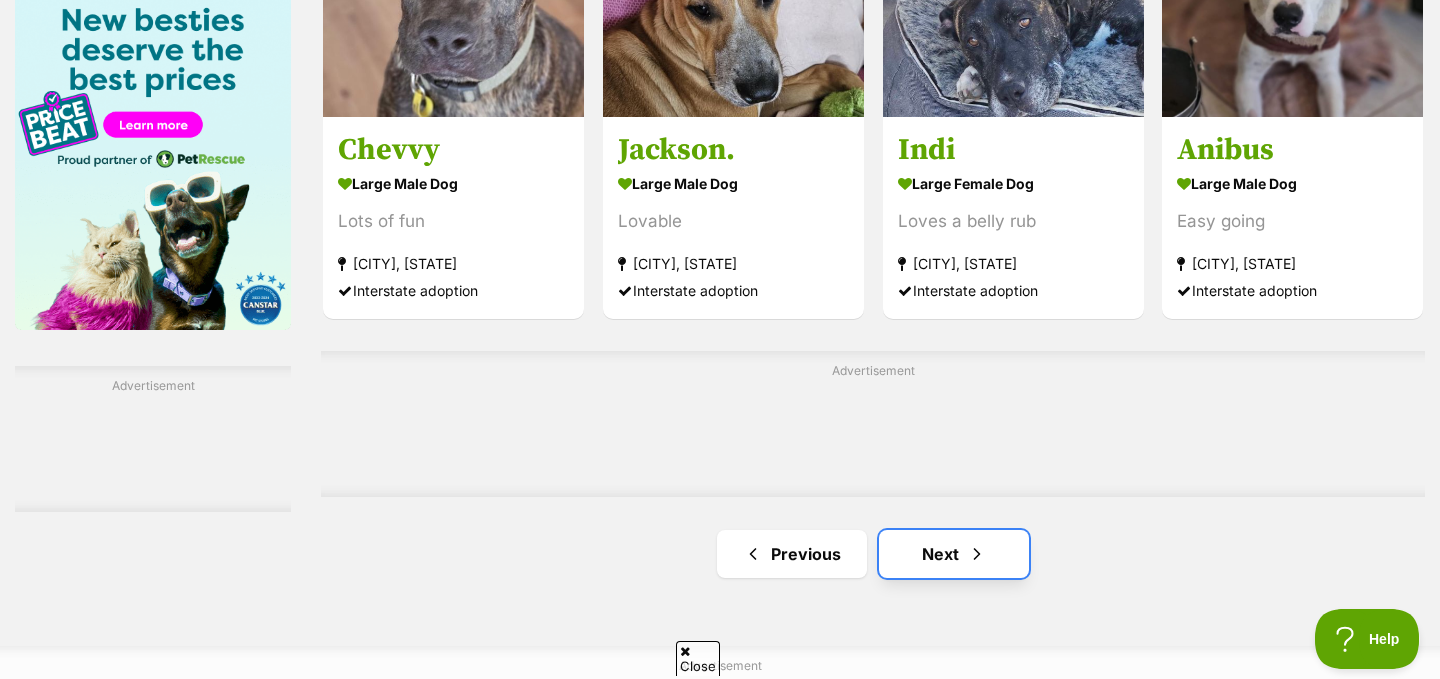 click on "Next" at bounding box center [954, 554] 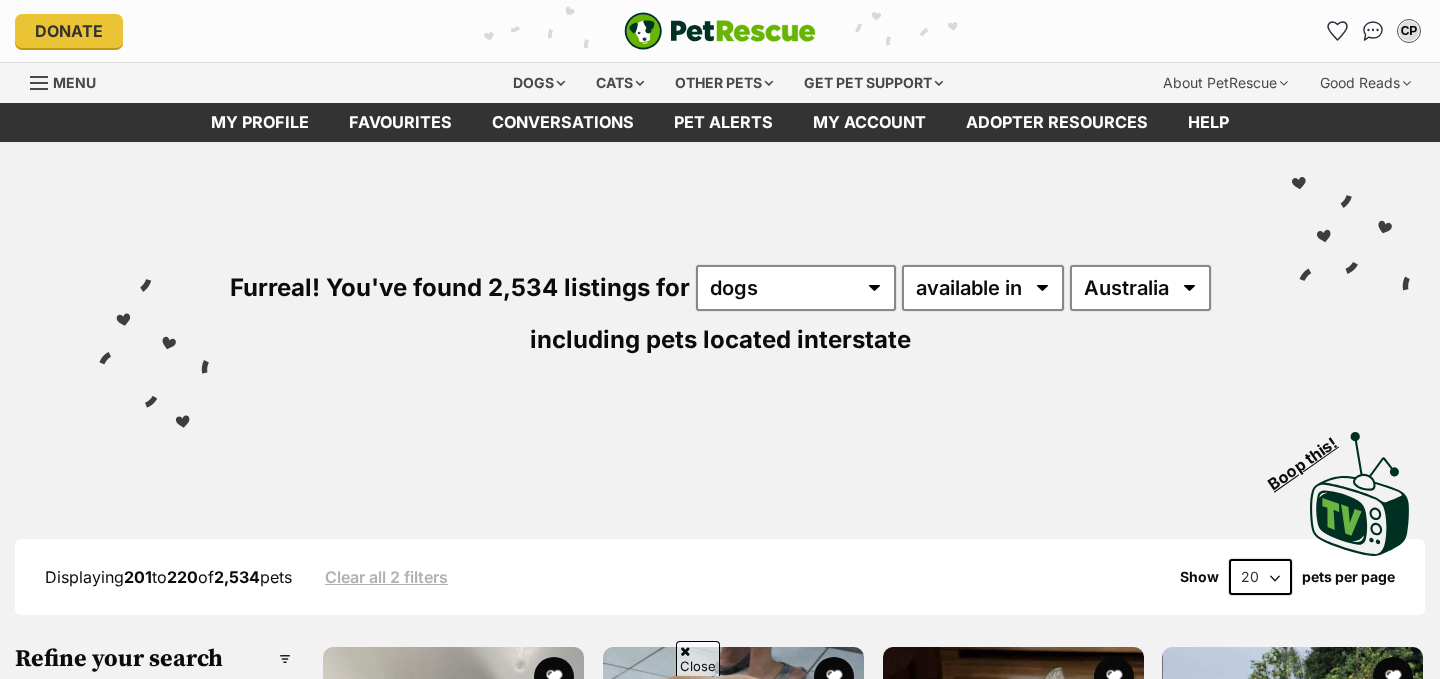scroll, scrollTop: 325, scrollLeft: 0, axis: vertical 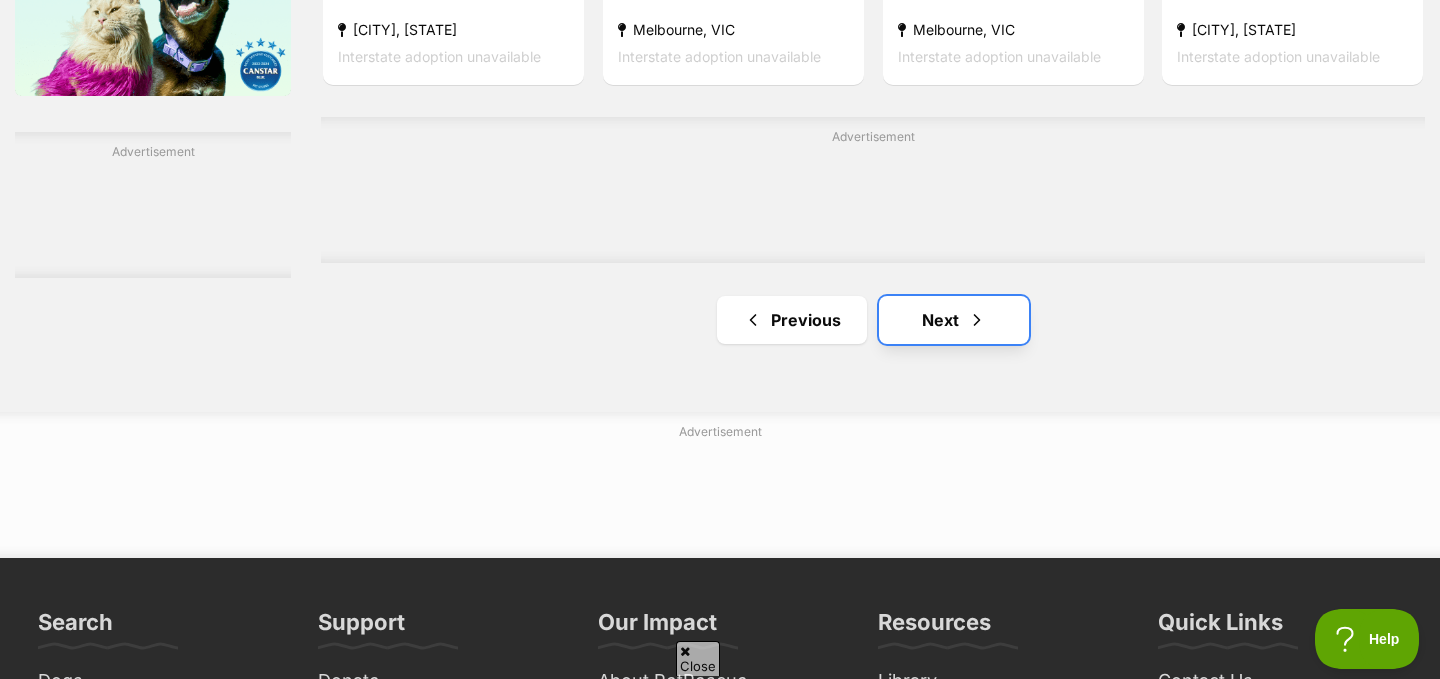 click on "Next" at bounding box center (954, 320) 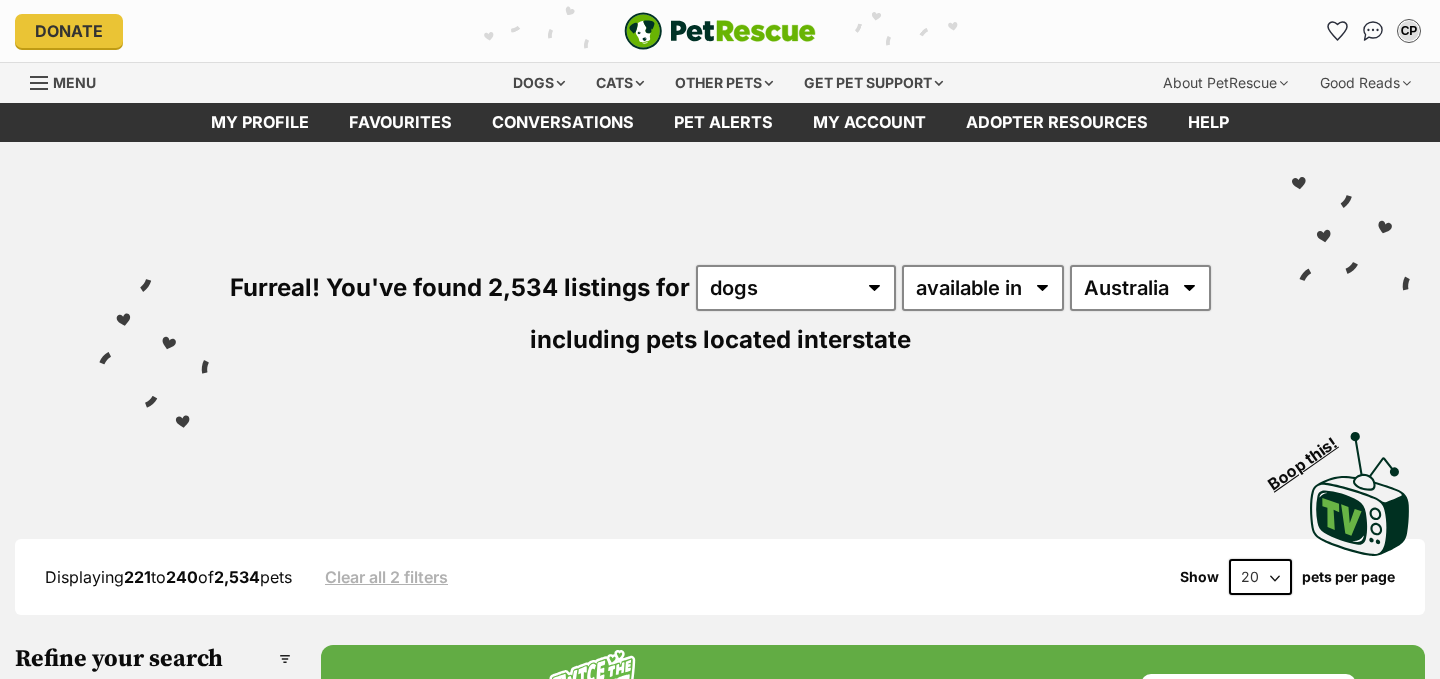 scroll, scrollTop: 122, scrollLeft: 0, axis: vertical 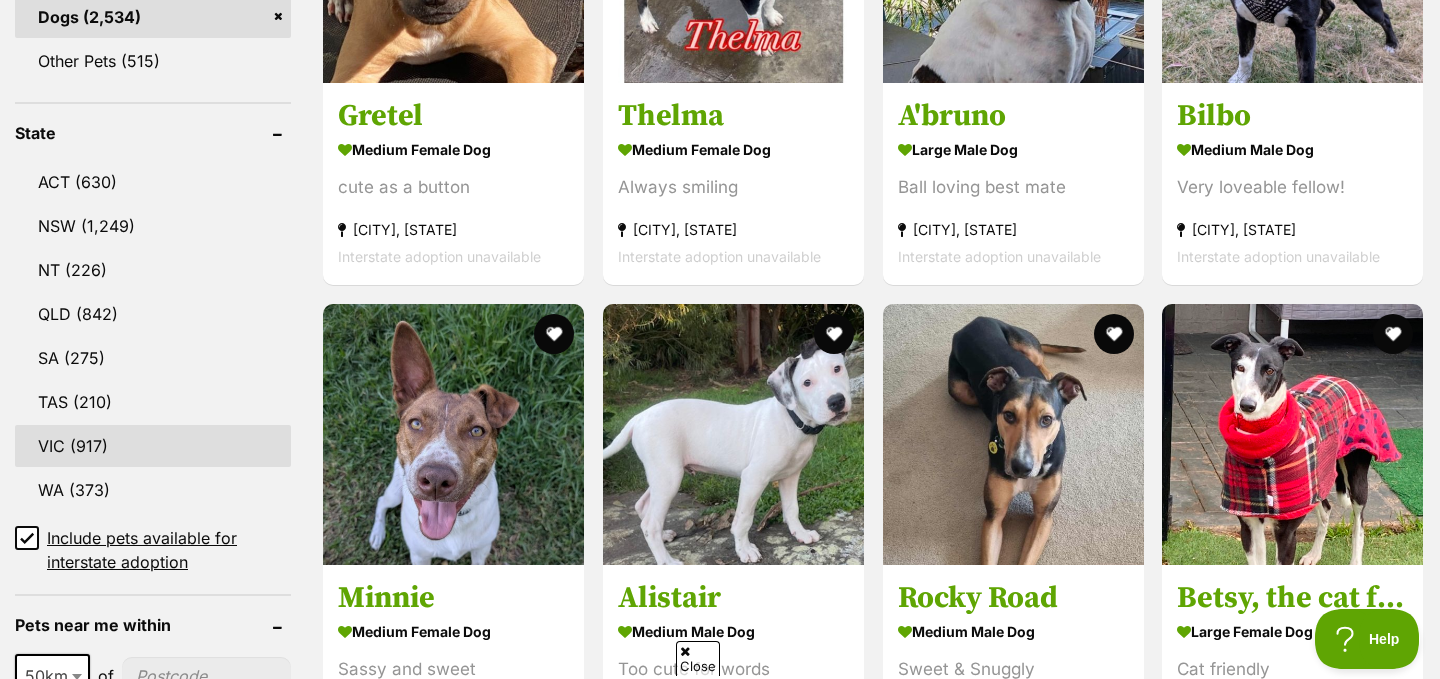 click on "VIC (917)" at bounding box center (153, 446) 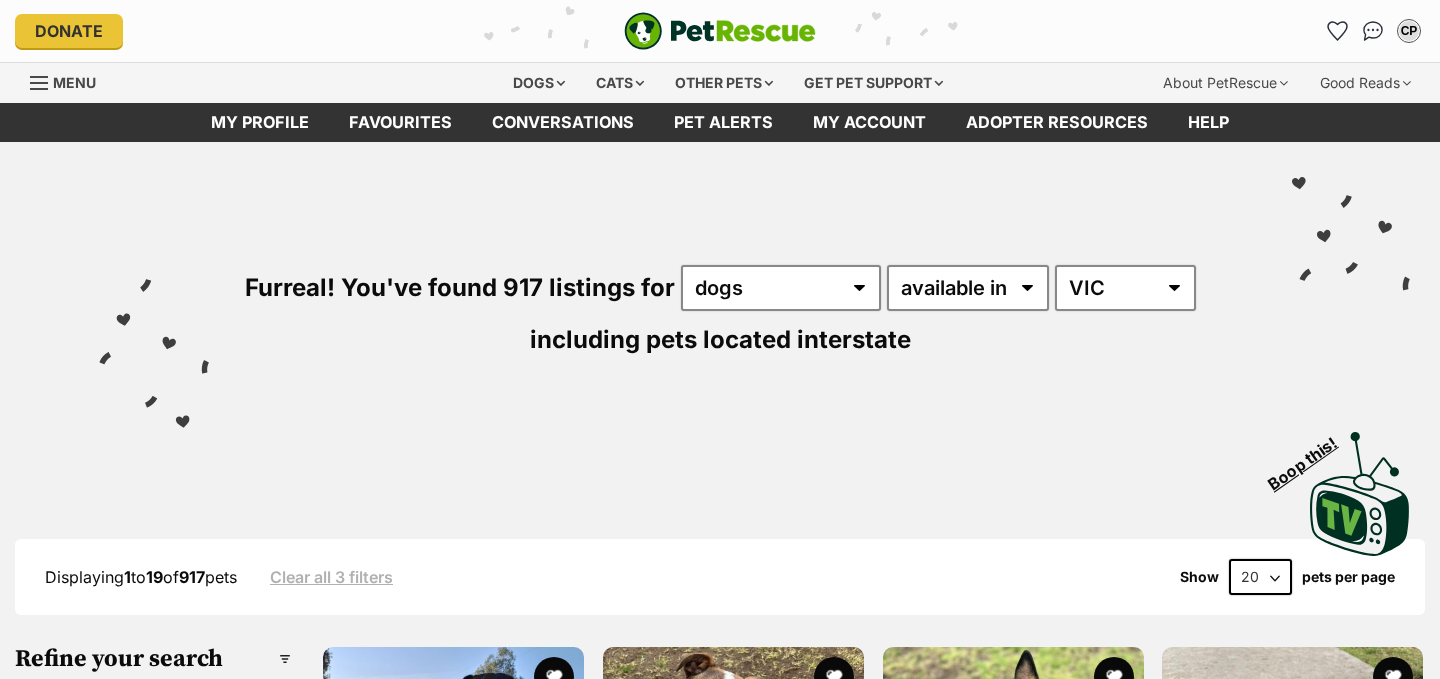 scroll, scrollTop: 0, scrollLeft: 0, axis: both 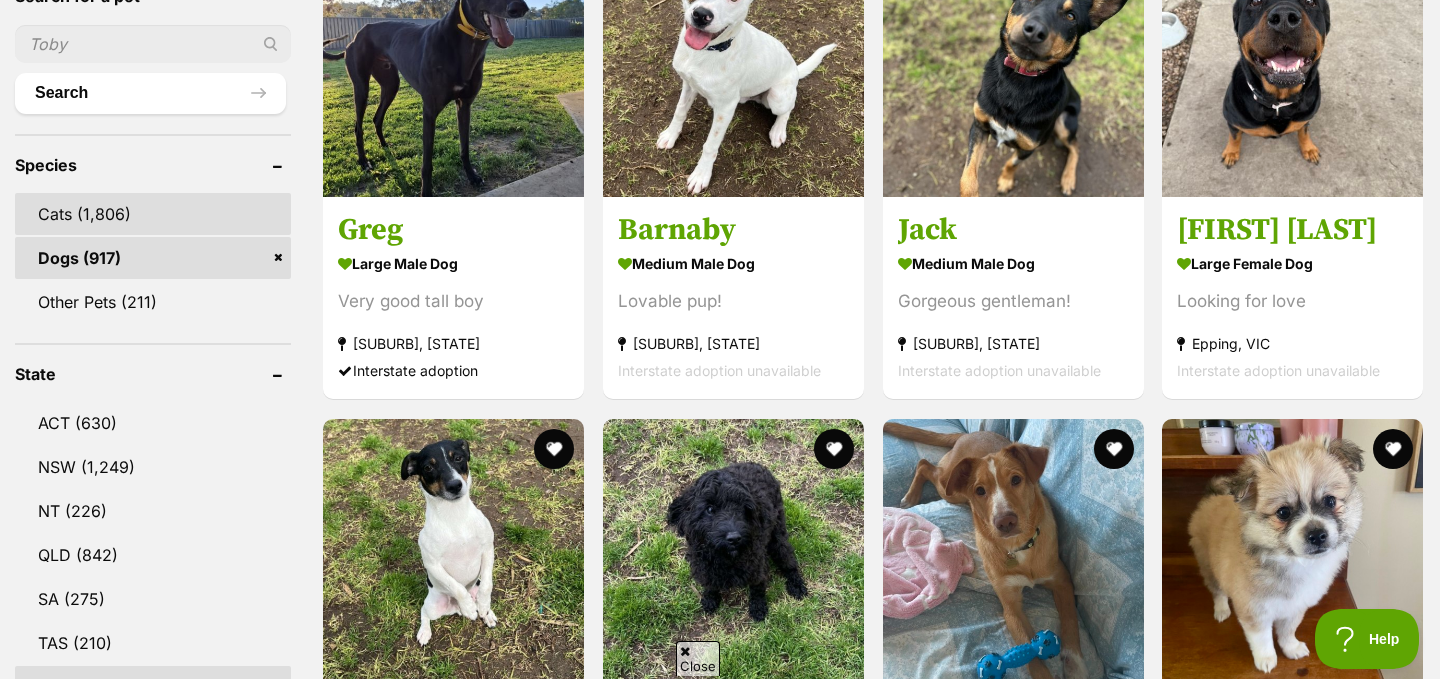 click on "Cats (1,806)" at bounding box center (153, 214) 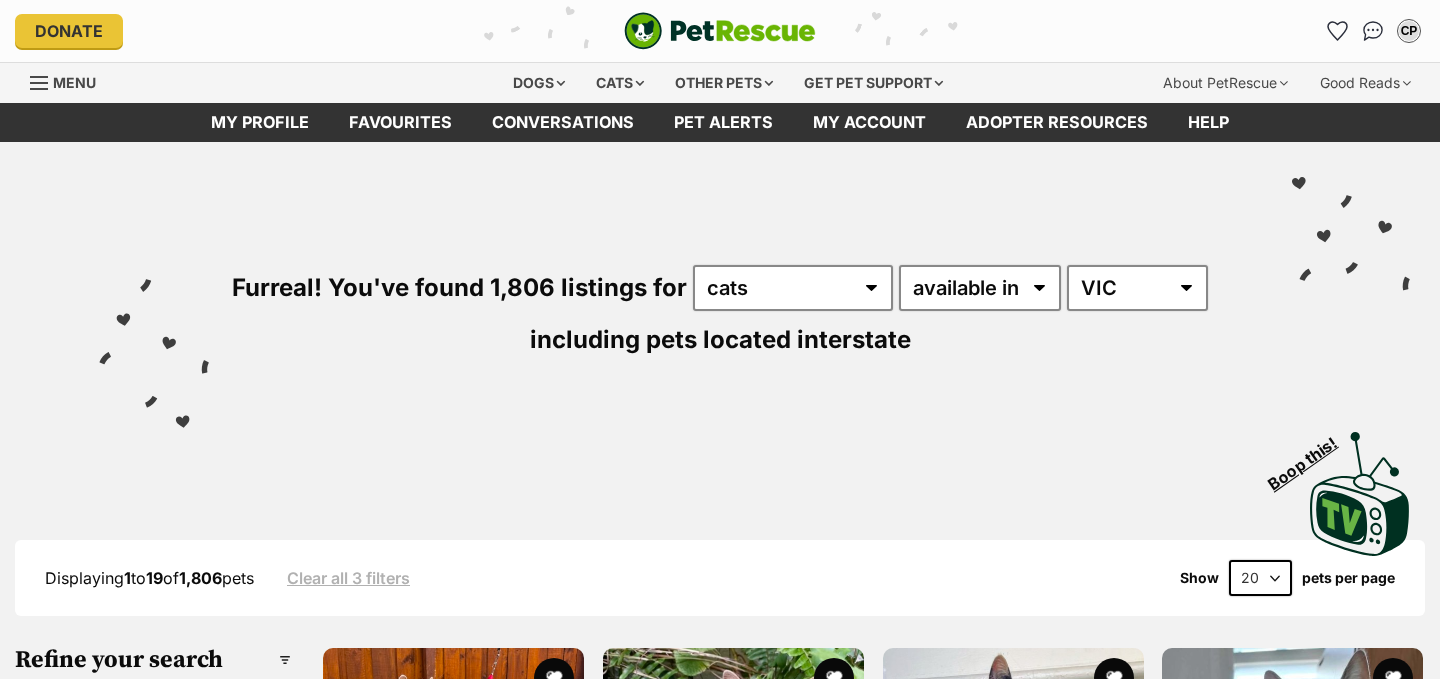 scroll, scrollTop: 119, scrollLeft: 0, axis: vertical 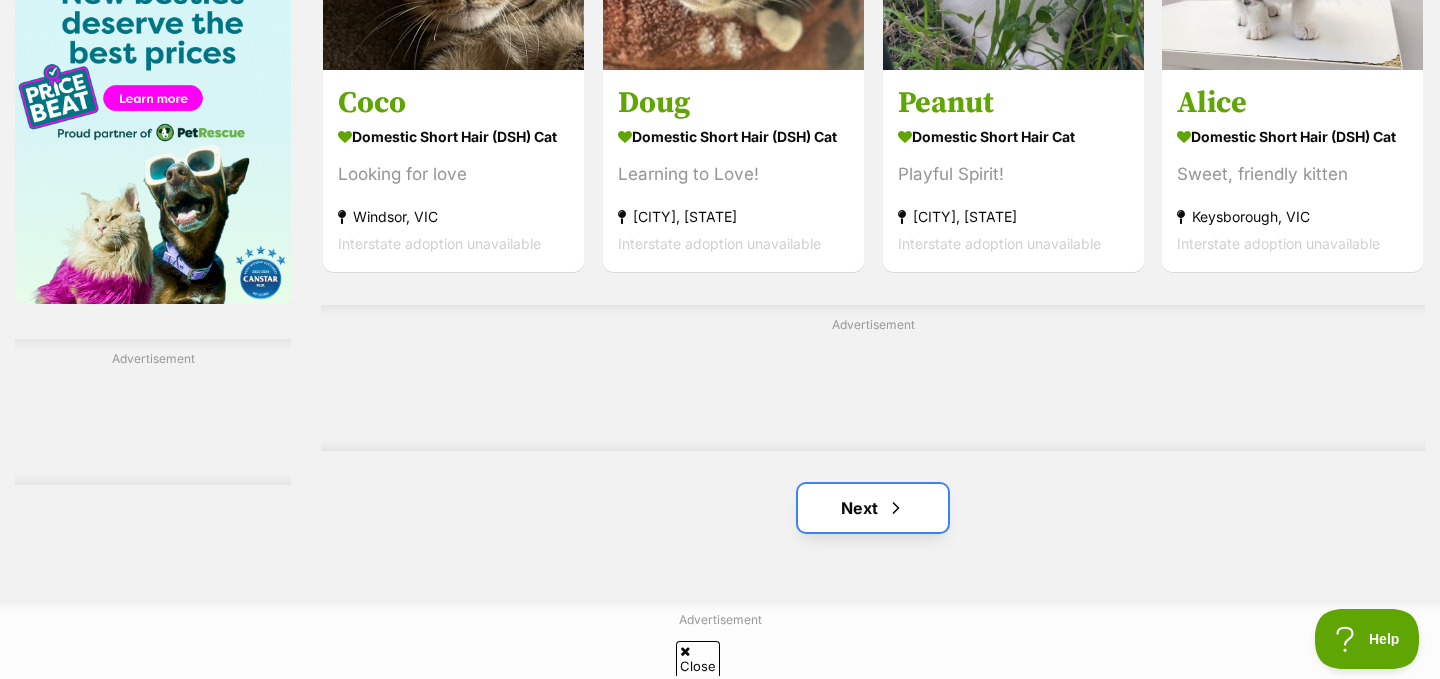 click on "Next" at bounding box center (873, 508) 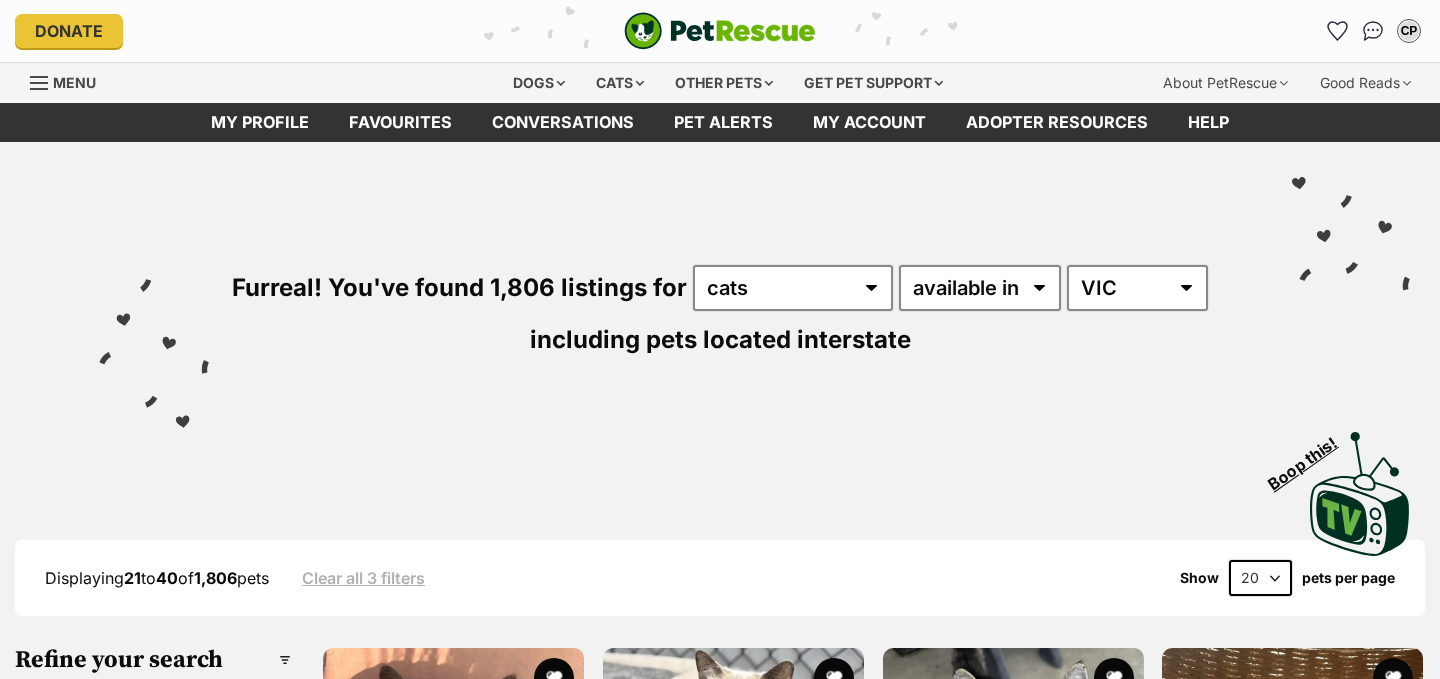 scroll, scrollTop: 0, scrollLeft: 0, axis: both 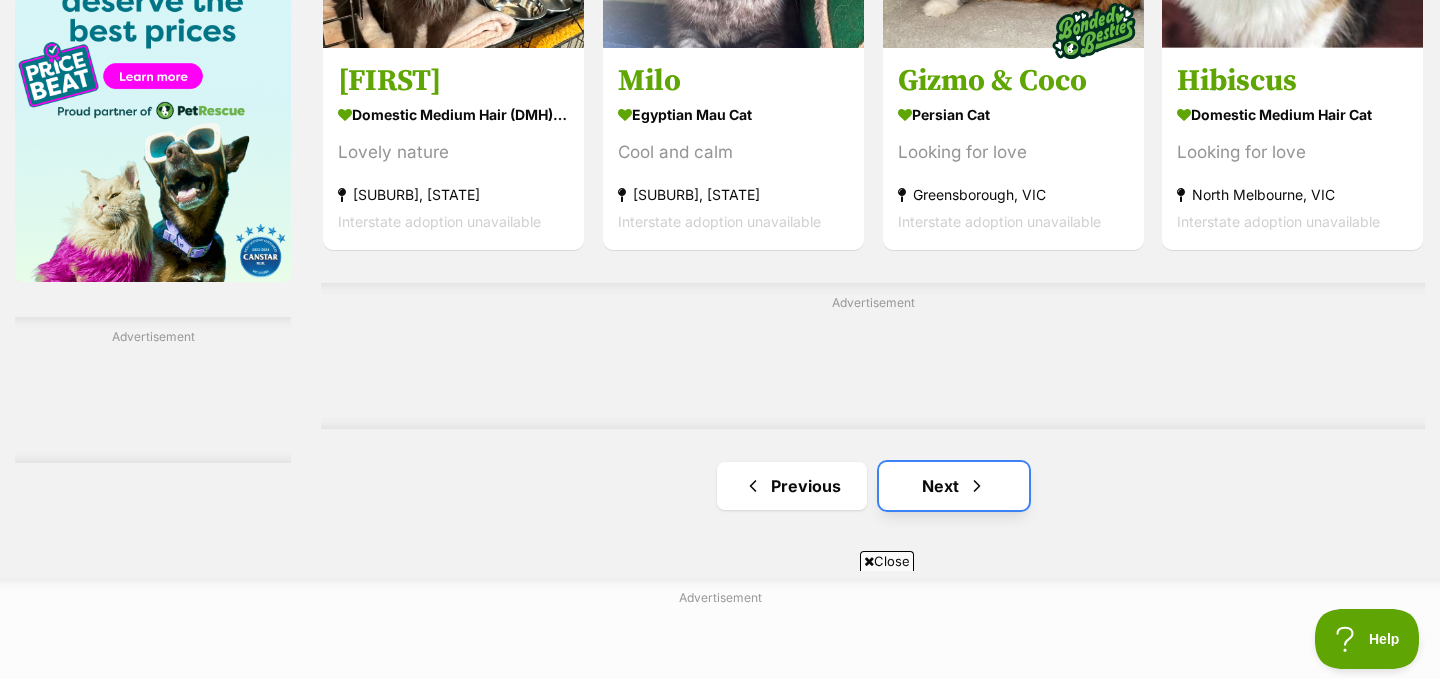 click on "Next" at bounding box center [954, 486] 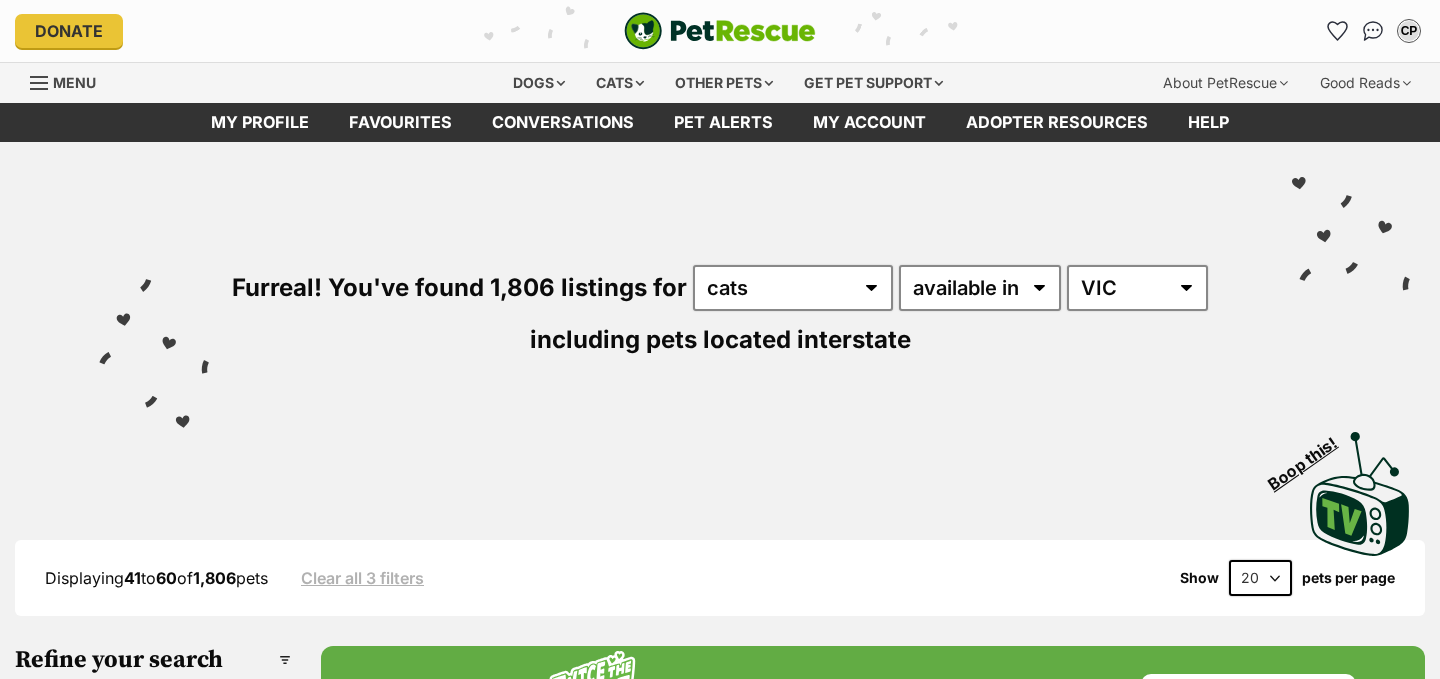 scroll, scrollTop: 136, scrollLeft: 0, axis: vertical 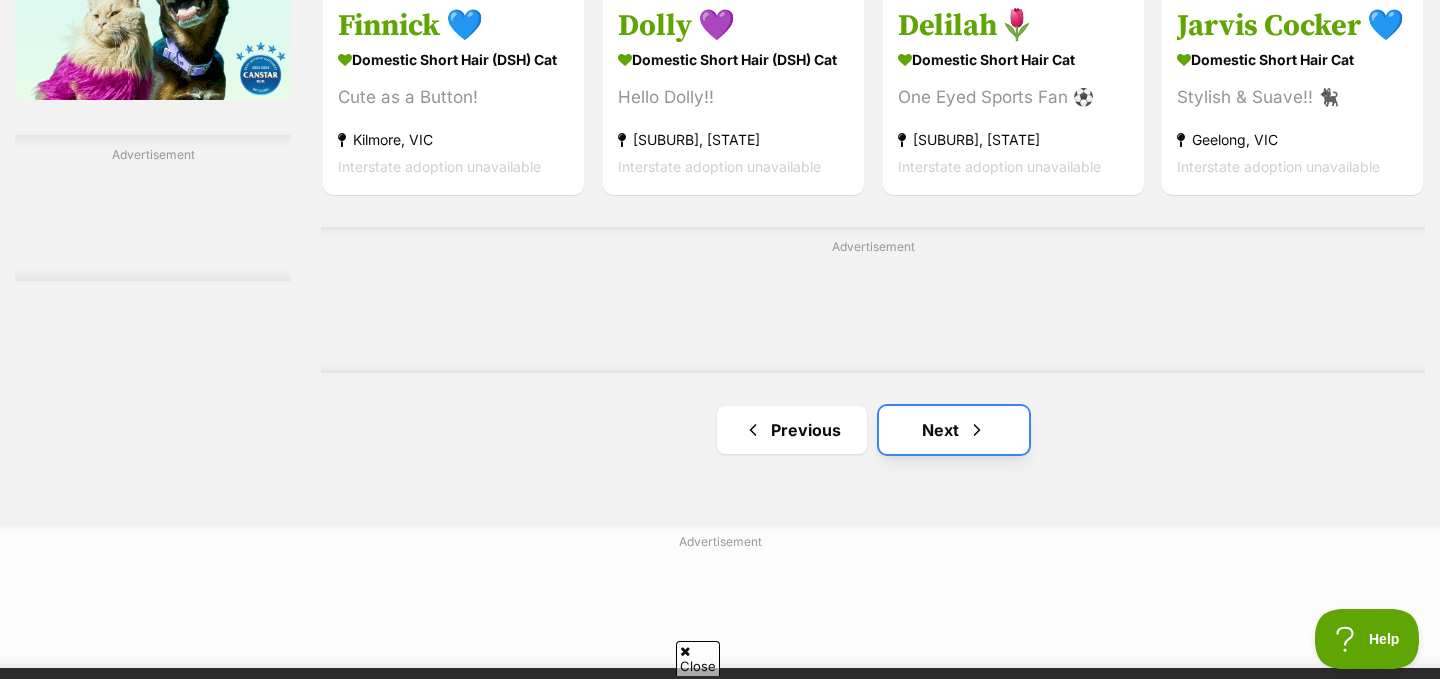 click on "Next" at bounding box center [954, 430] 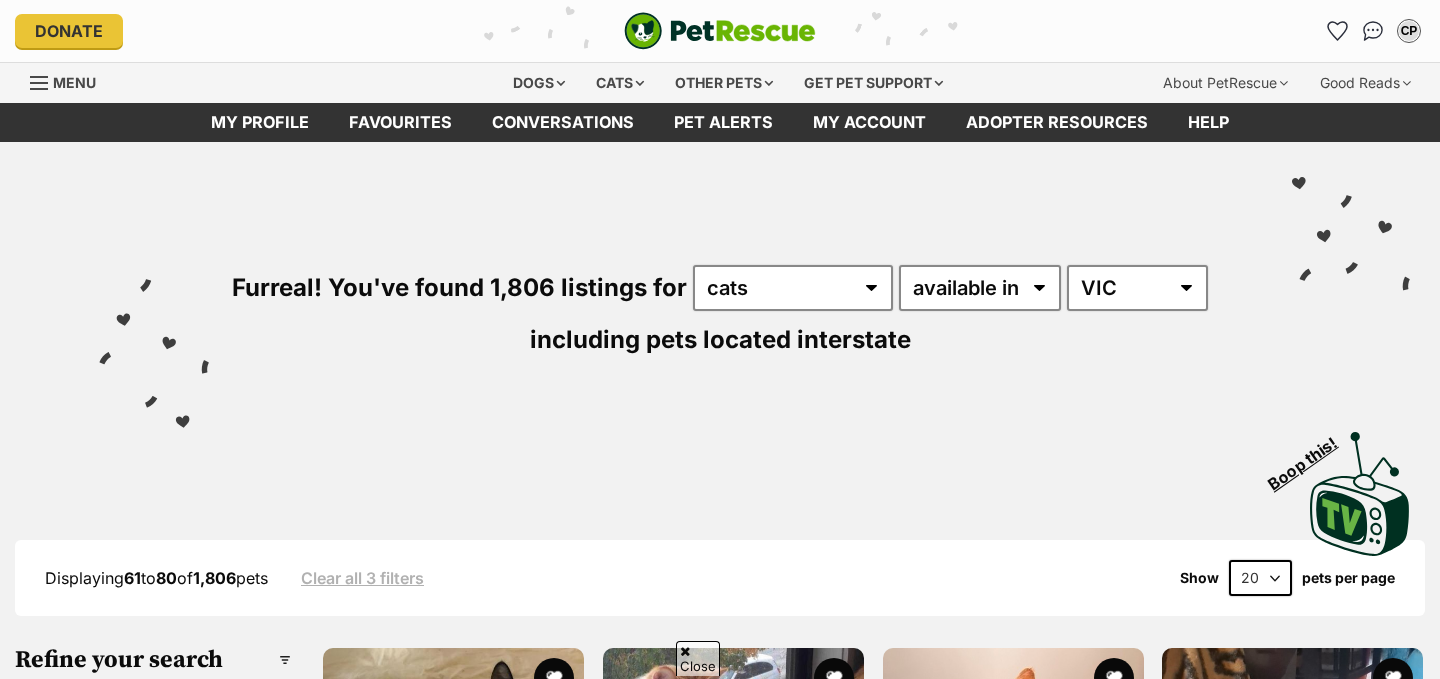 scroll, scrollTop: 169, scrollLeft: 0, axis: vertical 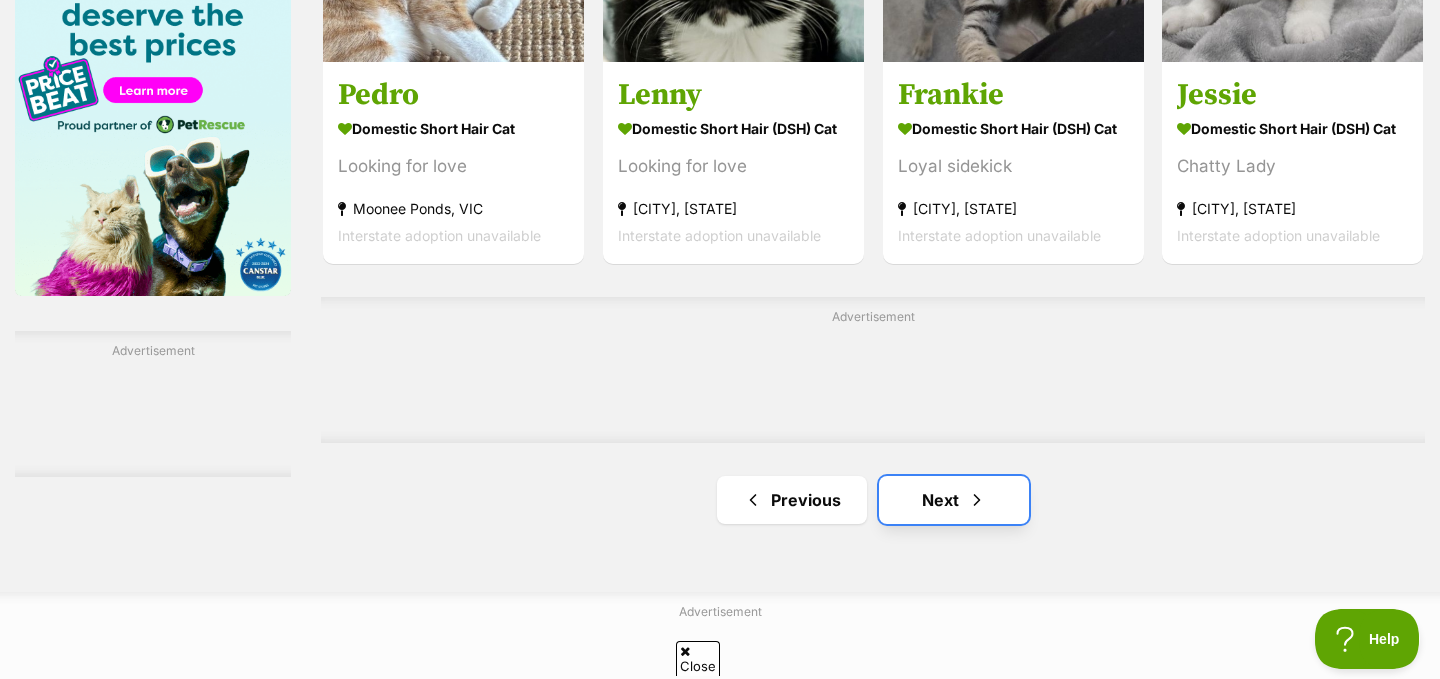 click on "Next" at bounding box center (954, 500) 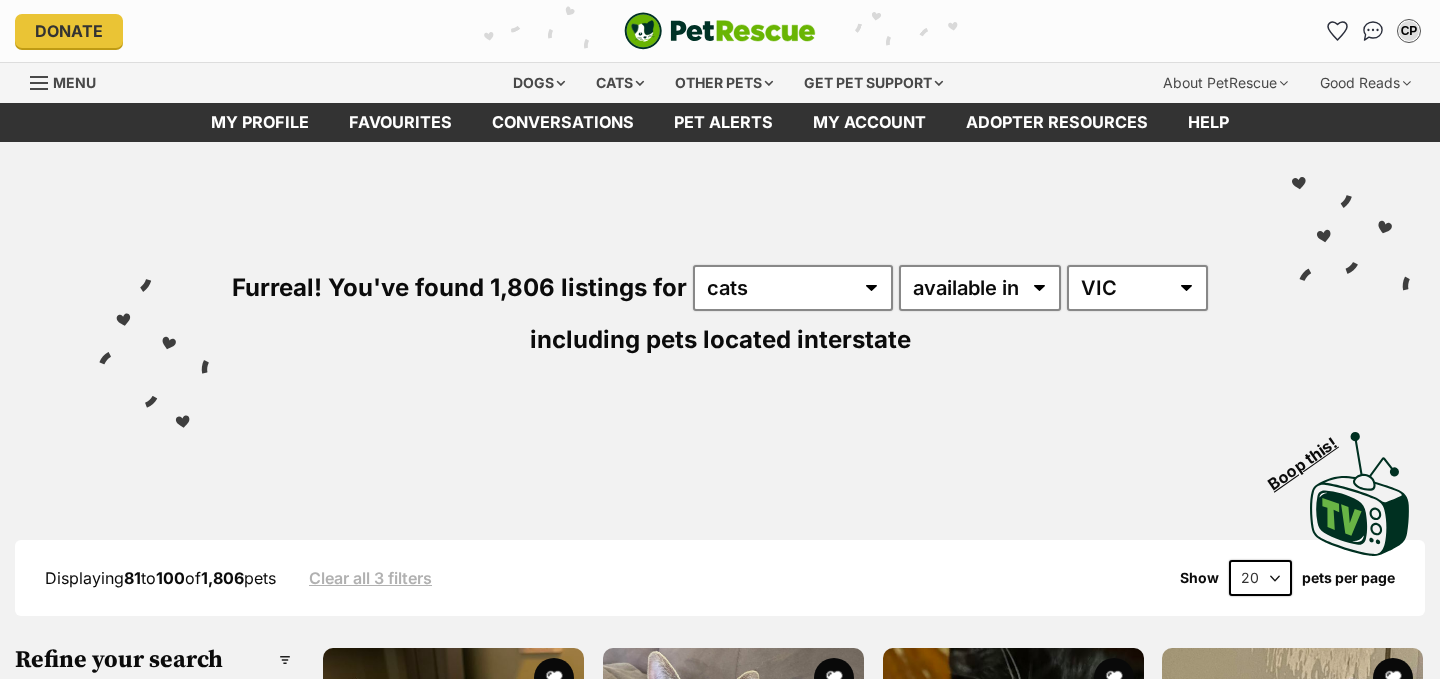 scroll, scrollTop: 0, scrollLeft: 0, axis: both 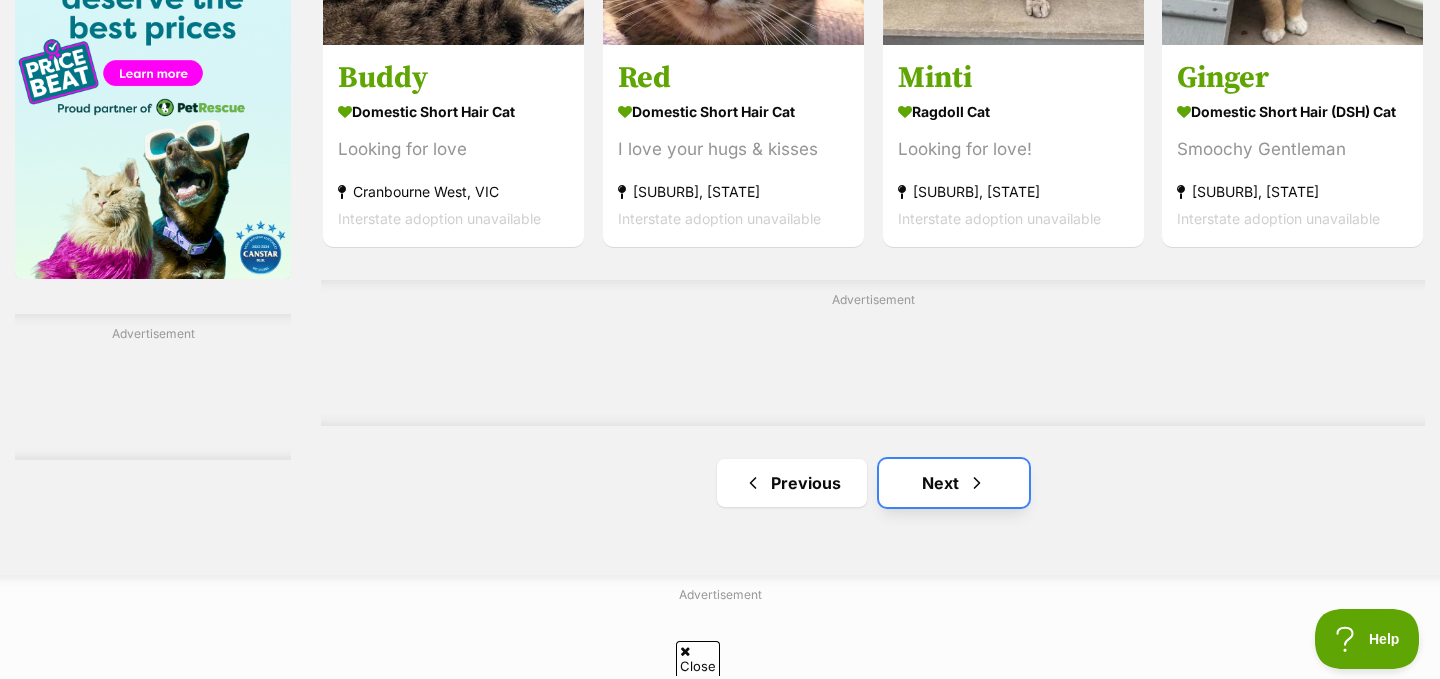 click on "Next" at bounding box center [954, 483] 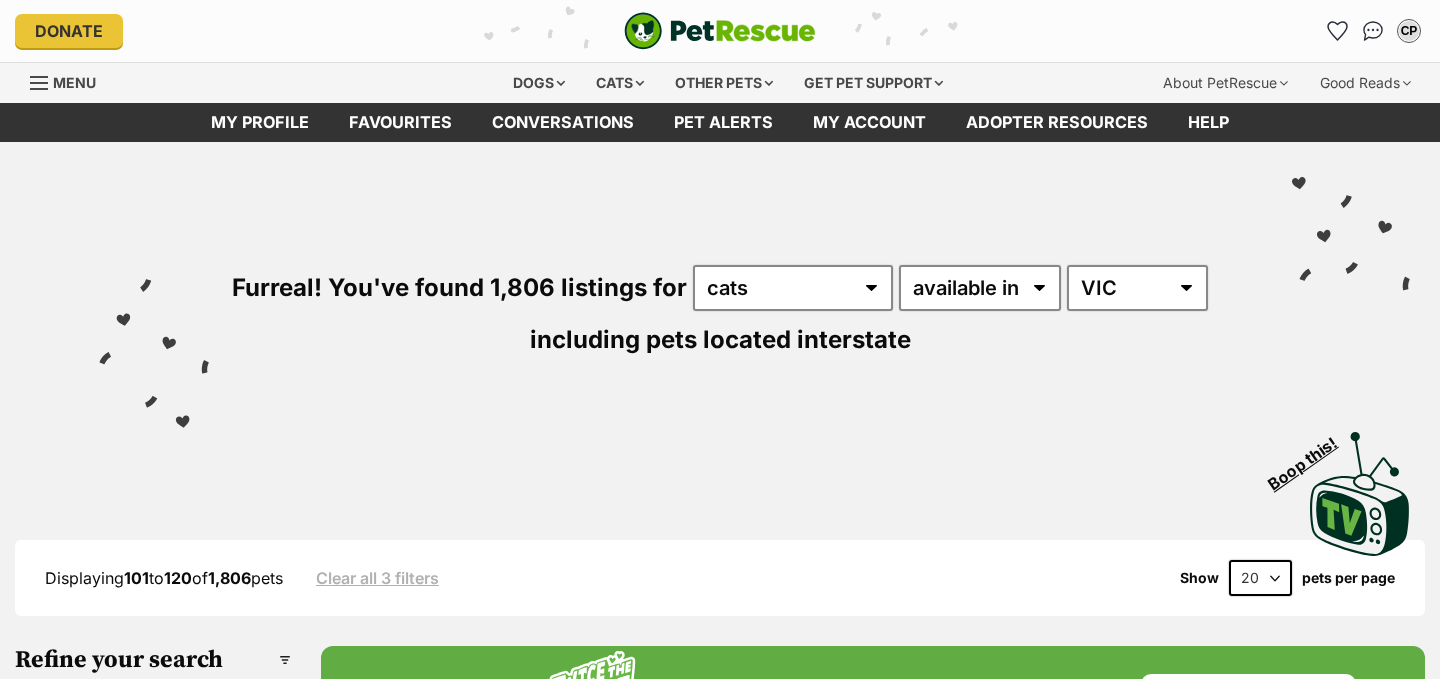 scroll, scrollTop: 0, scrollLeft: 0, axis: both 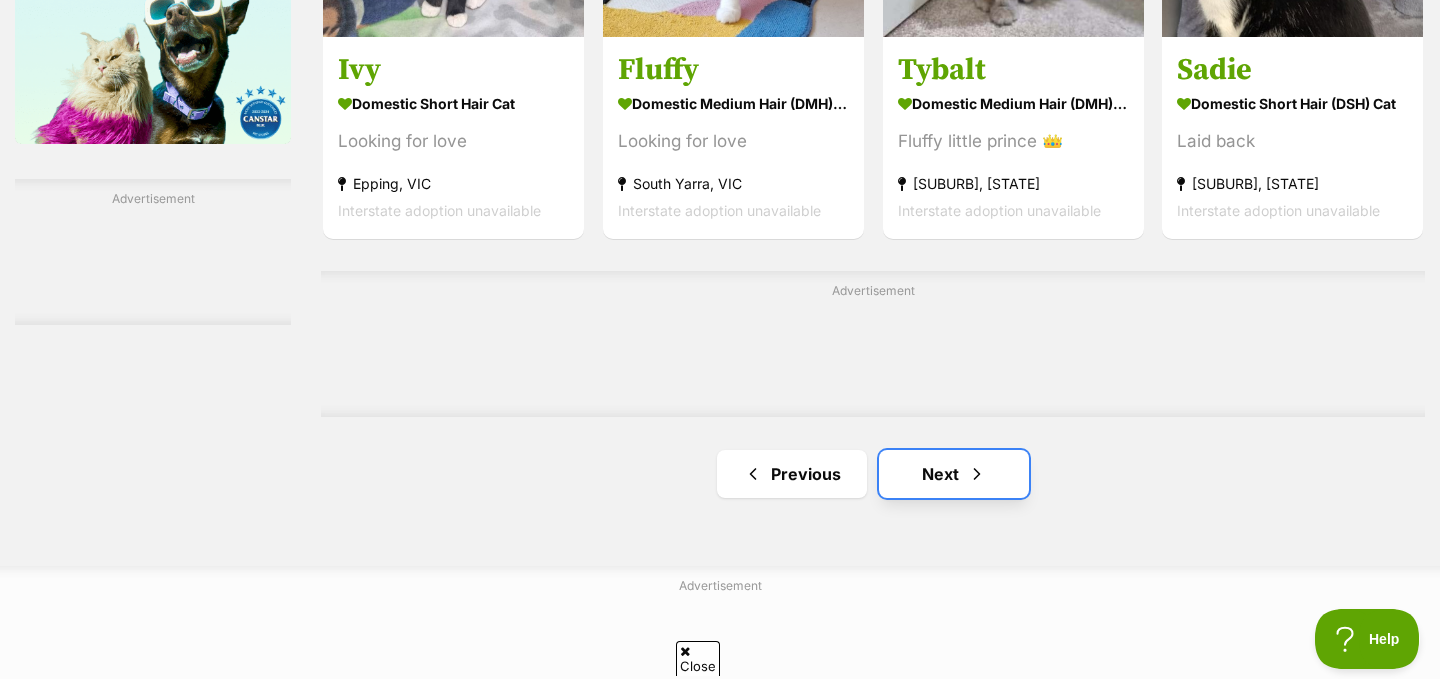 click at bounding box center [977, 474] 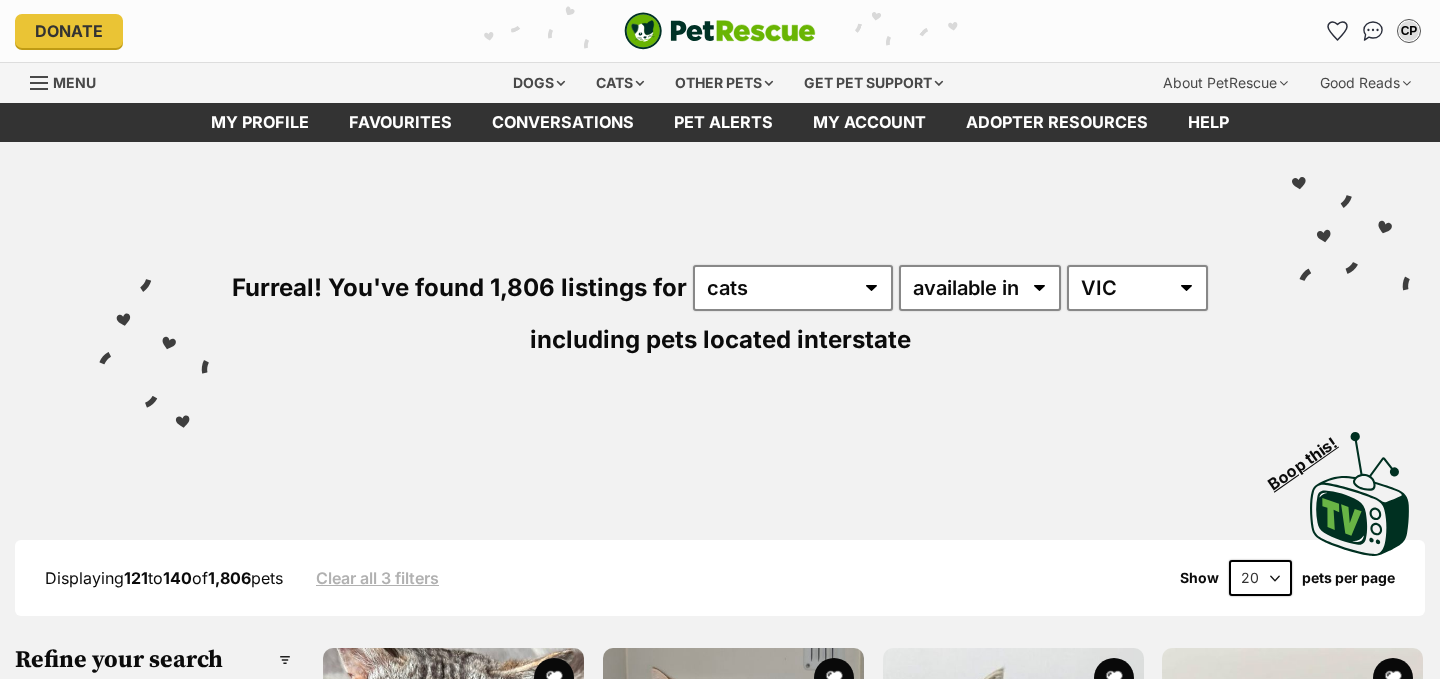 scroll, scrollTop: 0, scrollLeft: 0, axis: both 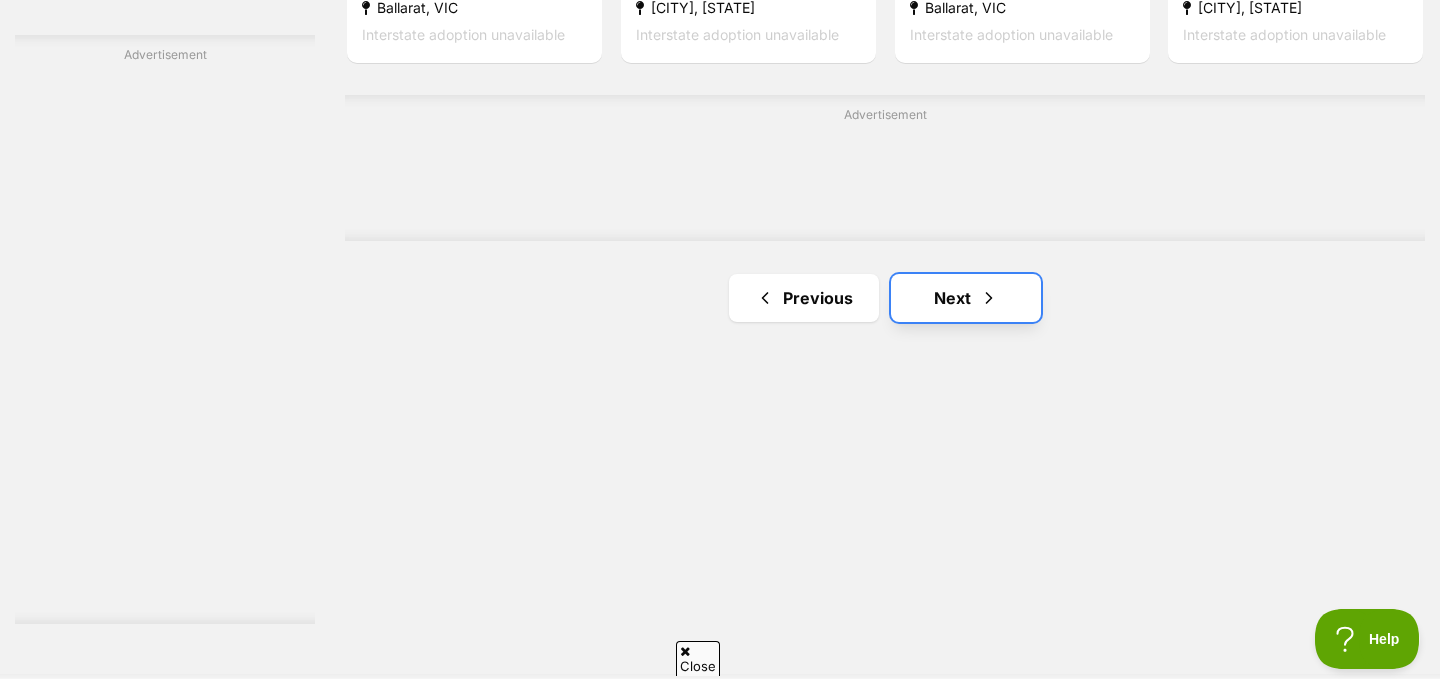 click at bounding box center (989, 298) 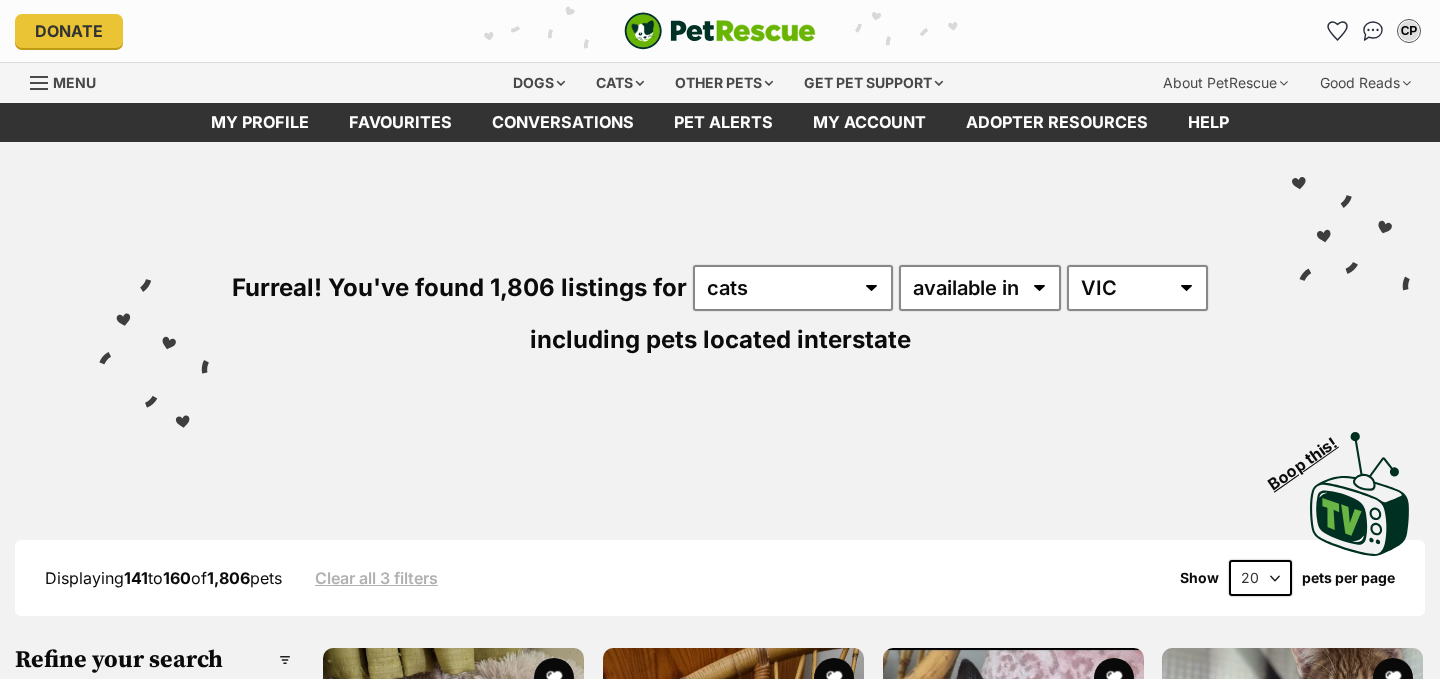 scroll, scrollTop: 0, scrollLeft: 0, axis: both 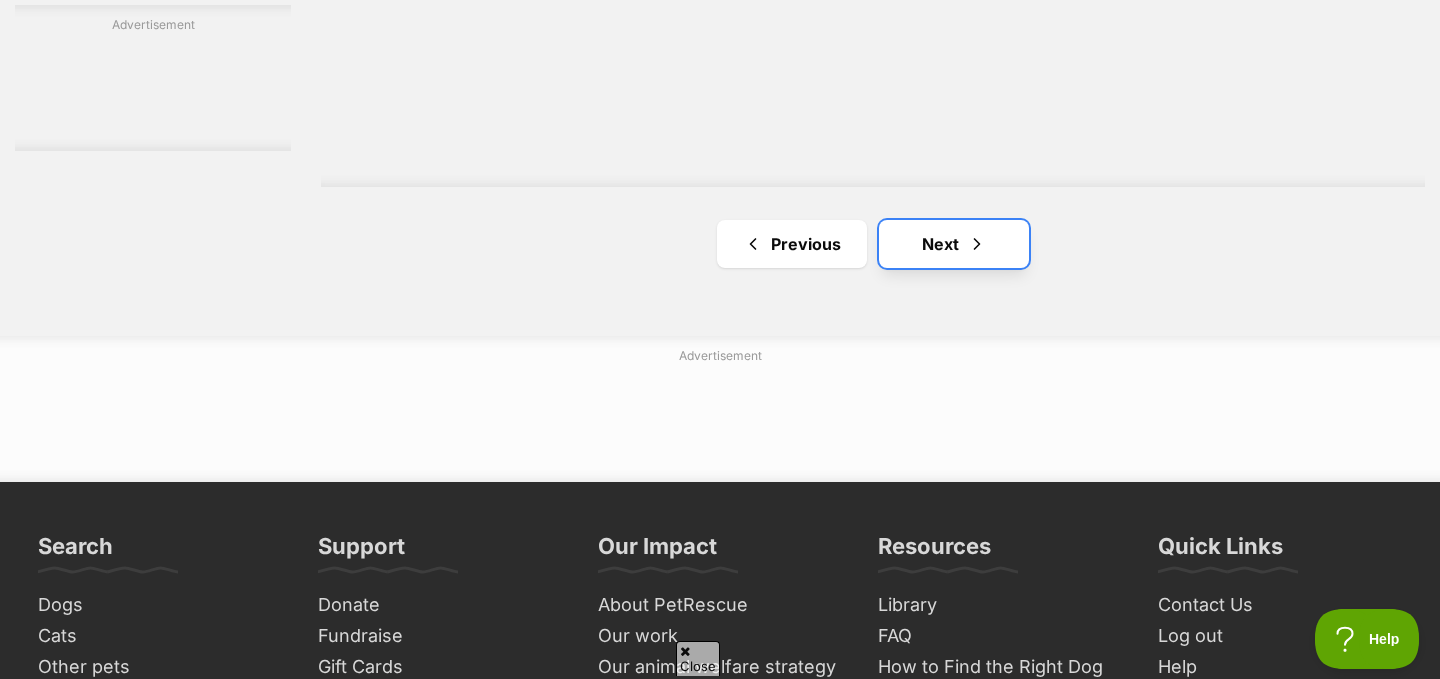 click on "Next" at bounding box center [954, 244] 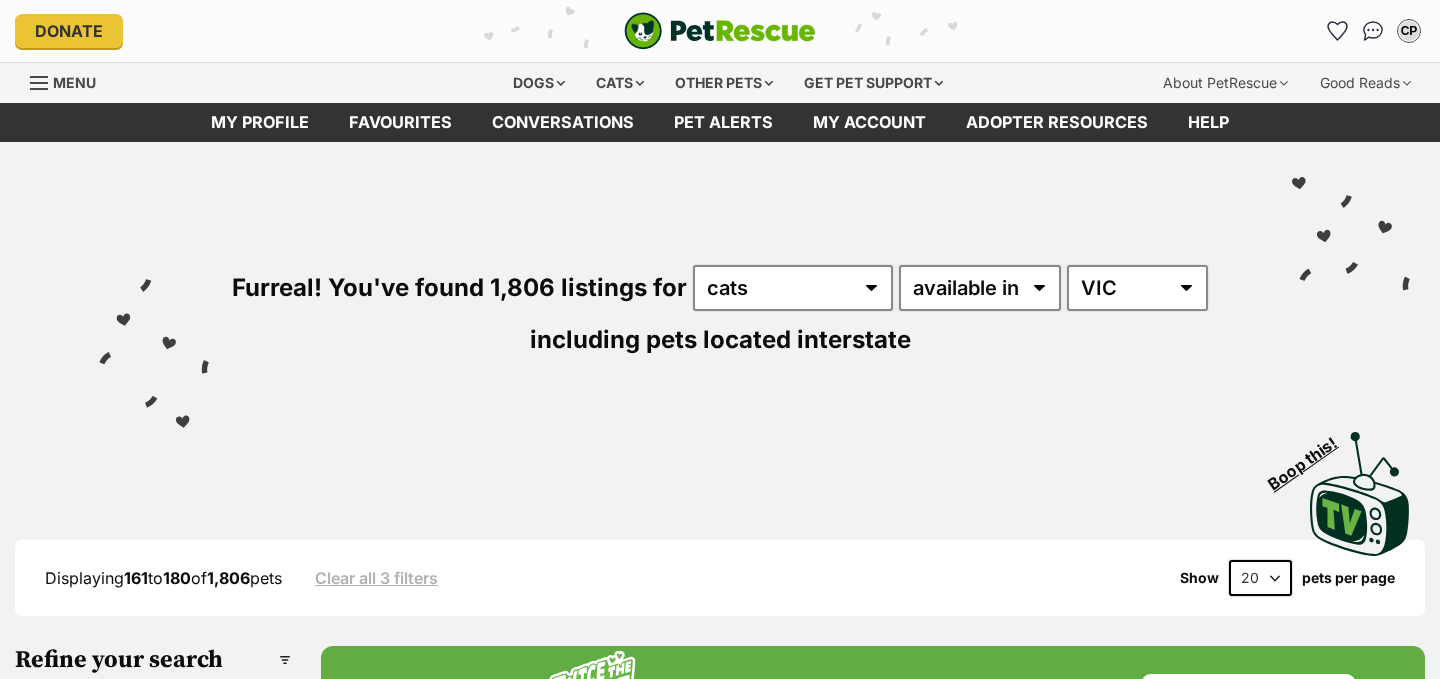 scroll, scrollTop: 0, scrollLeft: 0, axis: both 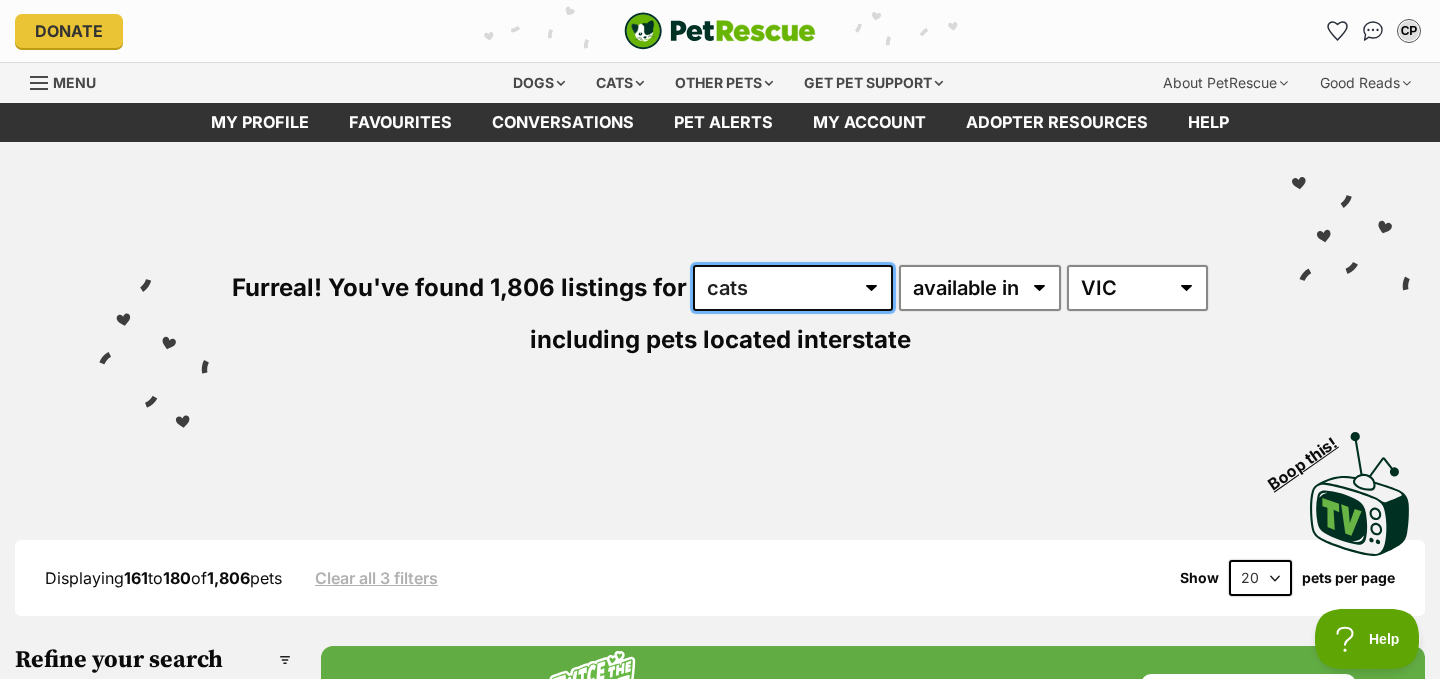 click on "any type of pet
cats
dogs
other pets" at bounding box center (793, 288) 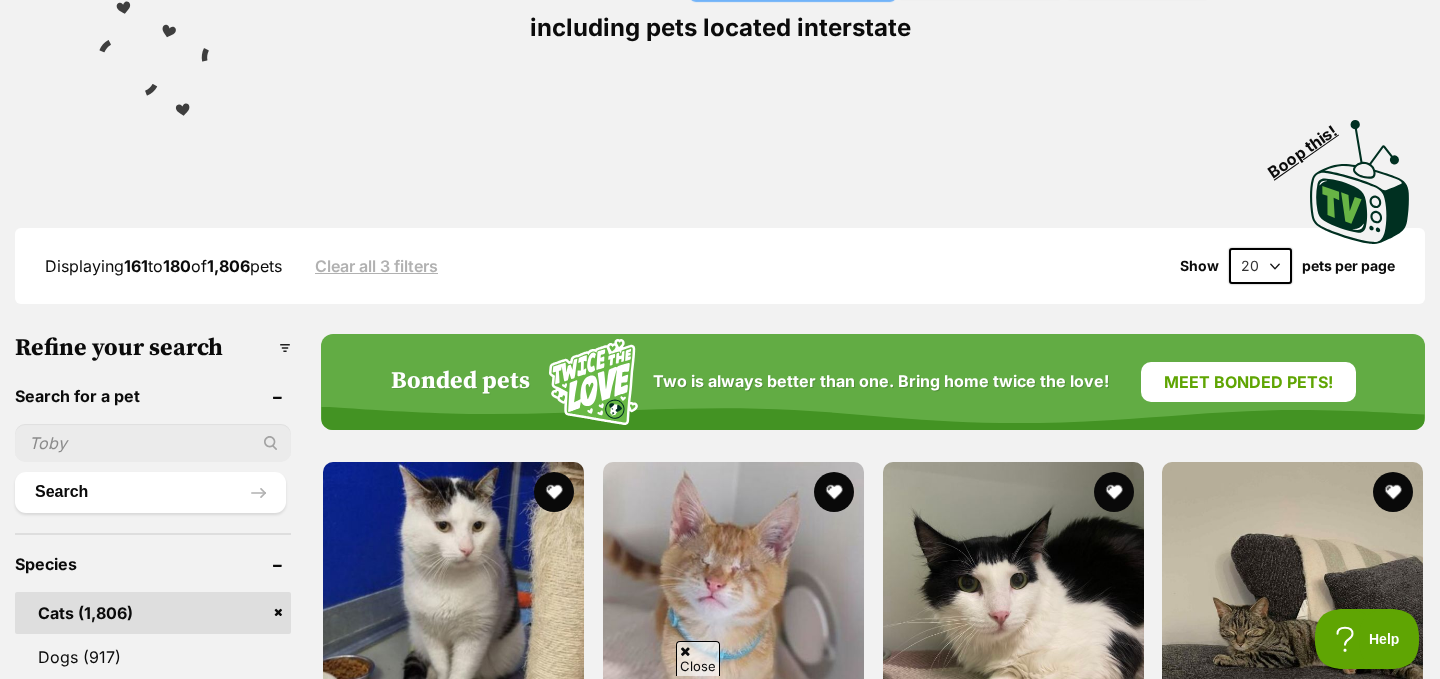 scroll, scrollTop: 313, scrollLeft: 0, axis: vertical 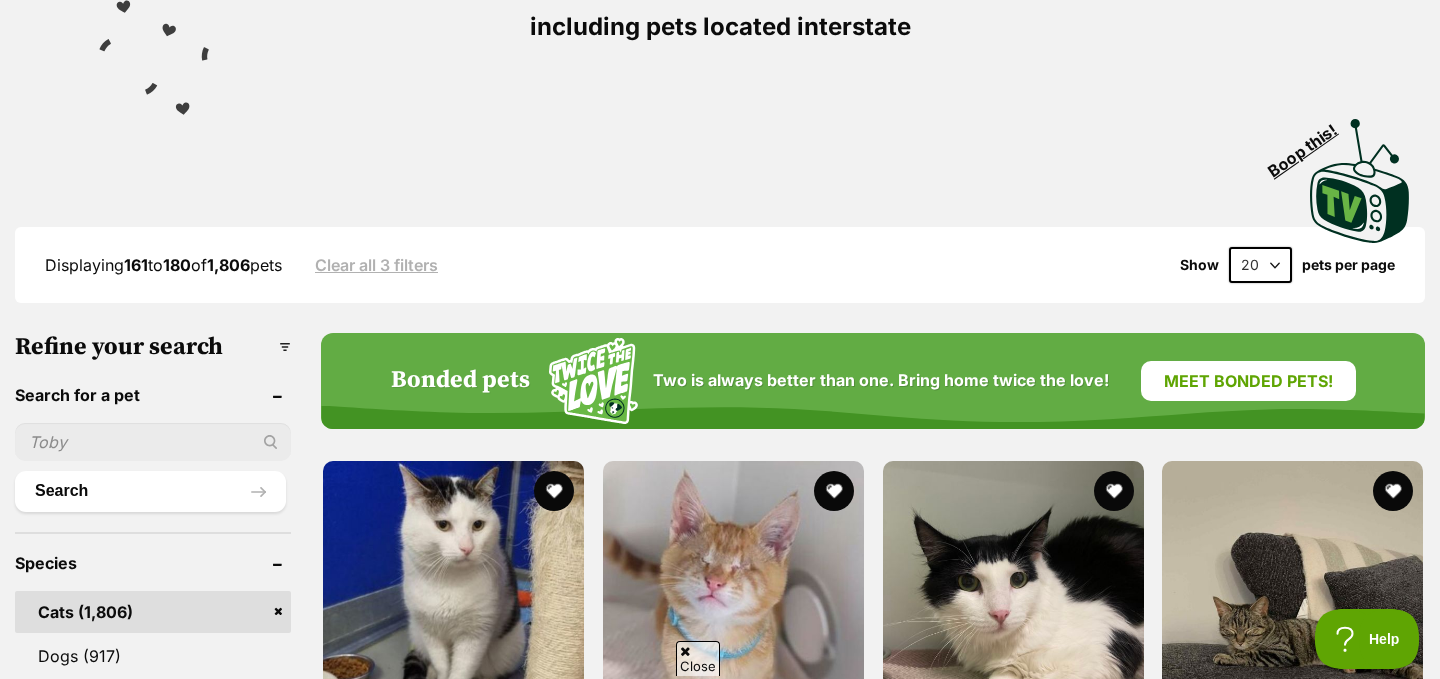 click on "Refine your search" at bounding box center (153, 347) 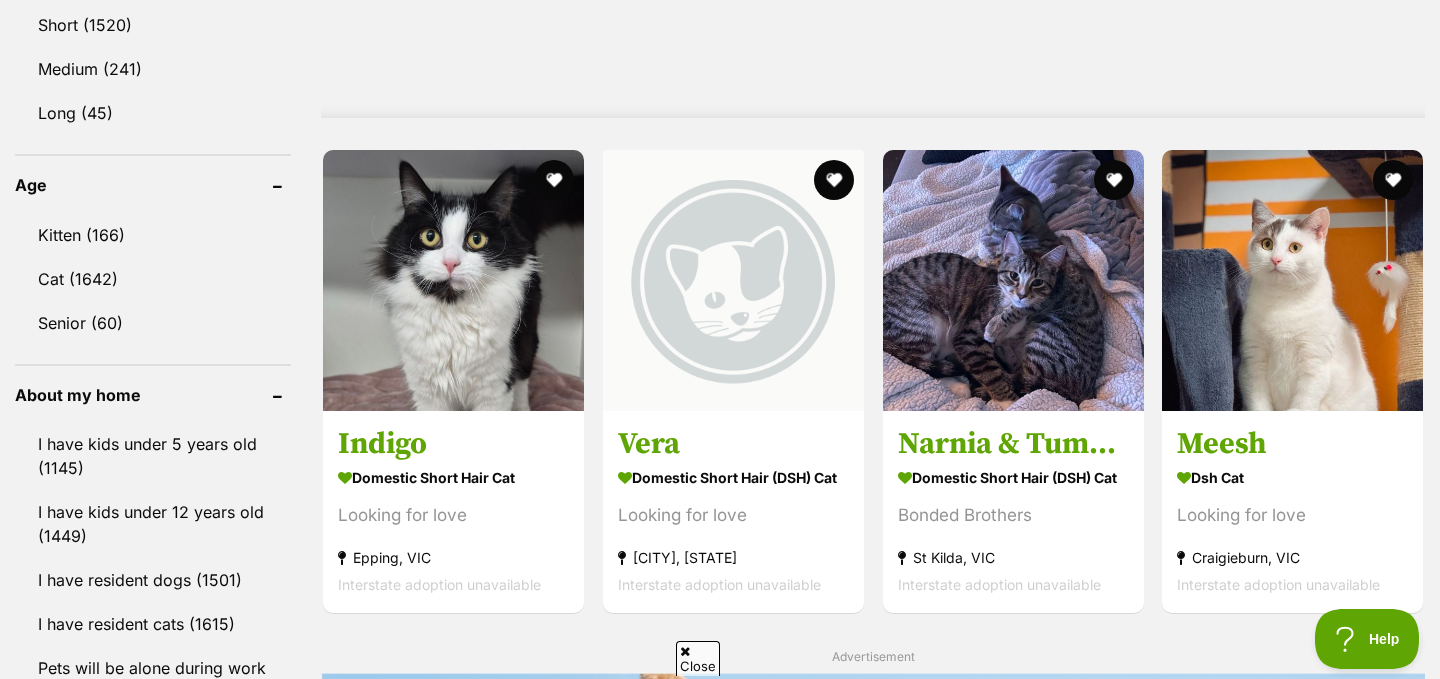 scroll, scrollTop: 1932, scrollLeft: 0, axis: vertical 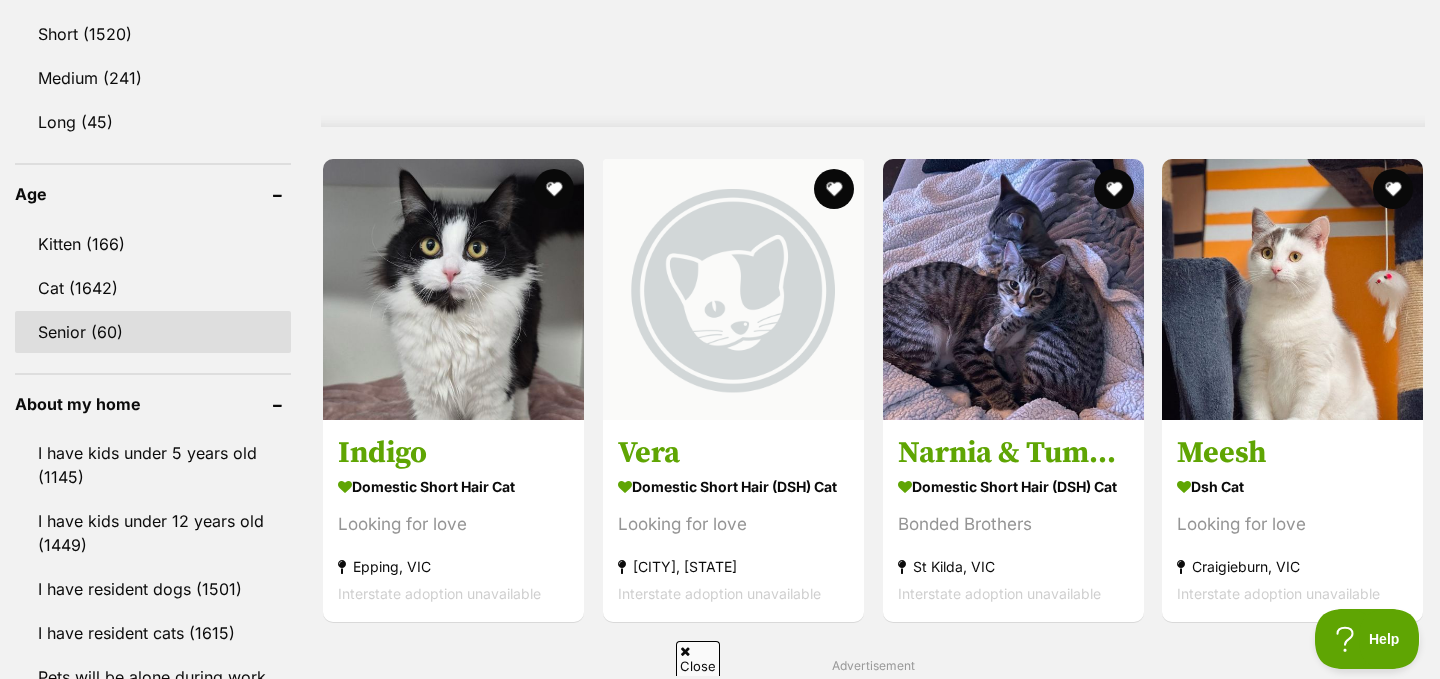 click on "Senior (60)" at bounding box center [153, 332] 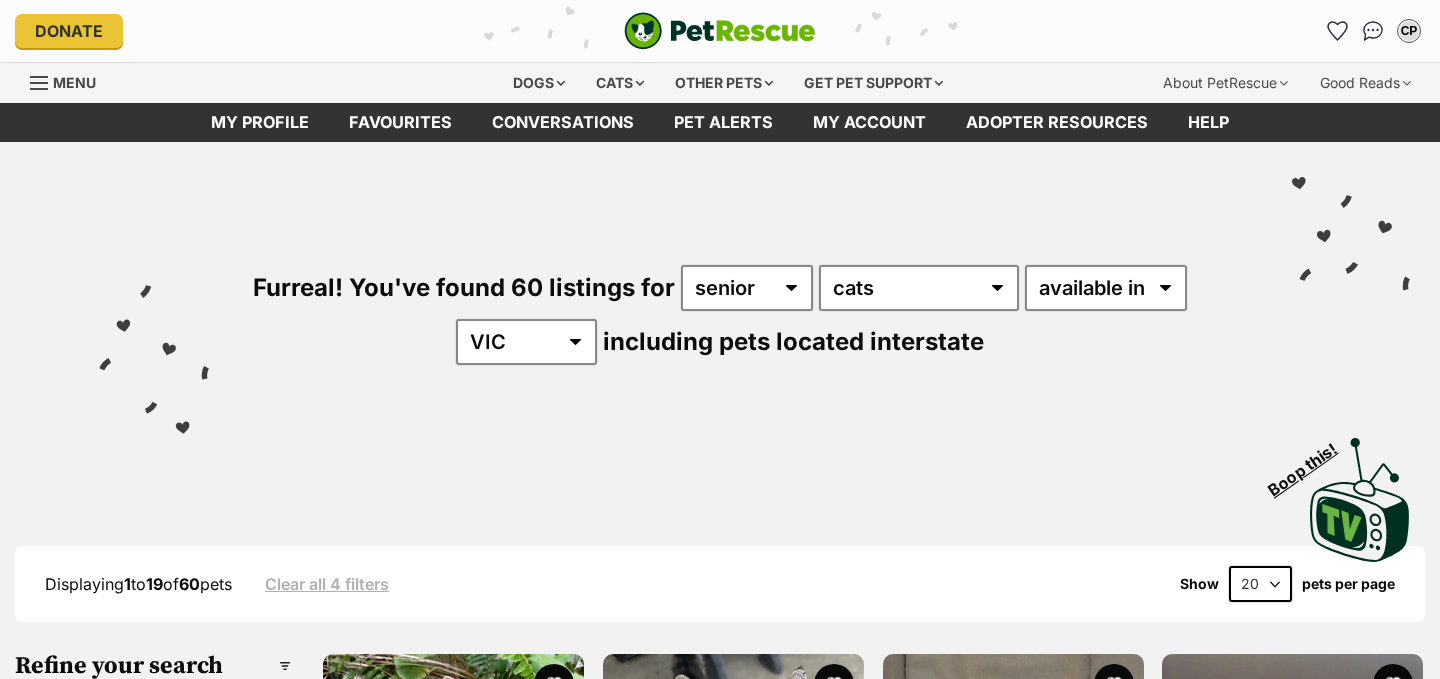 scroll, scrollTop: 0, scrollLeft: 0, axis: both 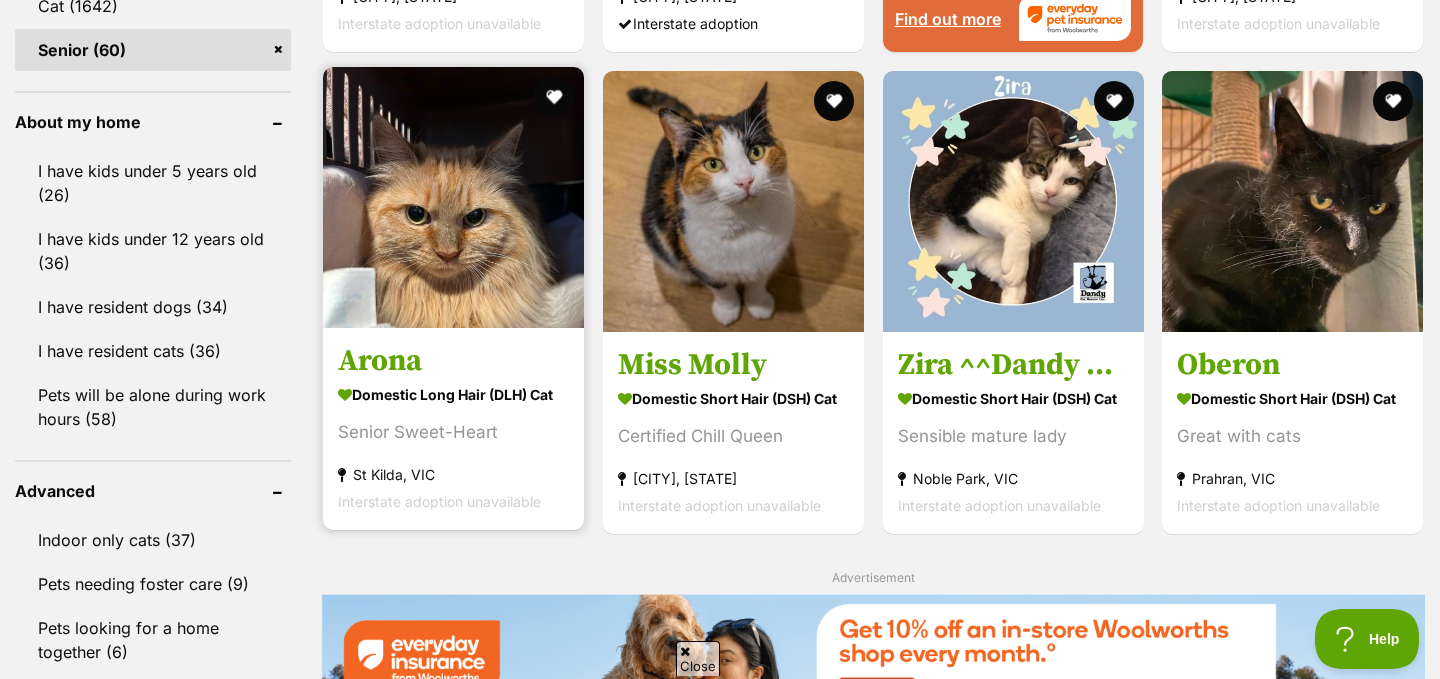 click at bounding box center (453, 197) 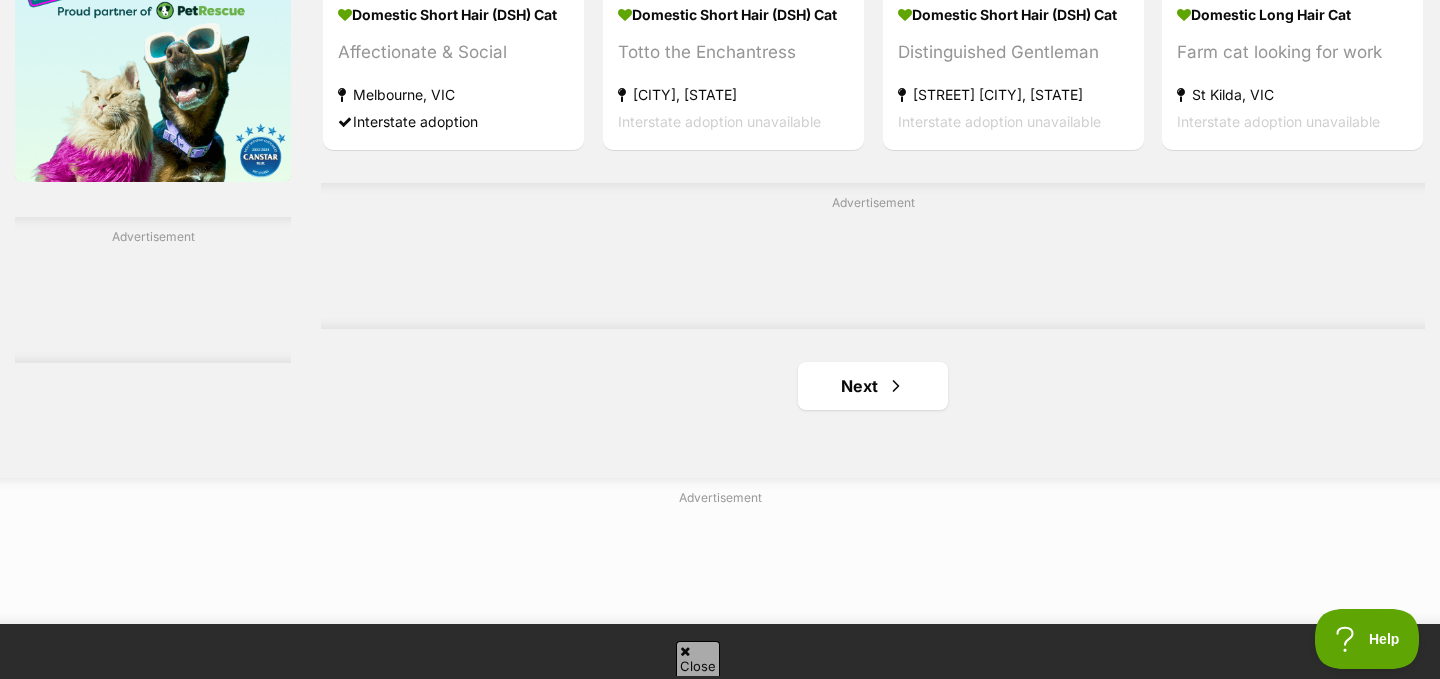 scroll, scrollTop: 3356, scrollLeft: 0, axis: vertical 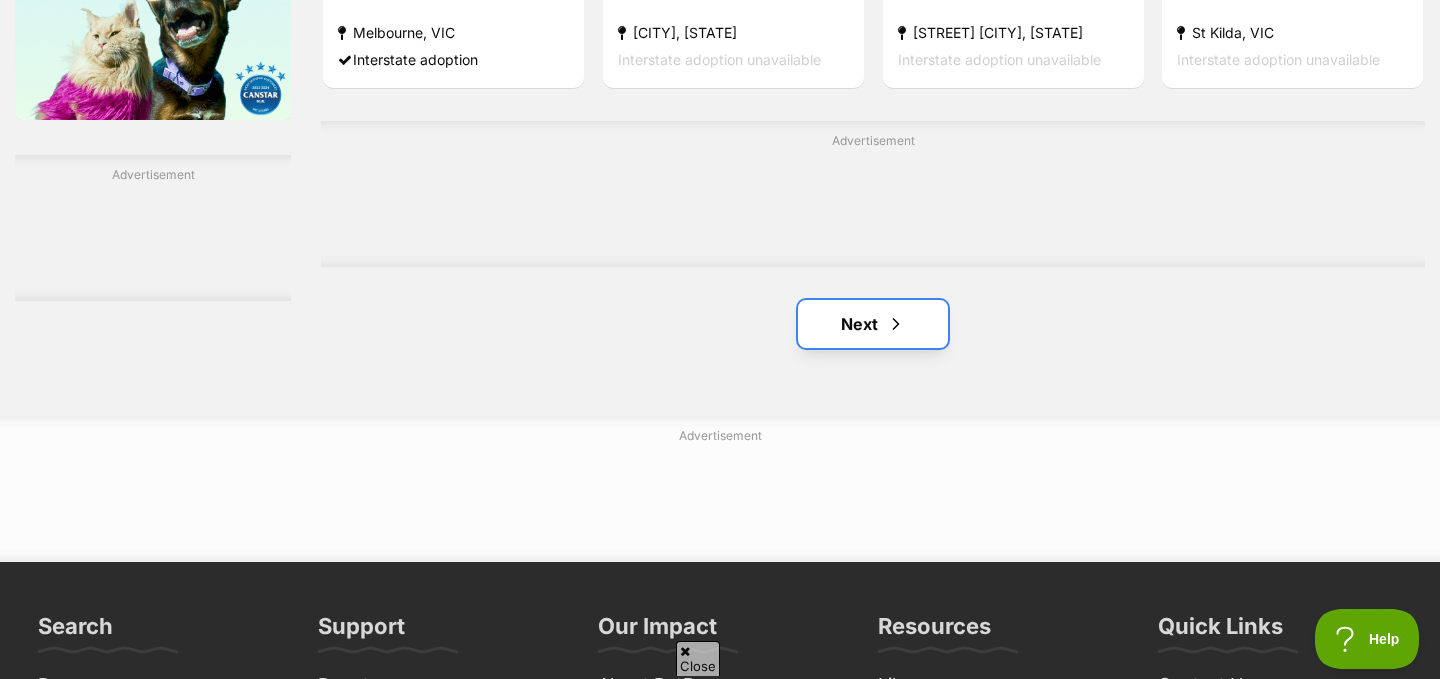 click on "Next" at bounding box center (873, 324) 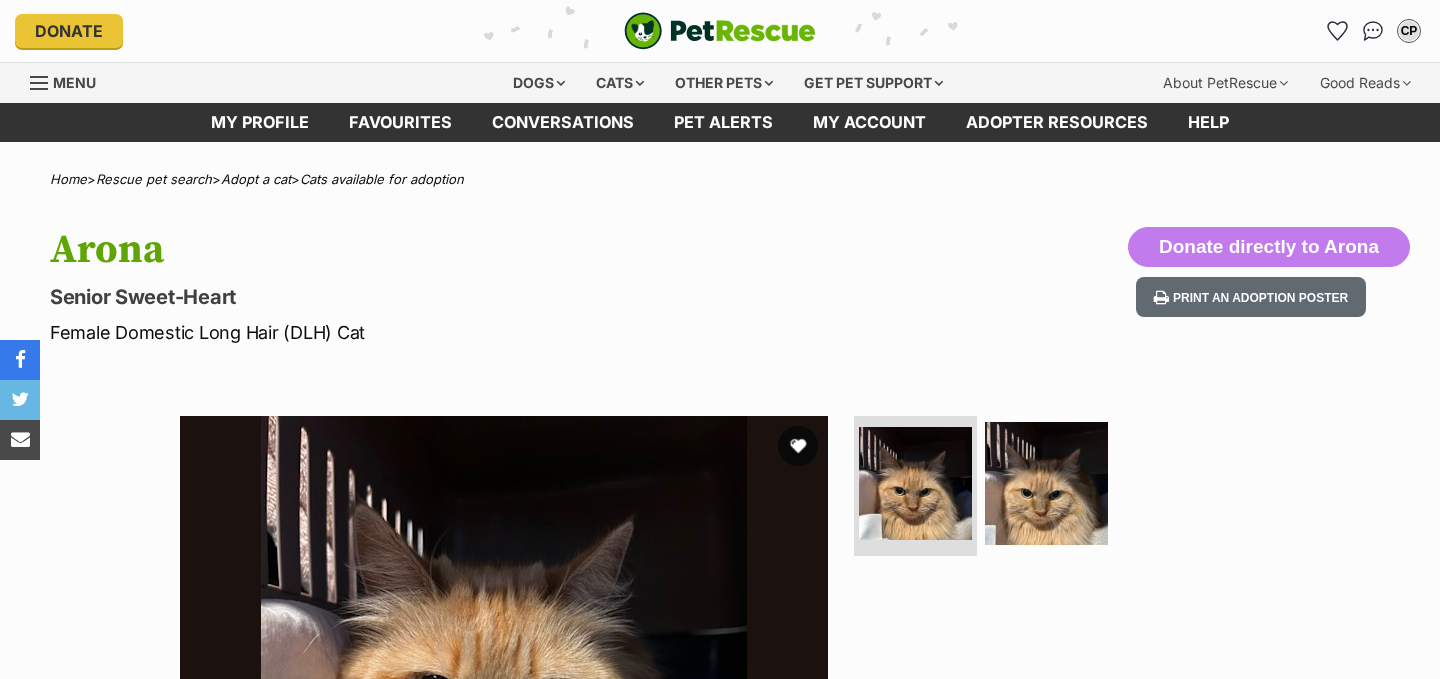 scroll, scrollTop: 0, scrollLeft: 0, axis: both 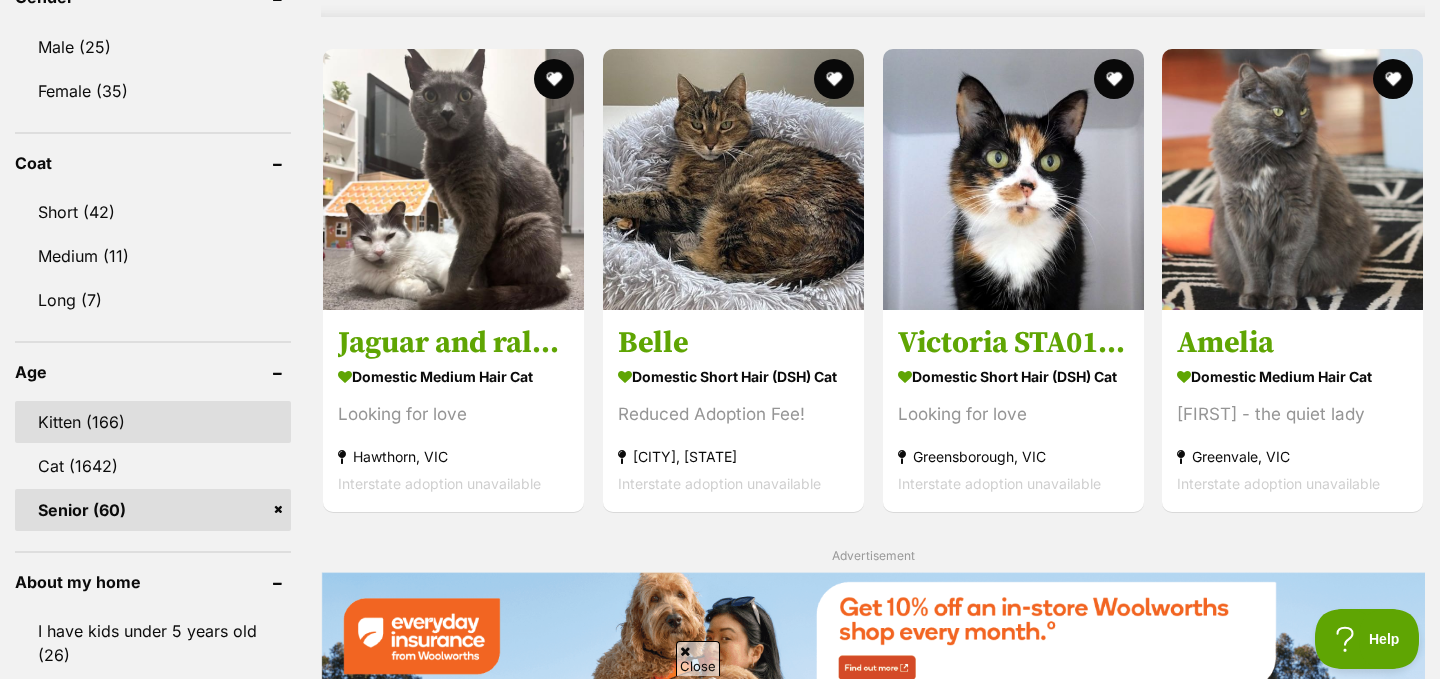 click on "Kitten (166)" at bounding box center (153, 422) 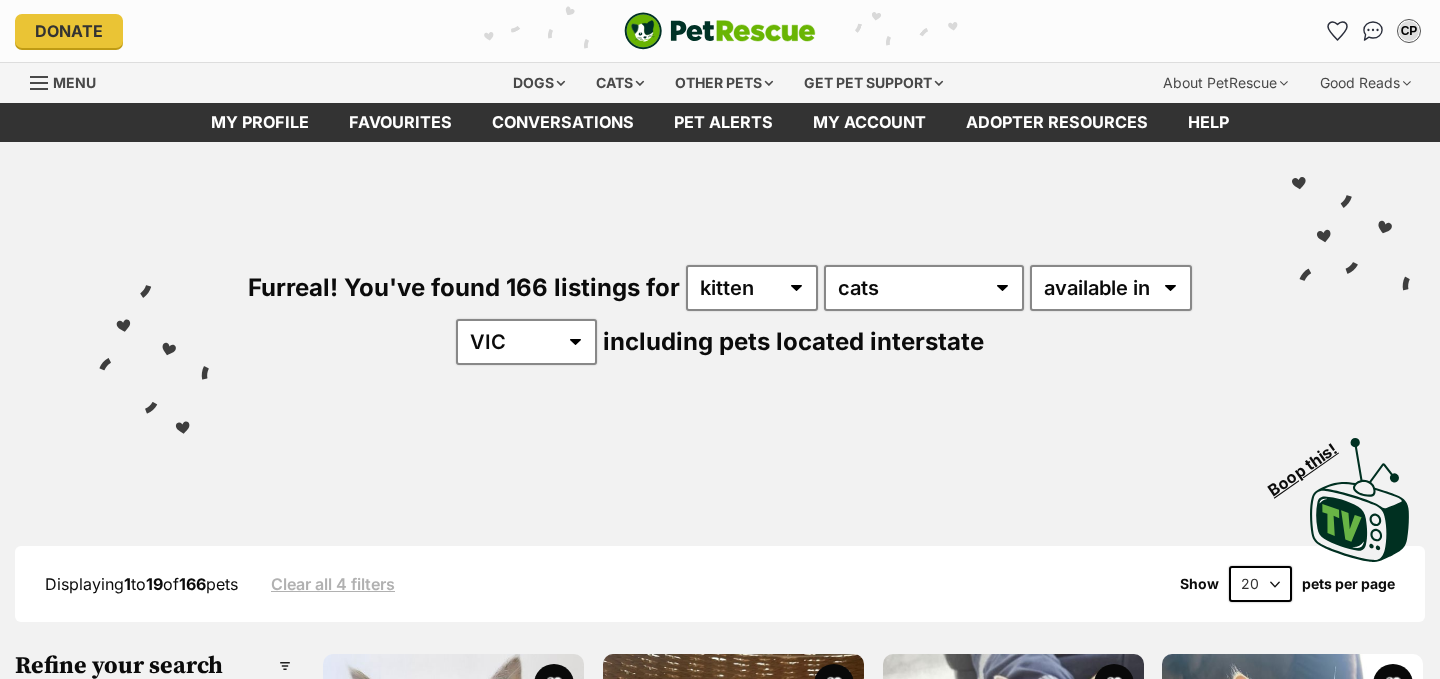scroll, scrollTop: 0, scrollLeft: 0, axis: both 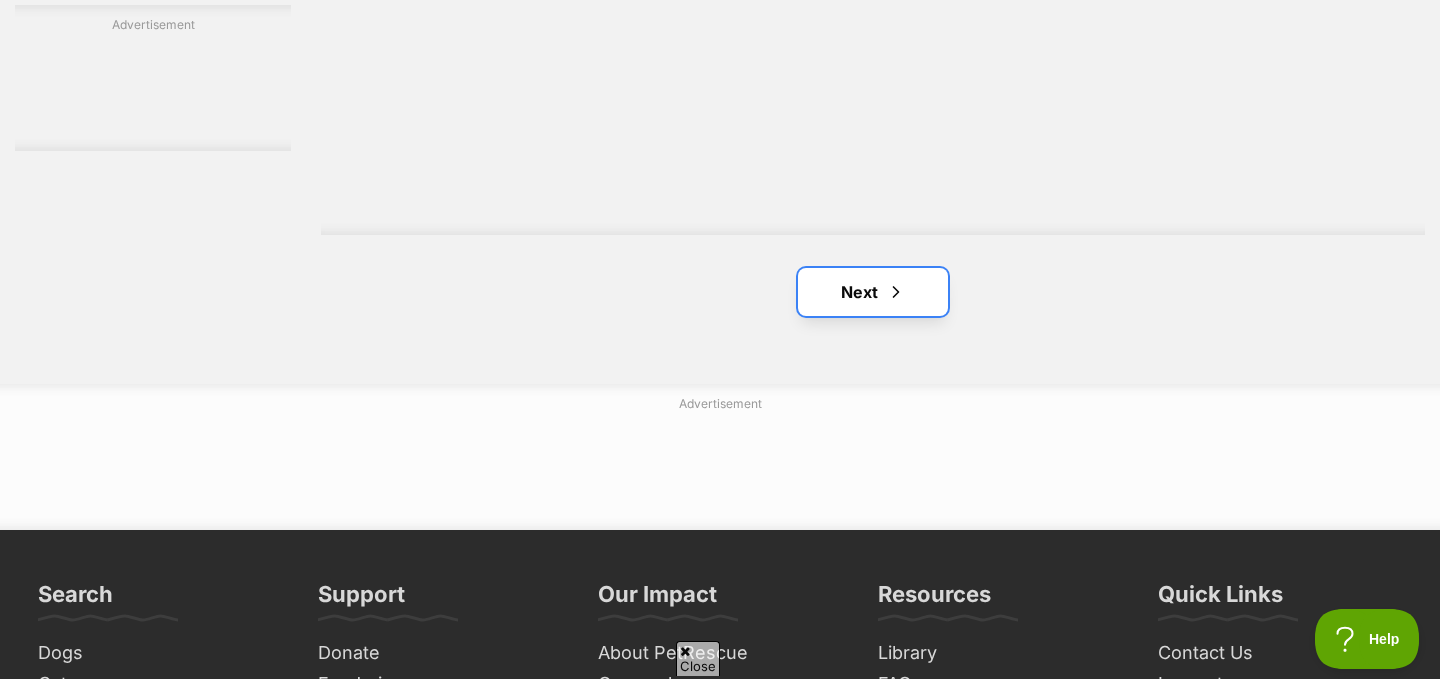 click on "Next" at bounding box center [873, 292] 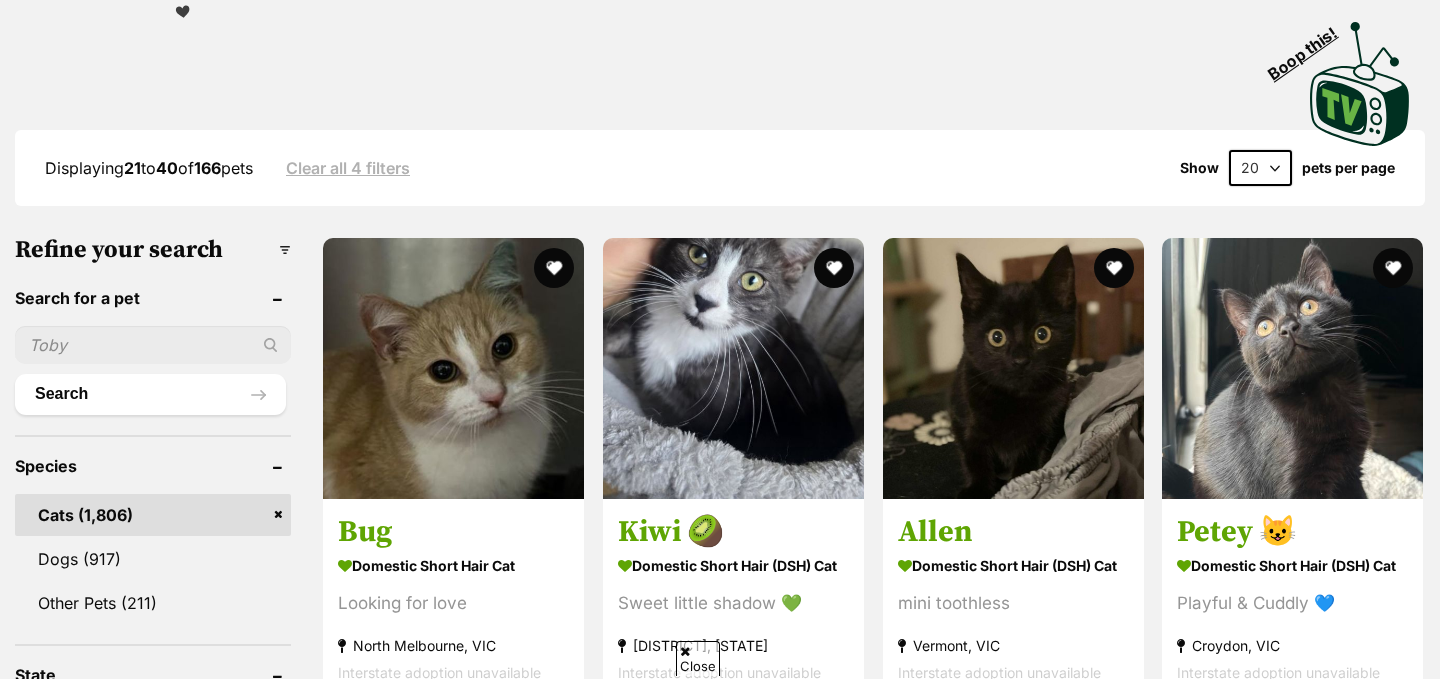scroll, scrollTop: 0, scrollLeft: 0, axis: both 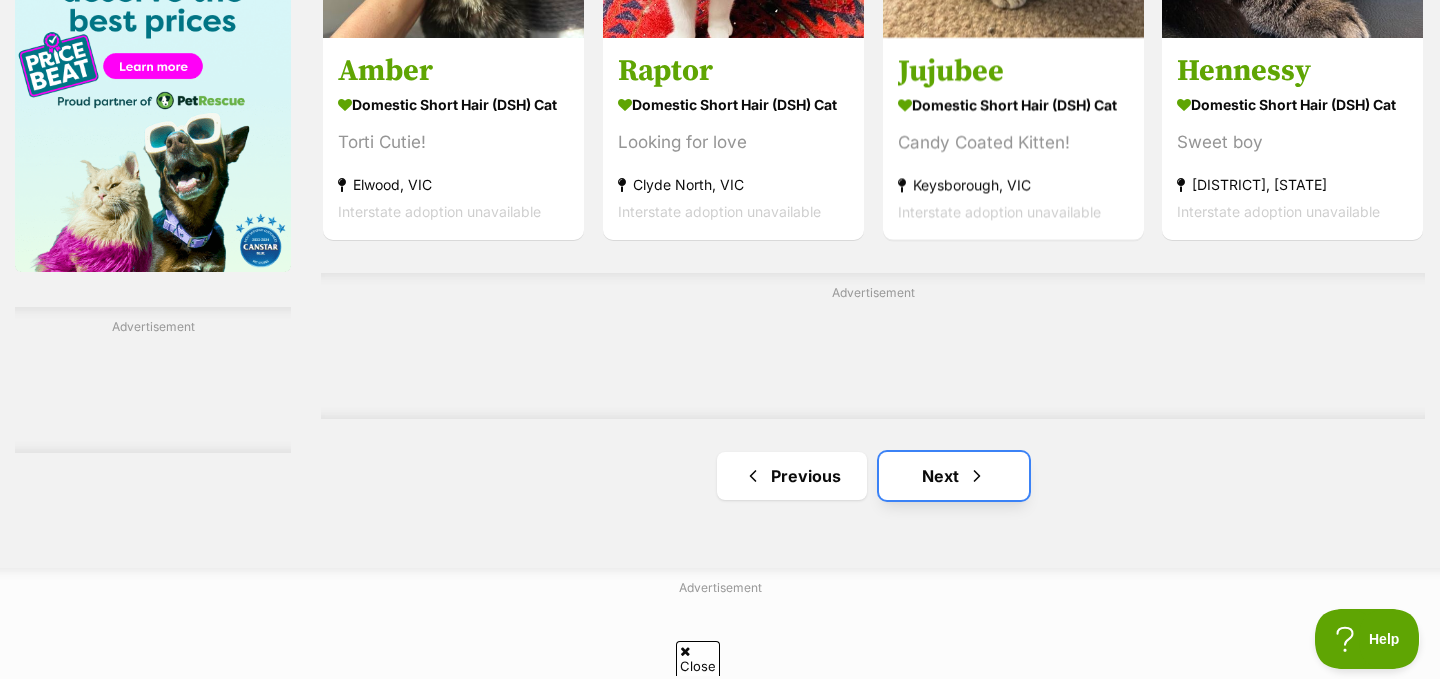 click on "Next" at bounding box center (954, 476) 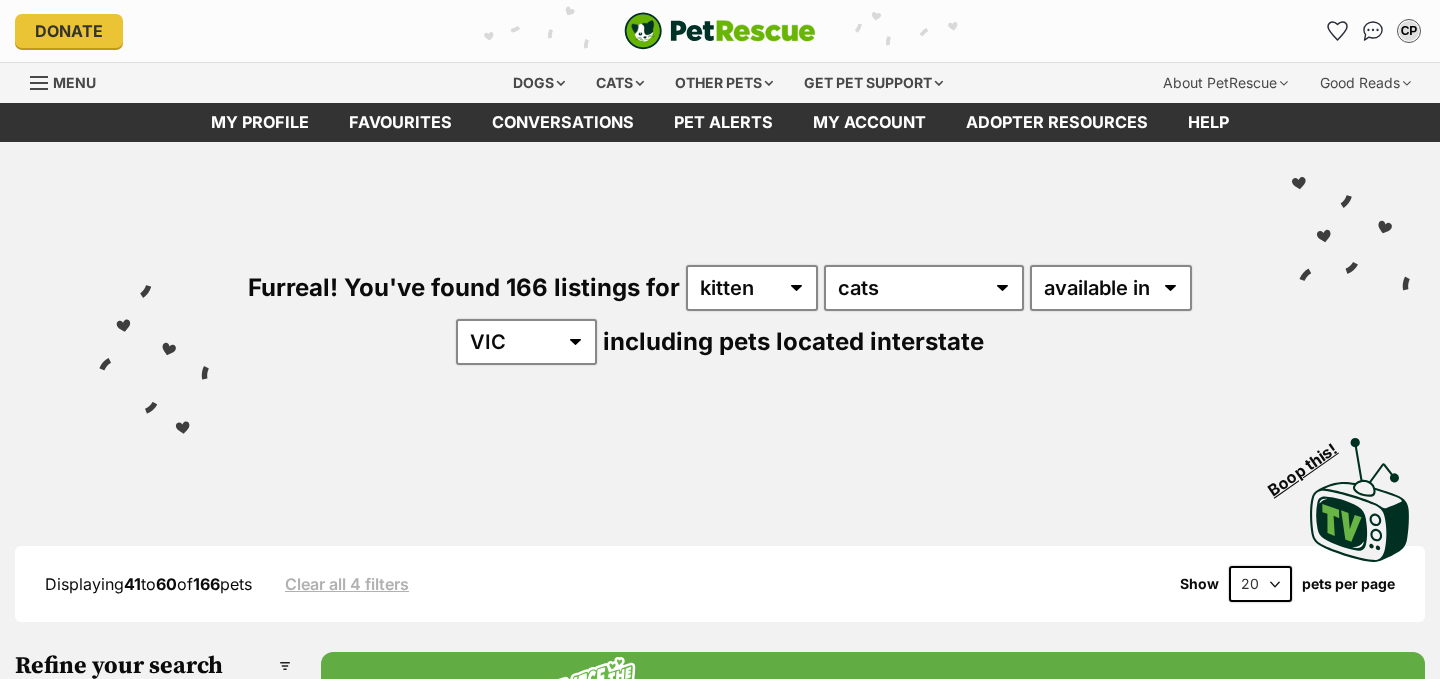 scroll, scrollTop: 0, scrollLeft: 0, axis: both 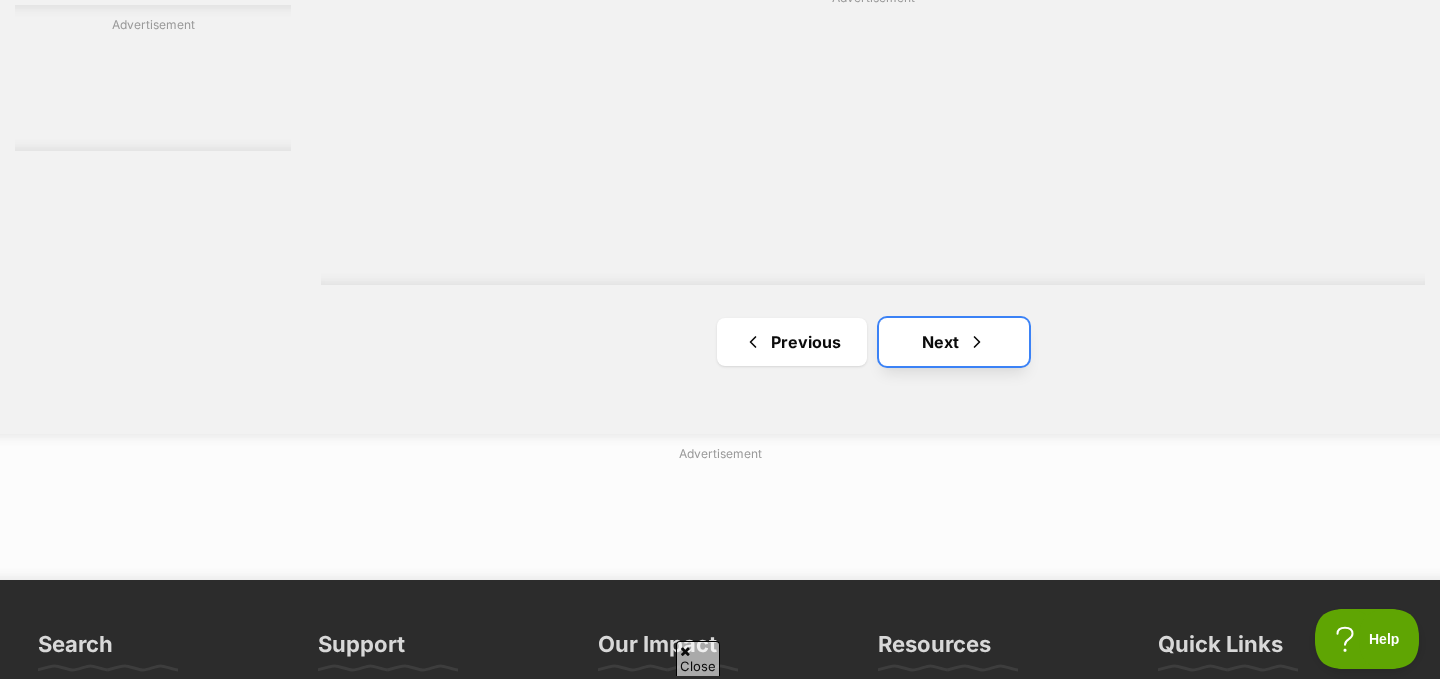 click on "Next" at bounding box center [954, 342] 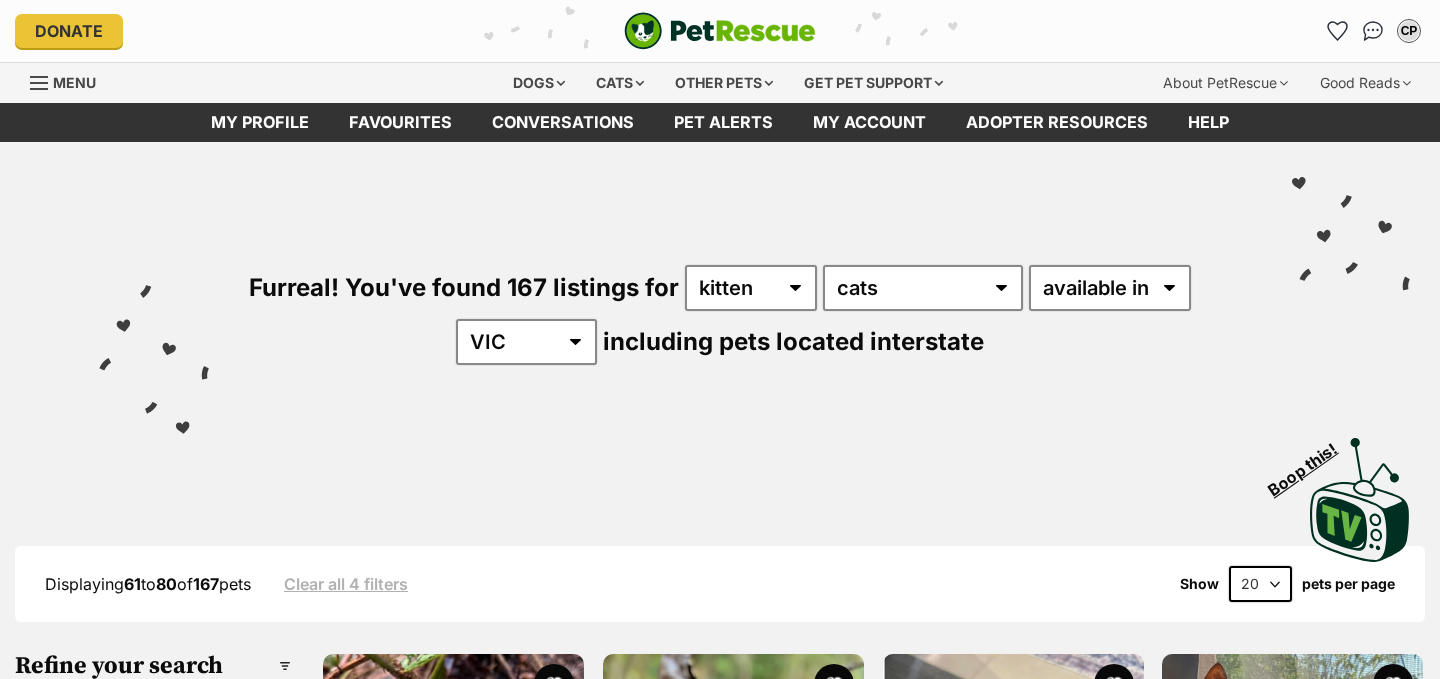scroll, scrollTop: 0, scrollLeft: 0, axis: both 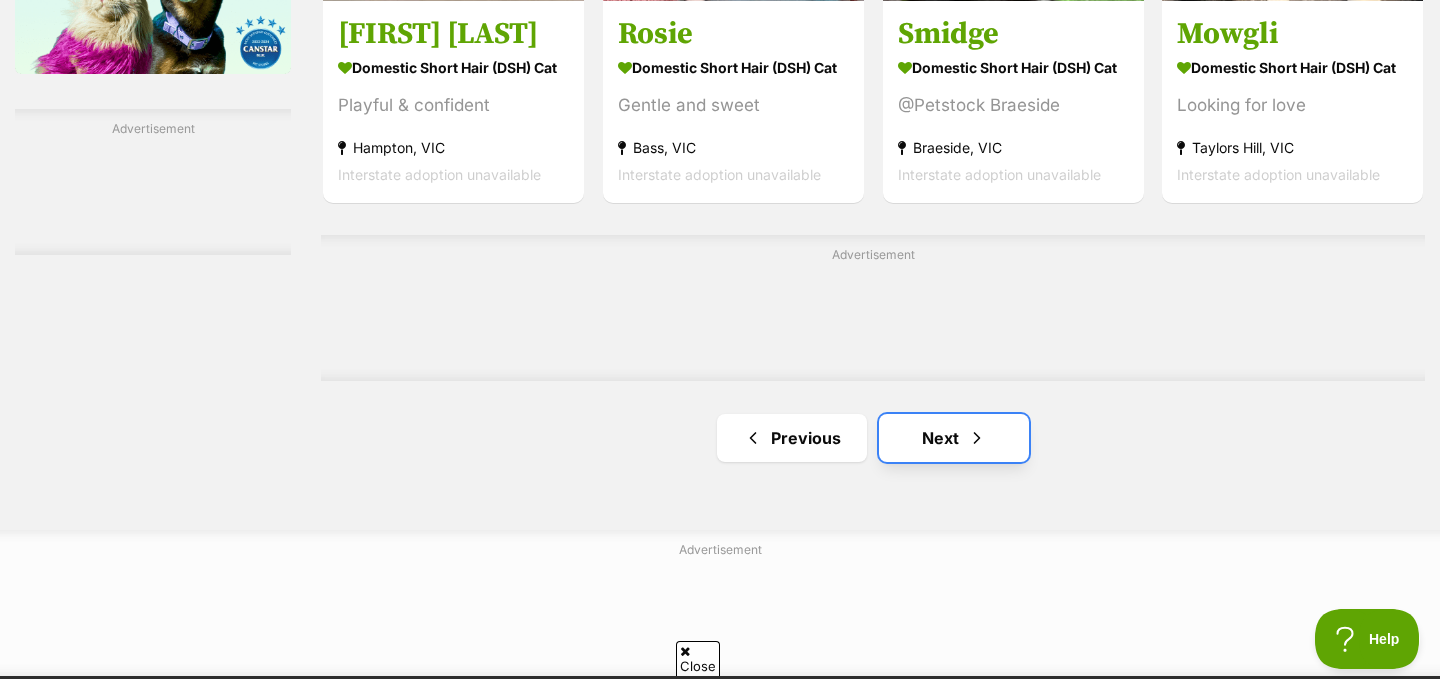click on "Next" at bounding box center (954, 438) 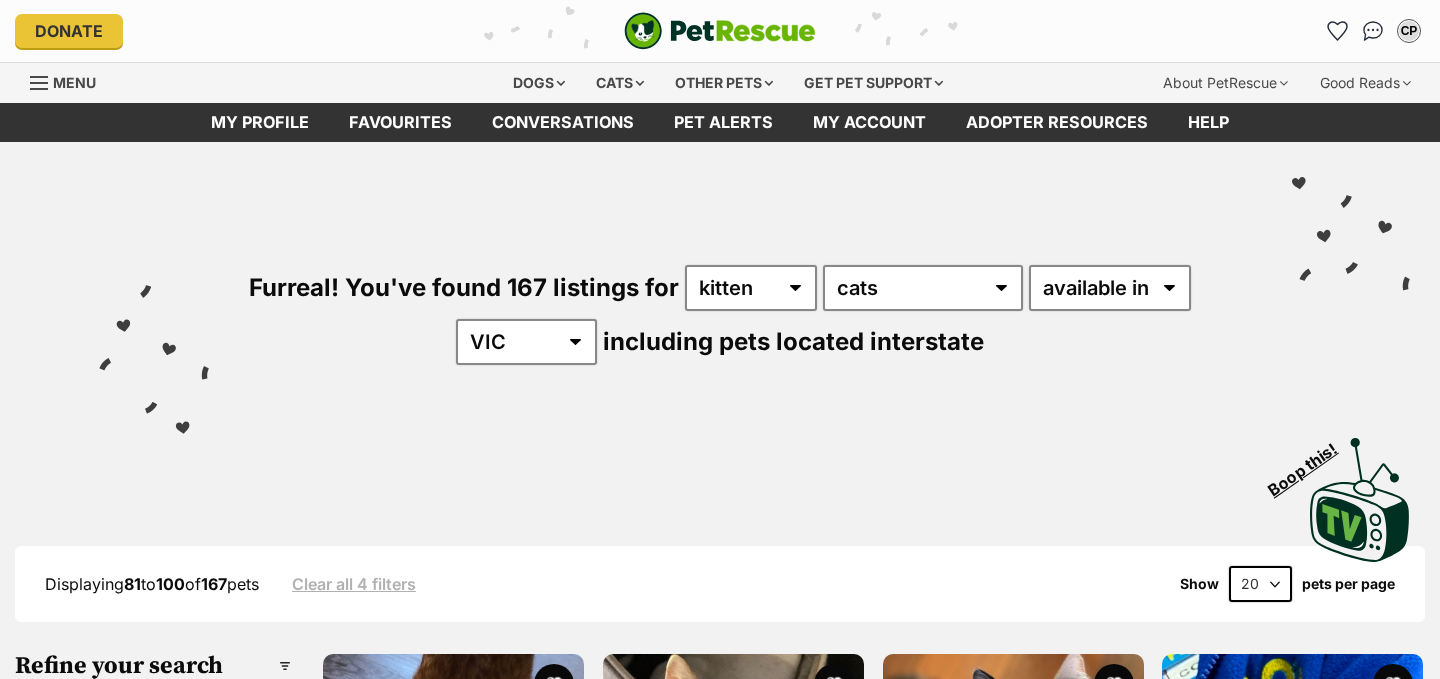 scroll, scrollTop: 0, scrollLeft: 0, axis: both 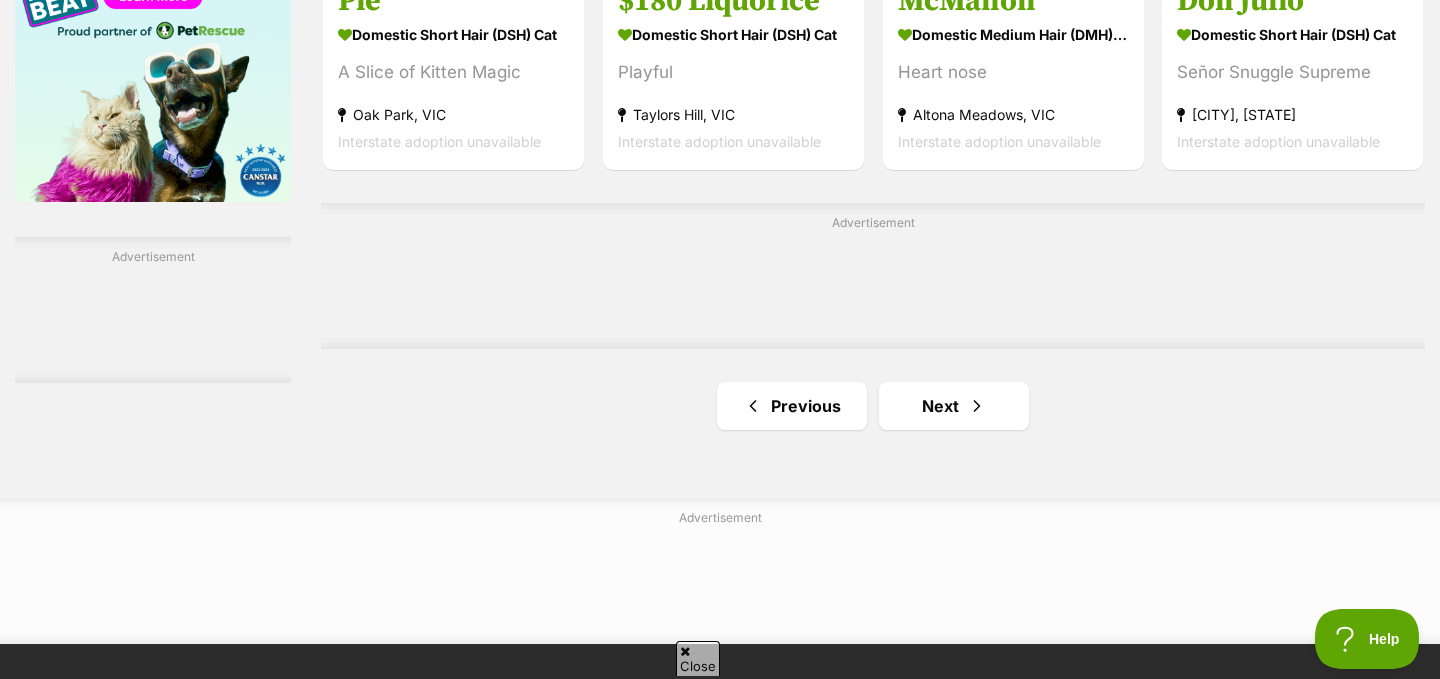 click on "Prince
Domestic Short Hair (DSH) Cat
Big Red
Grantville, VIC
Interstate adoption unavailable
Soda
Domestic Short Hair (DSH) Cat
Looking for love
Grantville, VIC
Interstate adoption unavailable
Jalapeno
Domestic Medium Hair (DMH) Cat
Wins everyone over
Glen Waverley, VIC
Interstate adoption unavailable
Spunky Spud
Domestic Medium Hair (DMH) Cat
Spunk-muffin funsta!
Diggers Rest, VIC
Interstate adoption unavailable
Lily and Bluebelle
Domestic Short Hair (DSH) Cat
Bonded sisters
Pakenham, VIC
Interstate adoption unavailable
April
Domestic Short Hair (DSH) Cat
Looking for love
Tyers, VIC
Interstate adoption unavailable
Advertisement" at bounding box center (873, -1087) 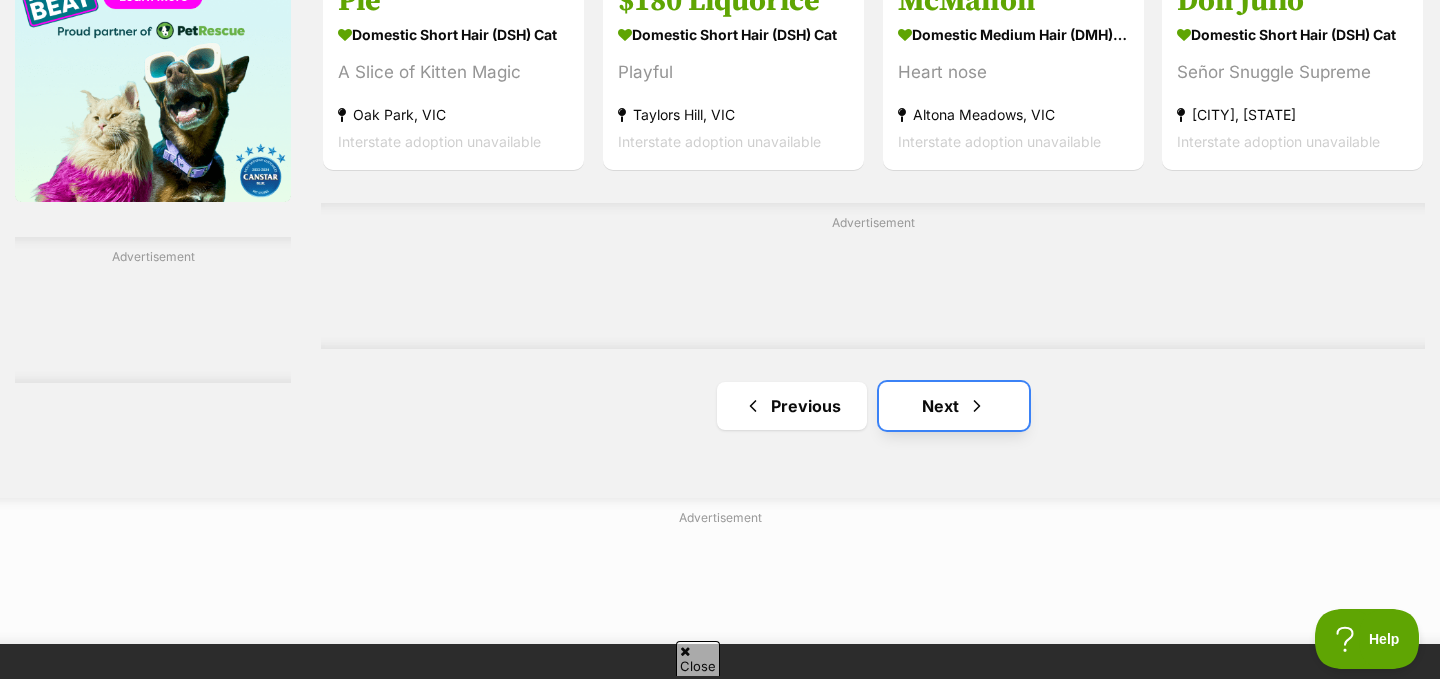 click on "Next" at bounding box center [954, 406] 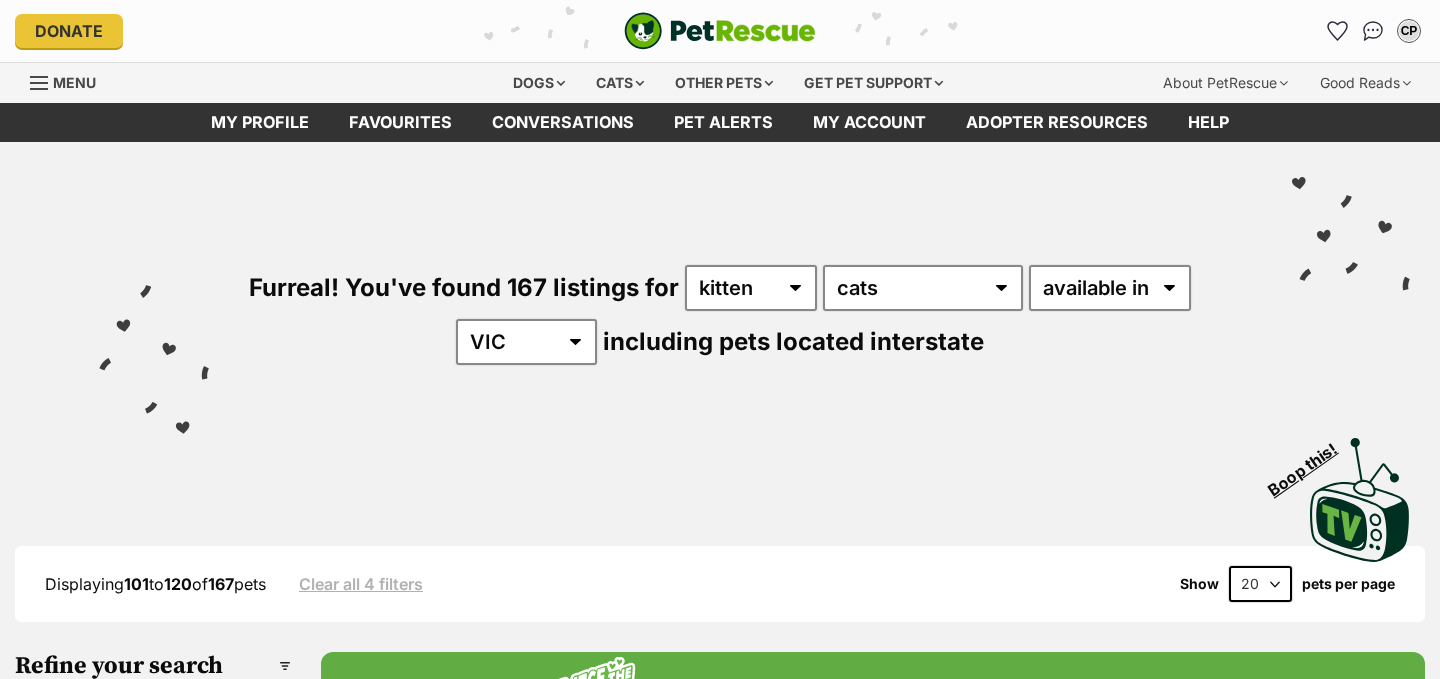 scroll, scrollTop: 0, scrollLeft: 0, axis: both 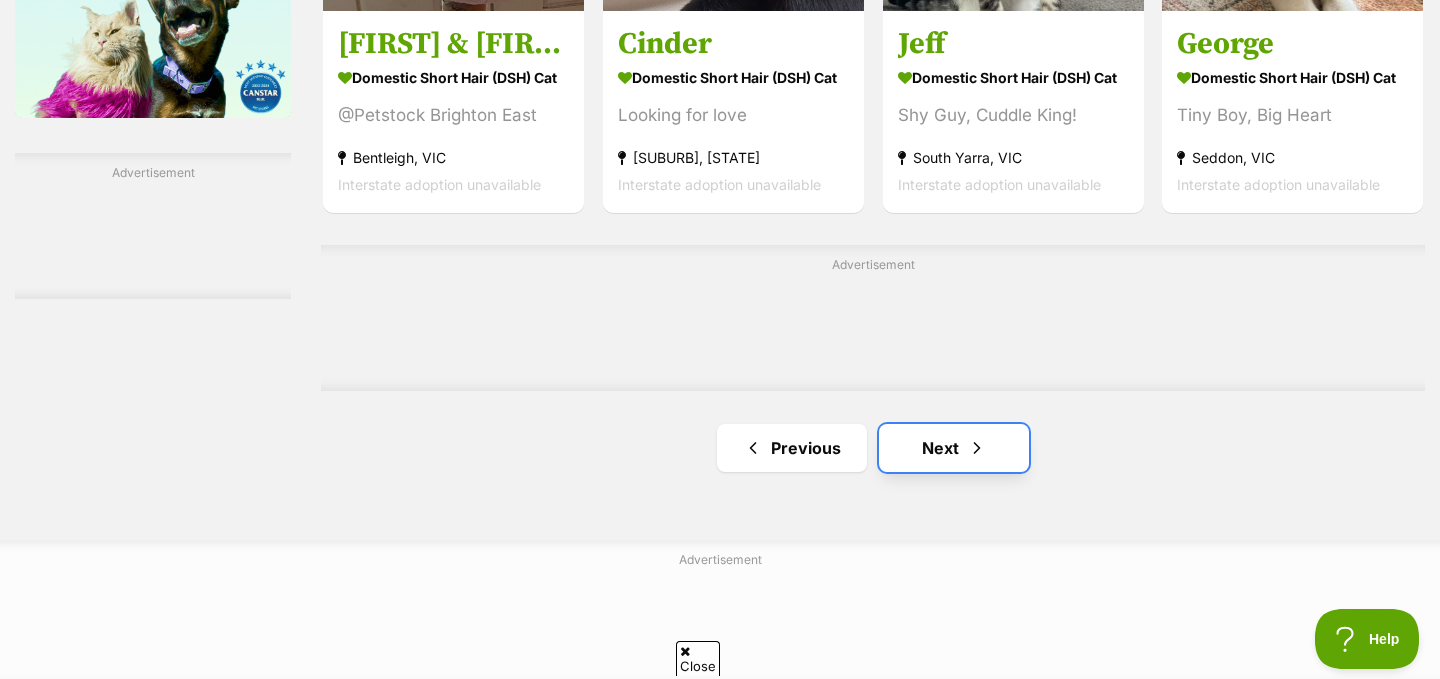 click on "Next" at bounding box center (954, 448) 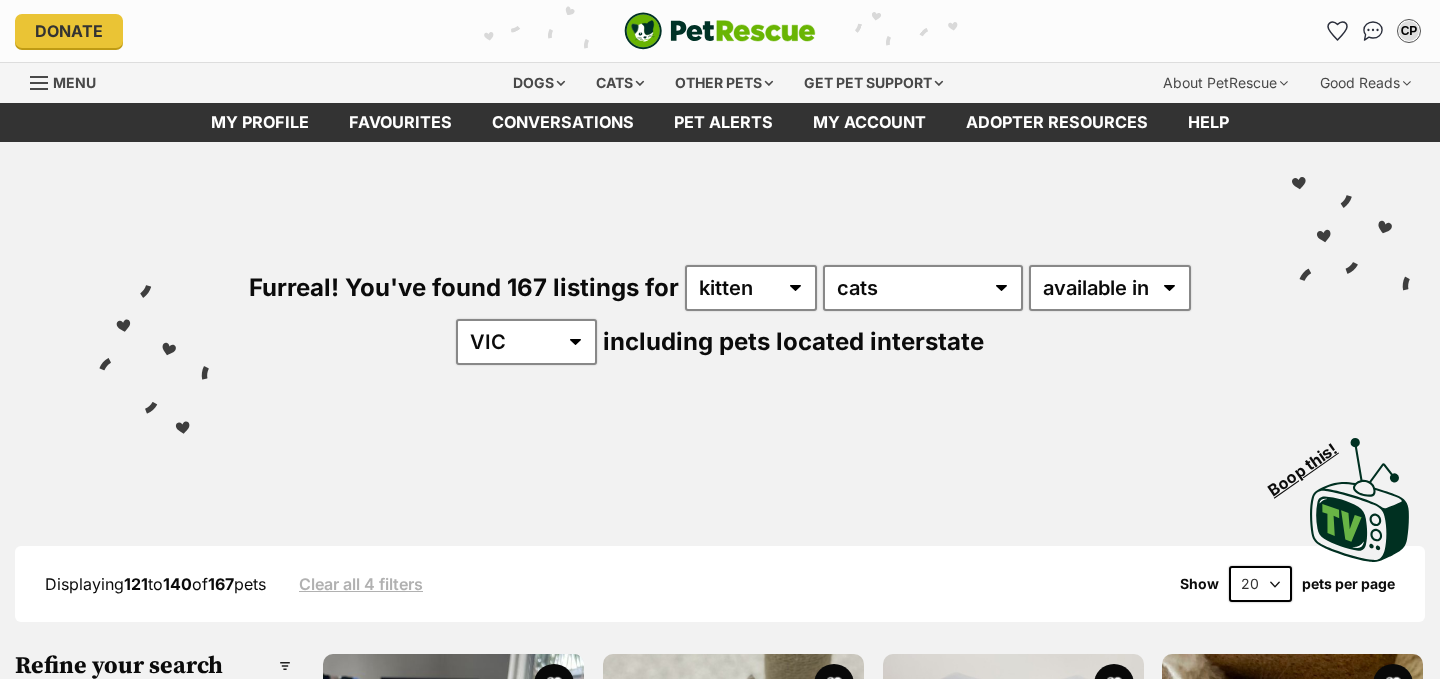 scroll, scrollTop: 0, scrollLeft: 0, axis: both 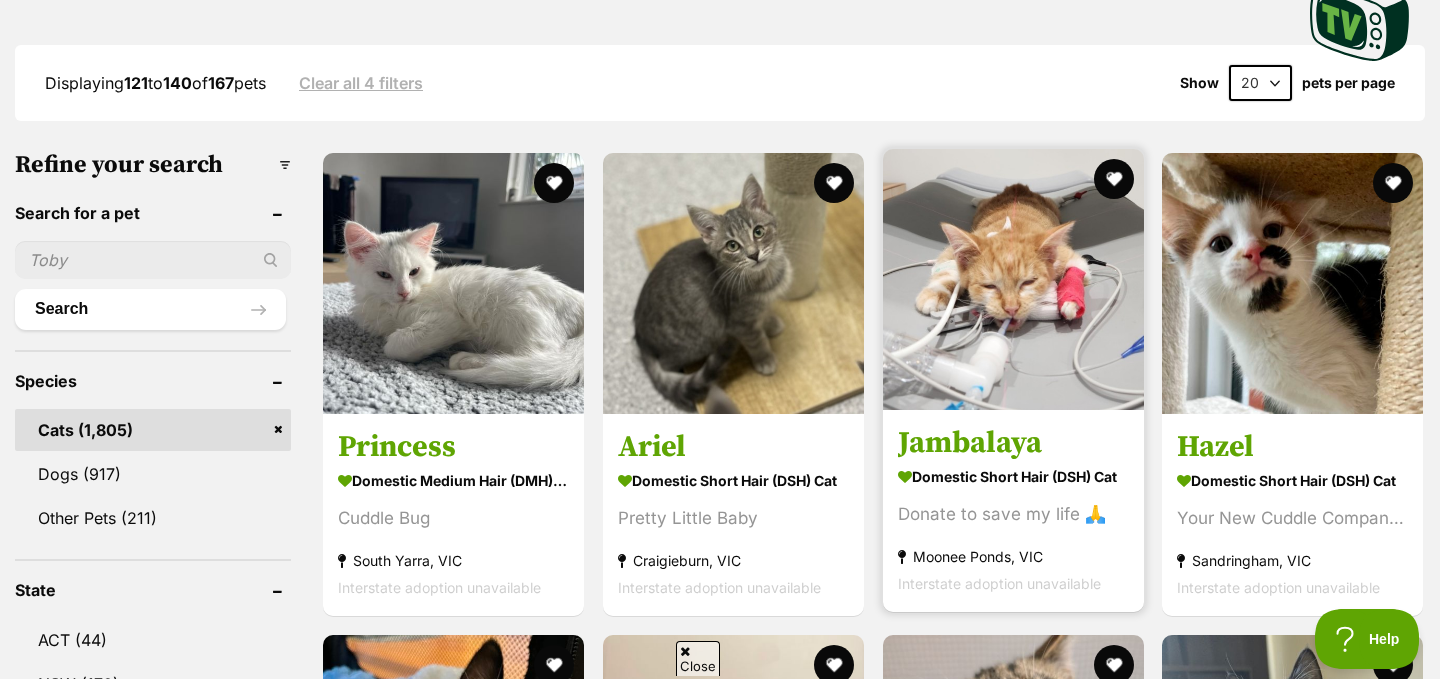 click on "Jambalaya
Domestic Short Hair (DSH) Cat
Donate to save my life 🙏
Moonee Ponds, VIC
Interstate adoption unavailable" at bounding box center [1013, 510] 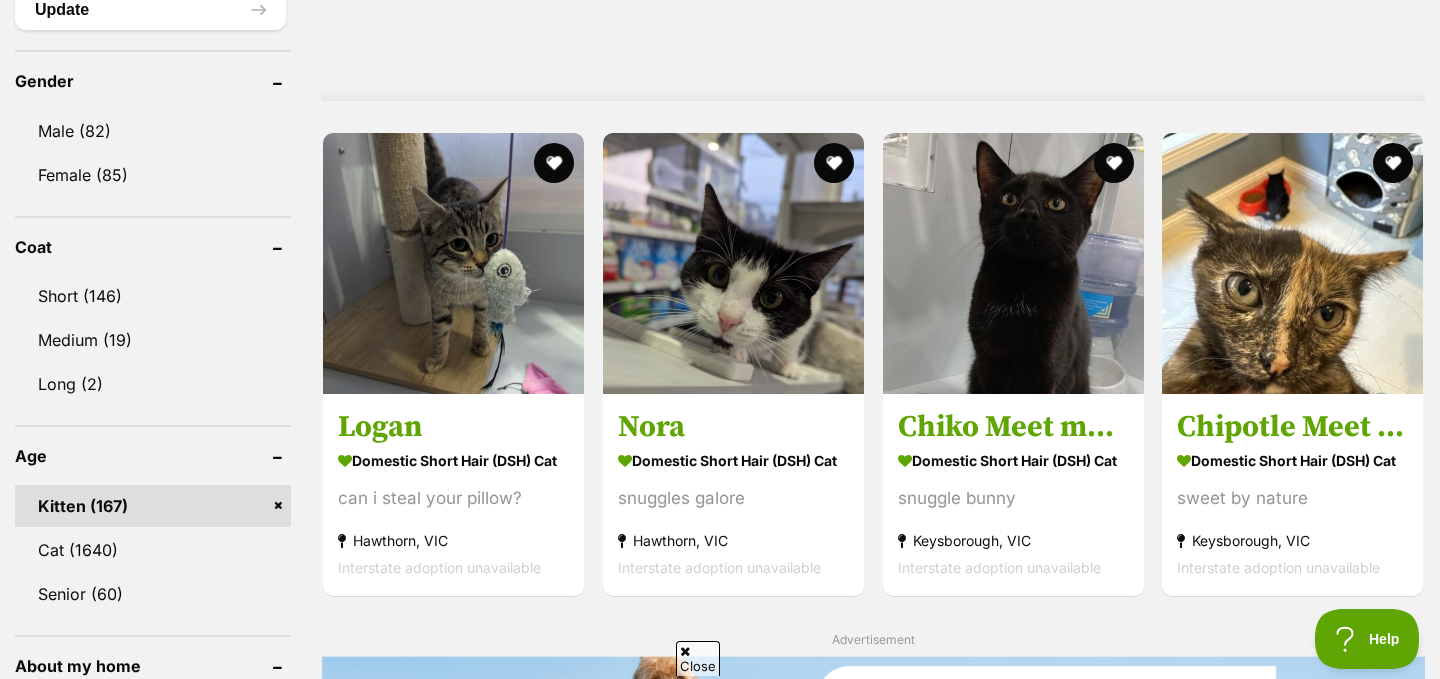 scroll, scrollTop: 1678, scrollLeft: 0, axis: vertical 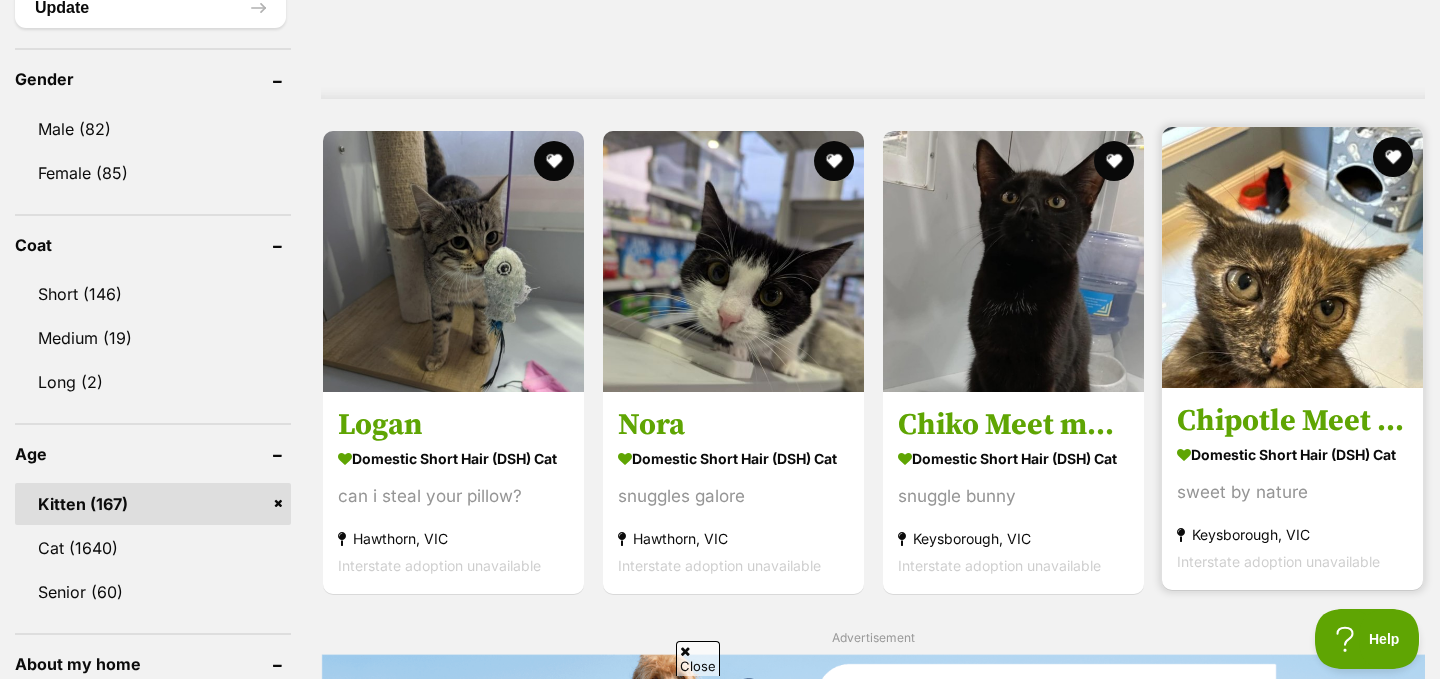 click at bounding box center [1292, 257] 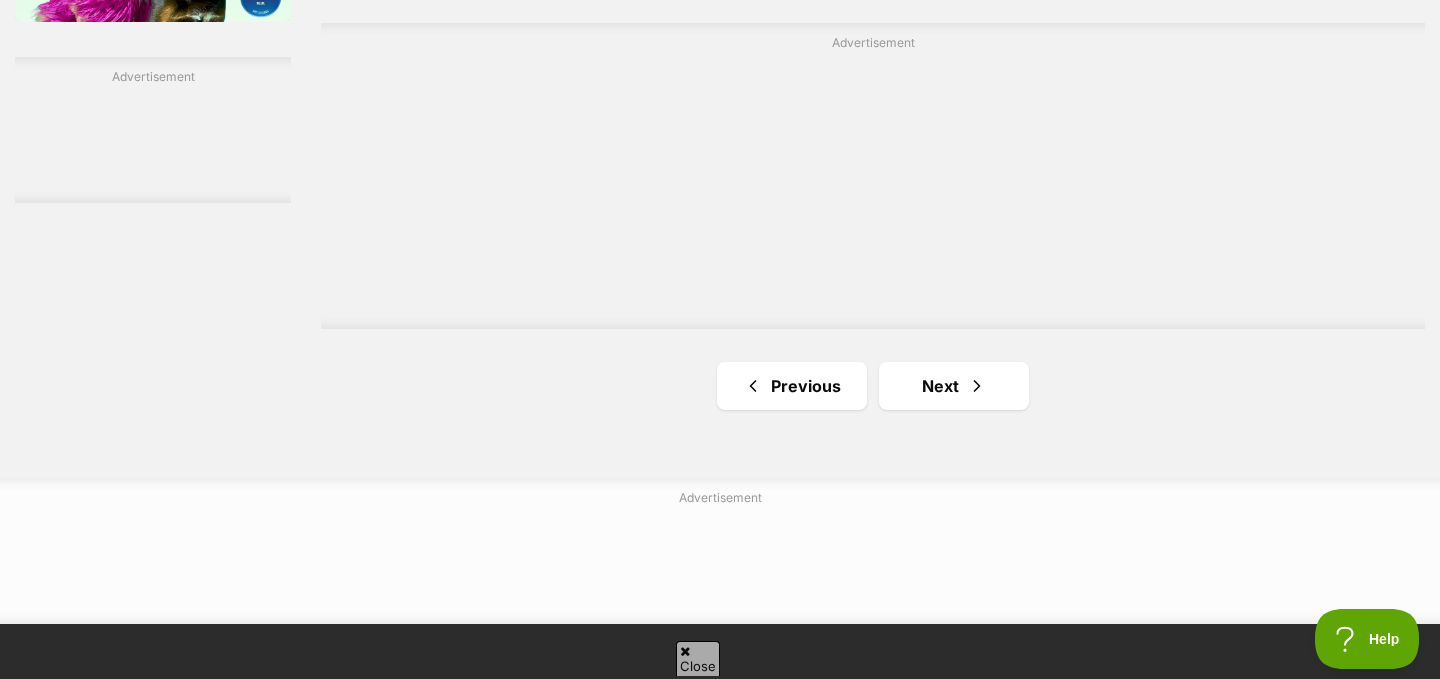 scroll, scrollTop: 3515, scrollLeft: 0, axis: vertical 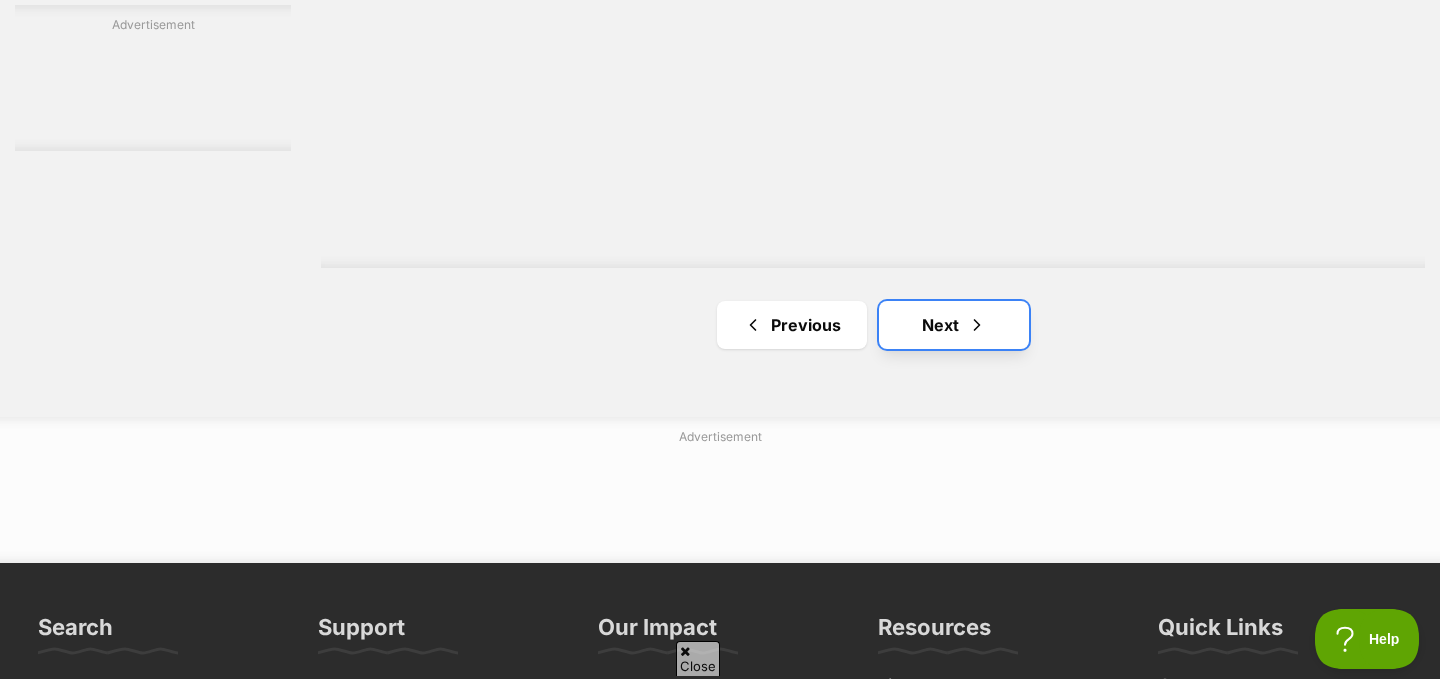 click at bounding box center (977, 325) 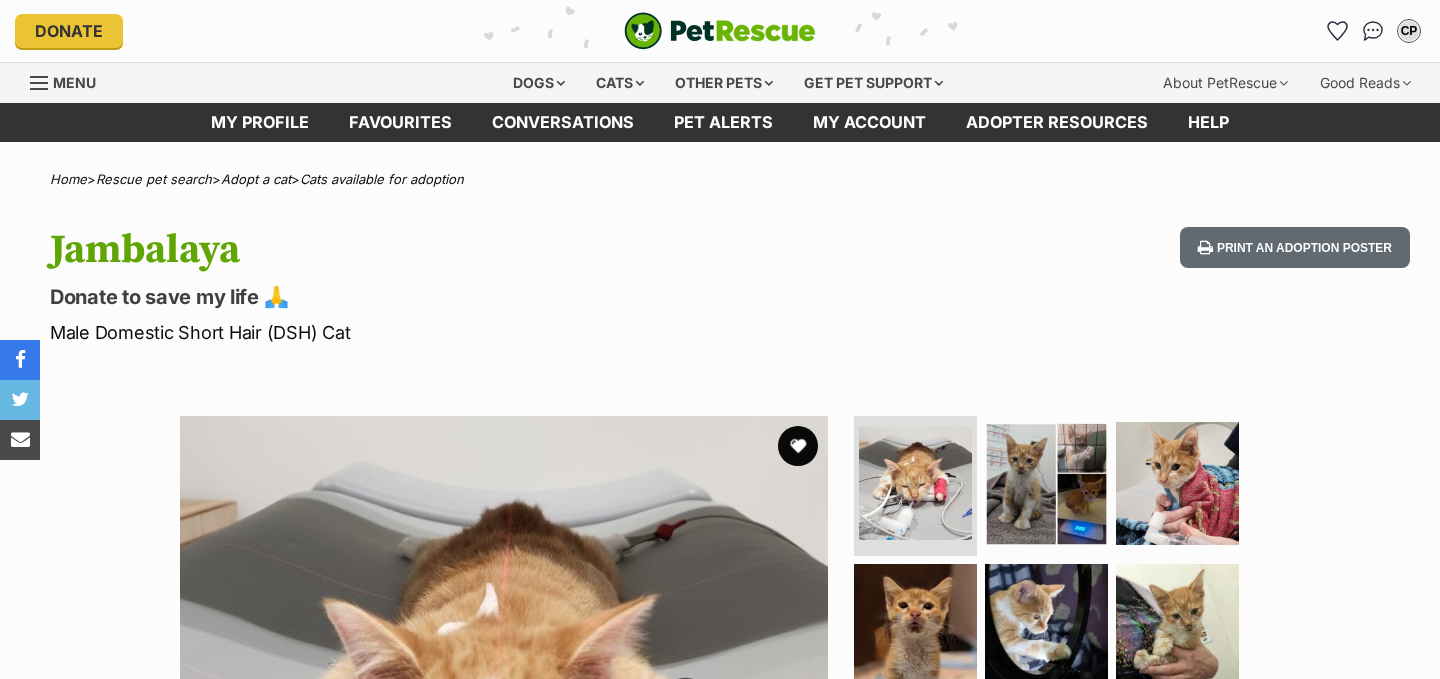 scroll, scrollTop: 0, scrollLeft: 0, axis: both 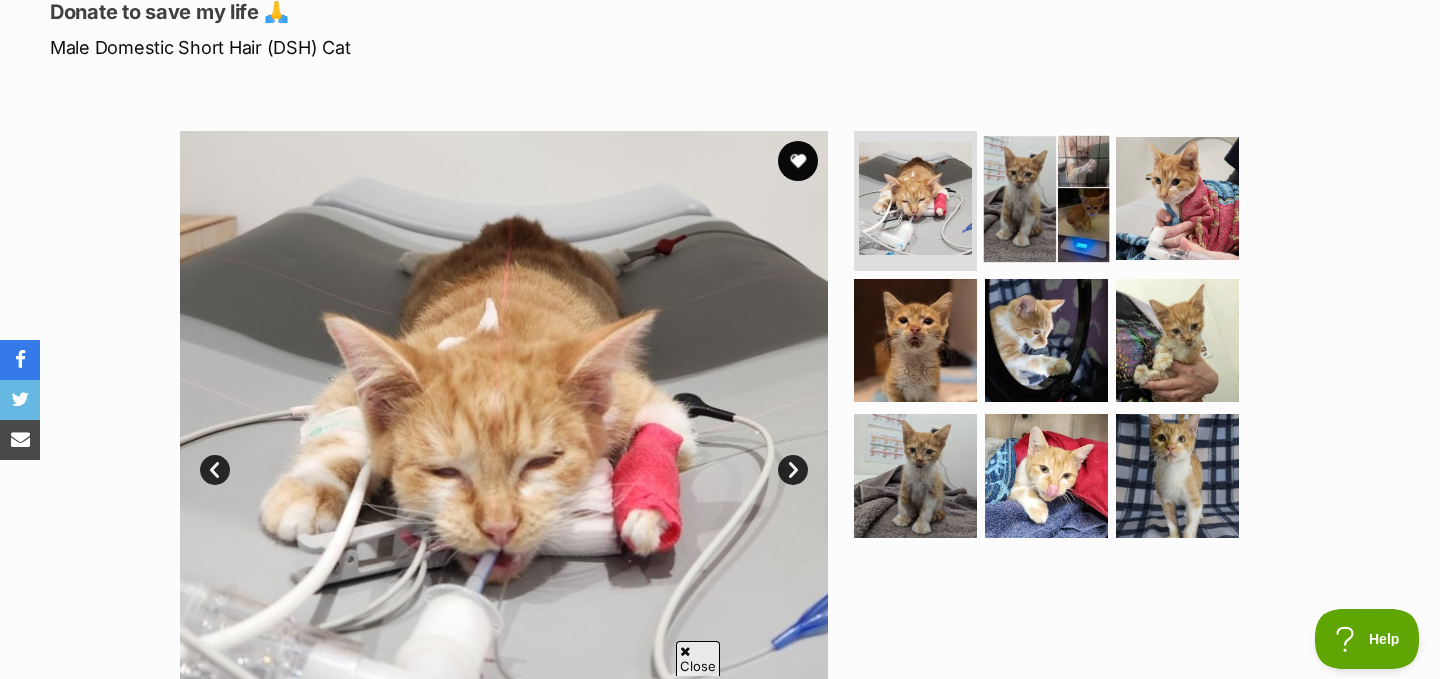 click at bounding box center [1046, 198] 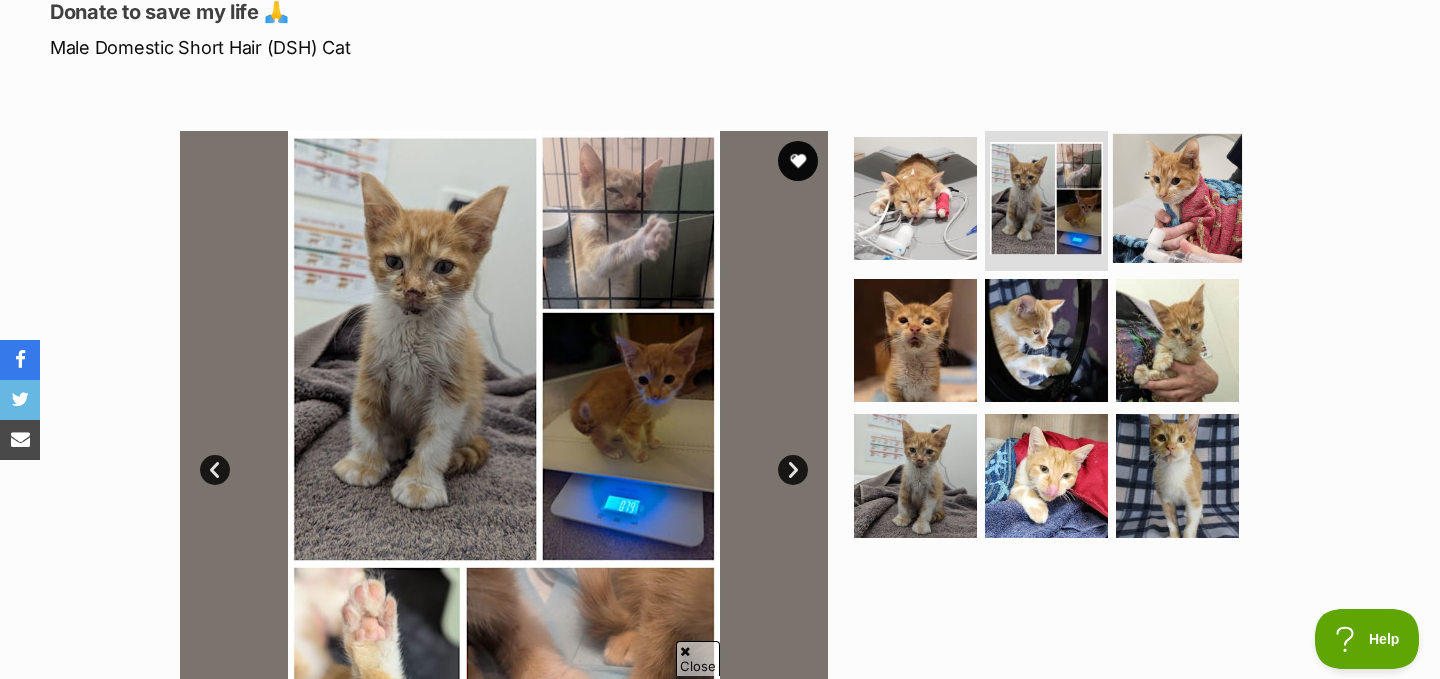 click at bounding box center [1177, 198] 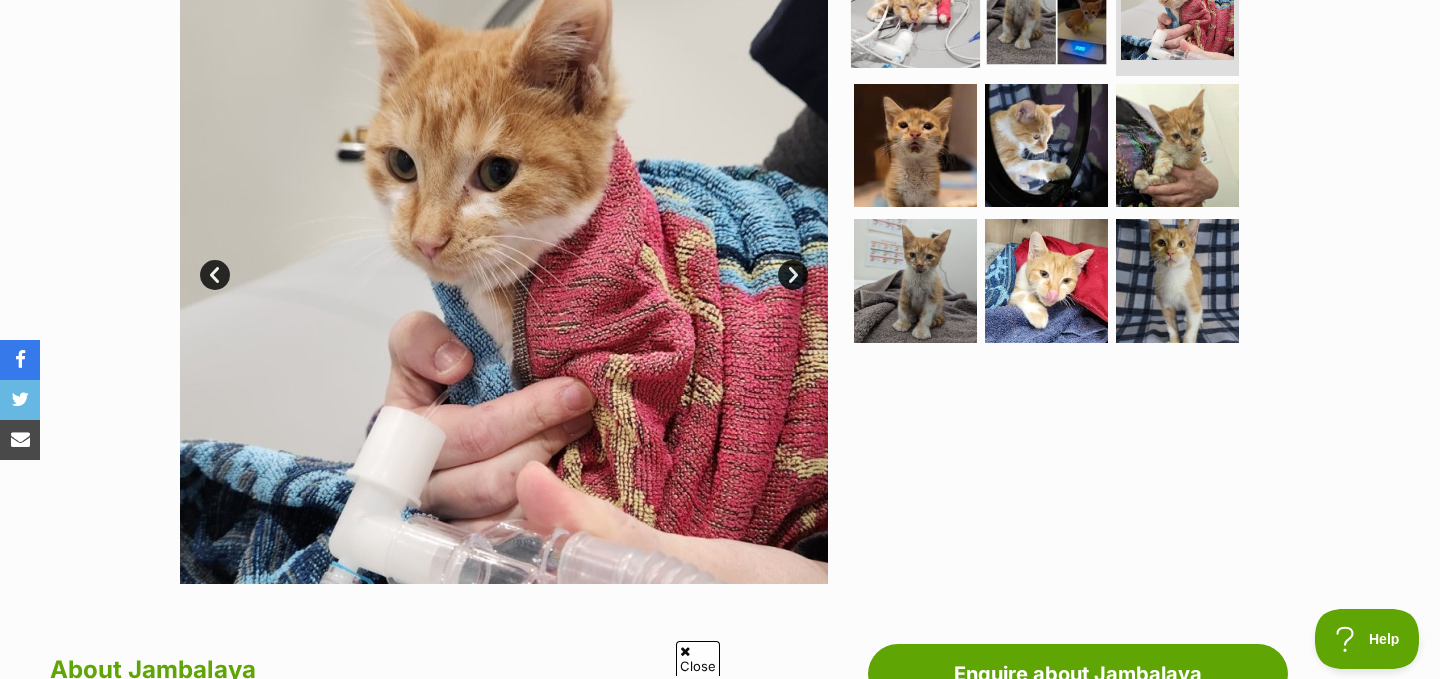 scroll, scrollTop: 479, scrollLeft: 0, axis: vertical 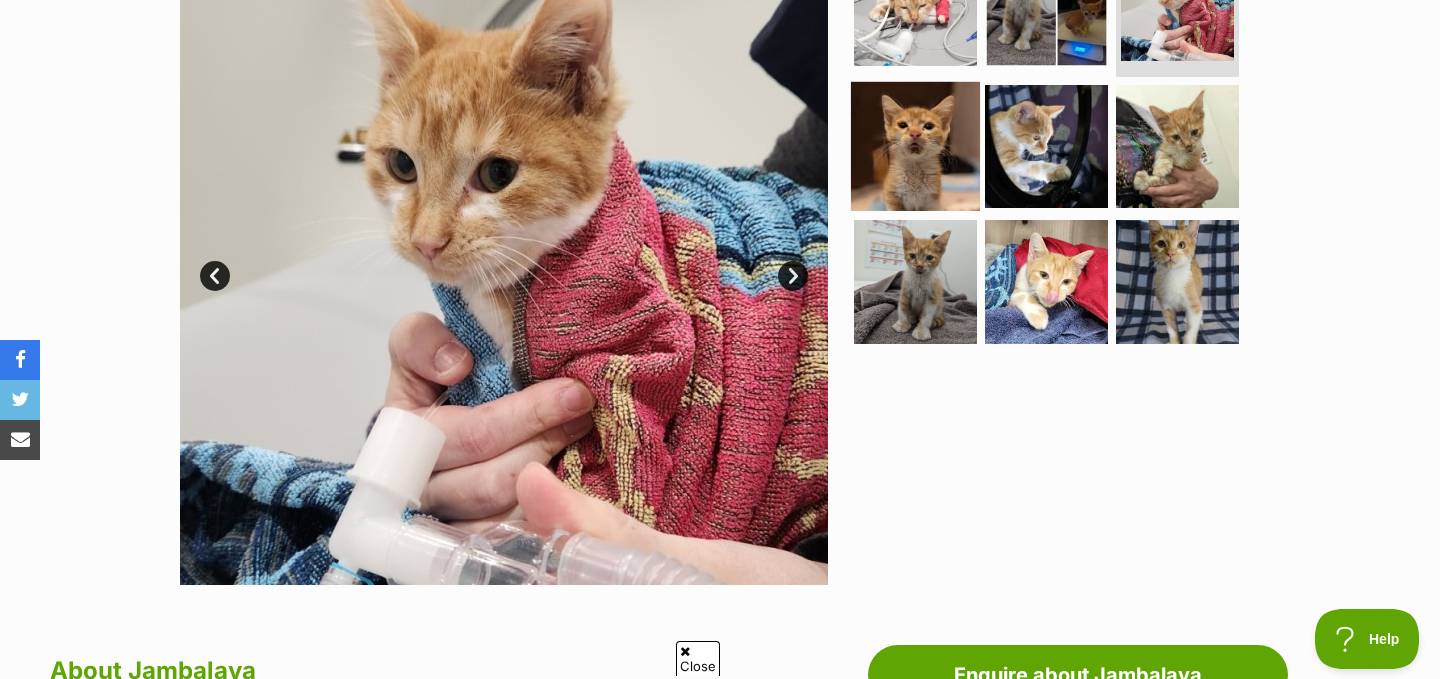 click at bounding box center [915, 145] 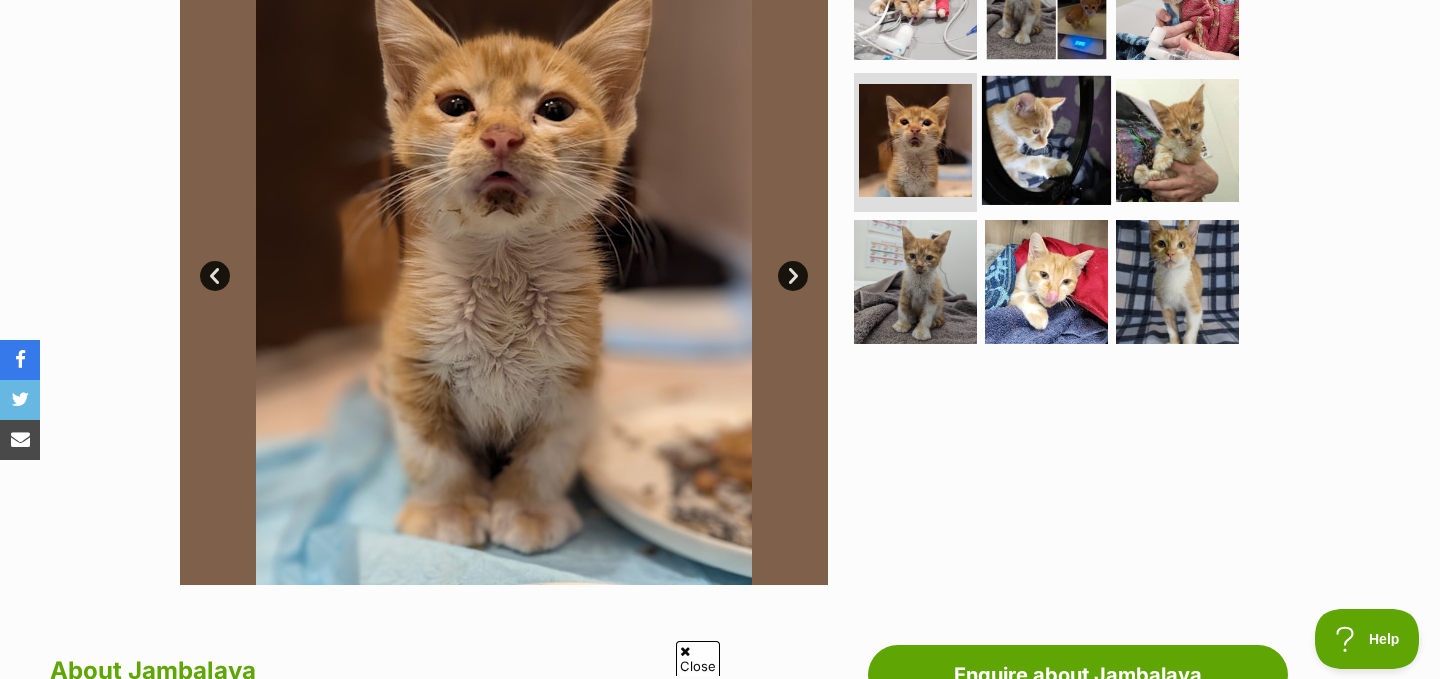 click at bounding box center (1046, 139) 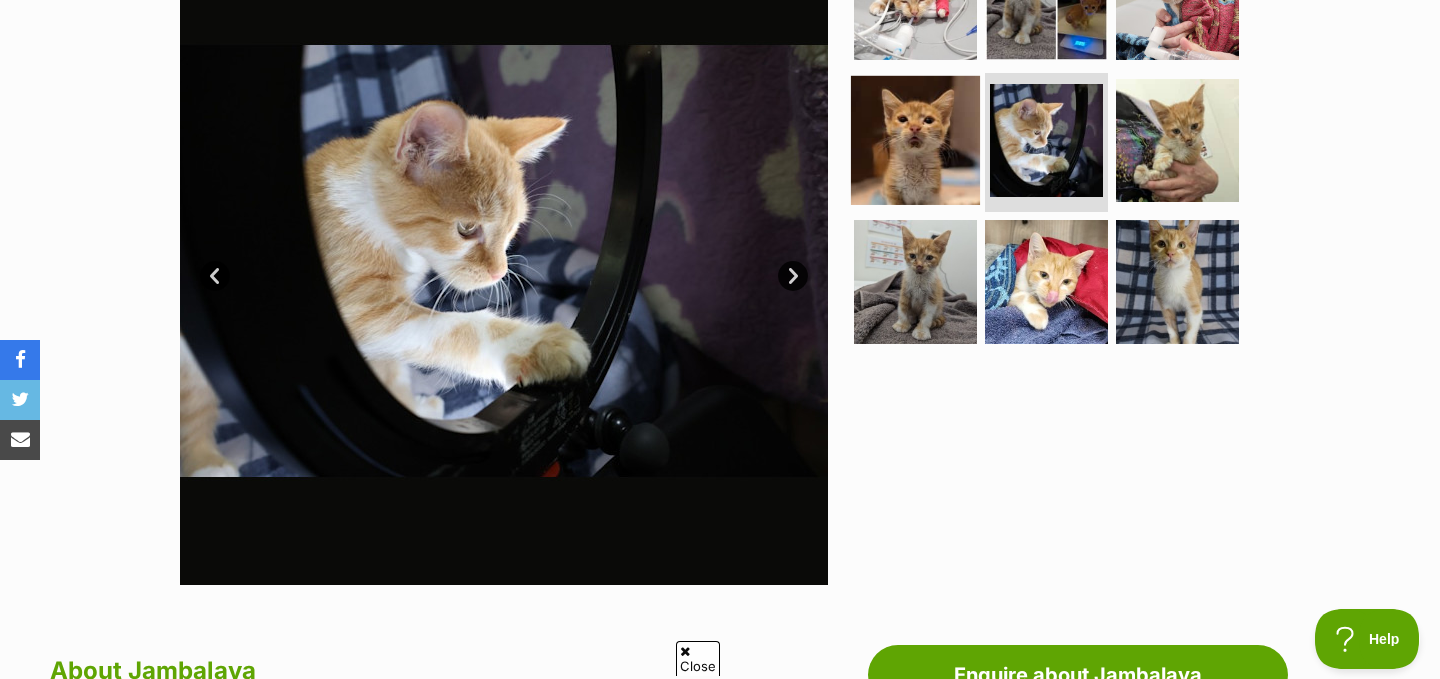 click at bounding box center (915, 139) 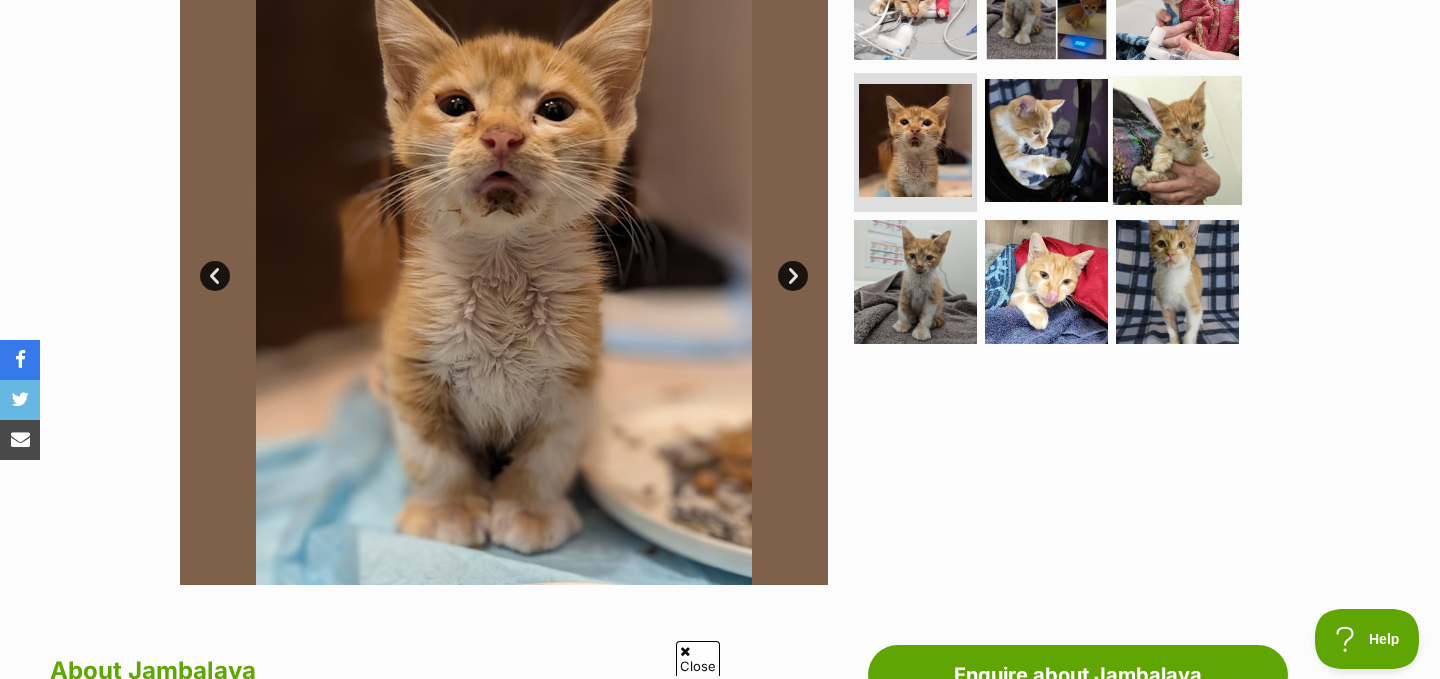click at bounding box center (1177, 139) 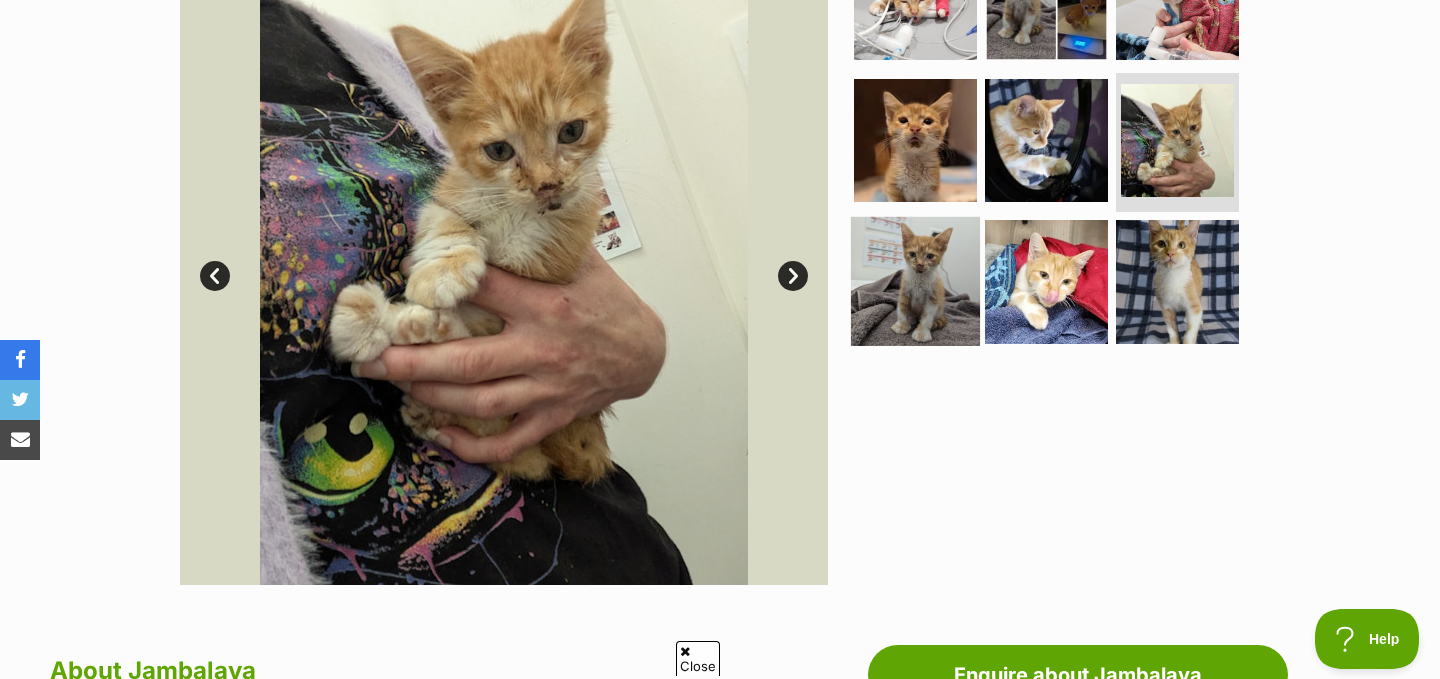 click at bounding box center (915, 281) 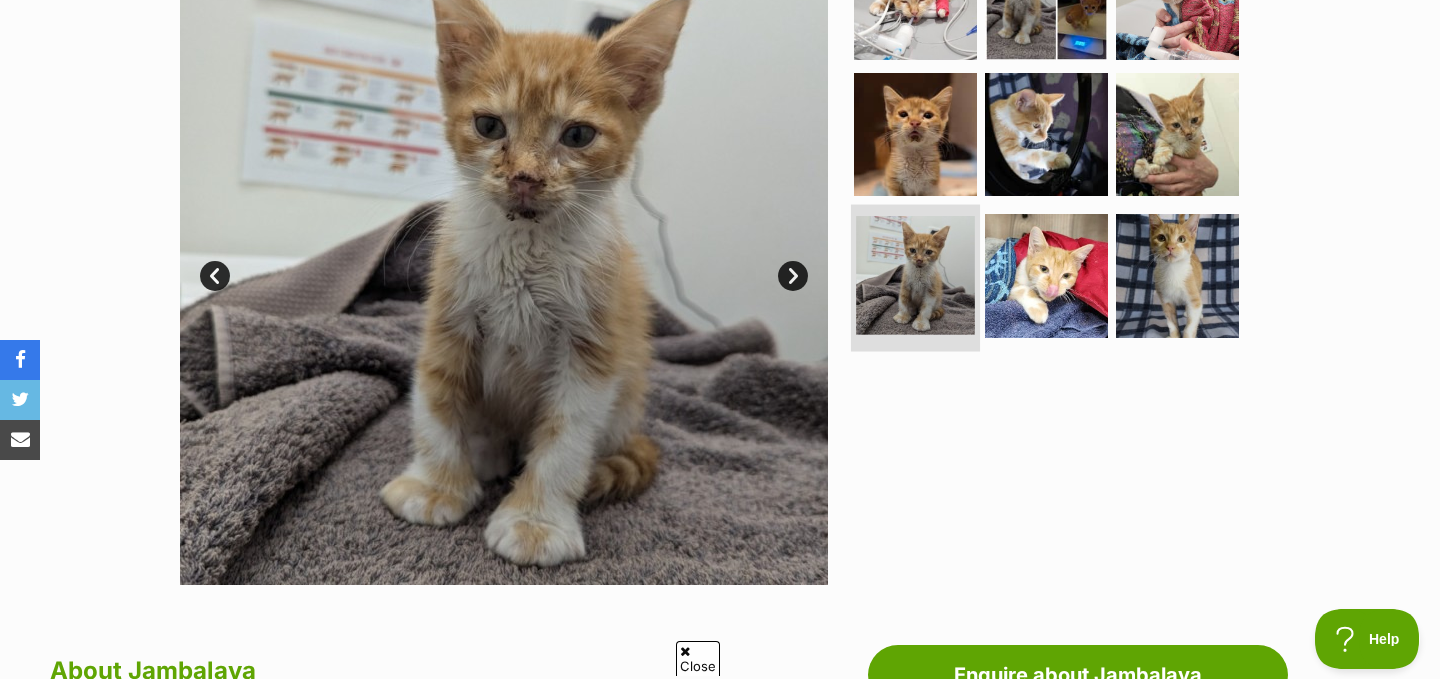 click at bounding box center [915, 278] 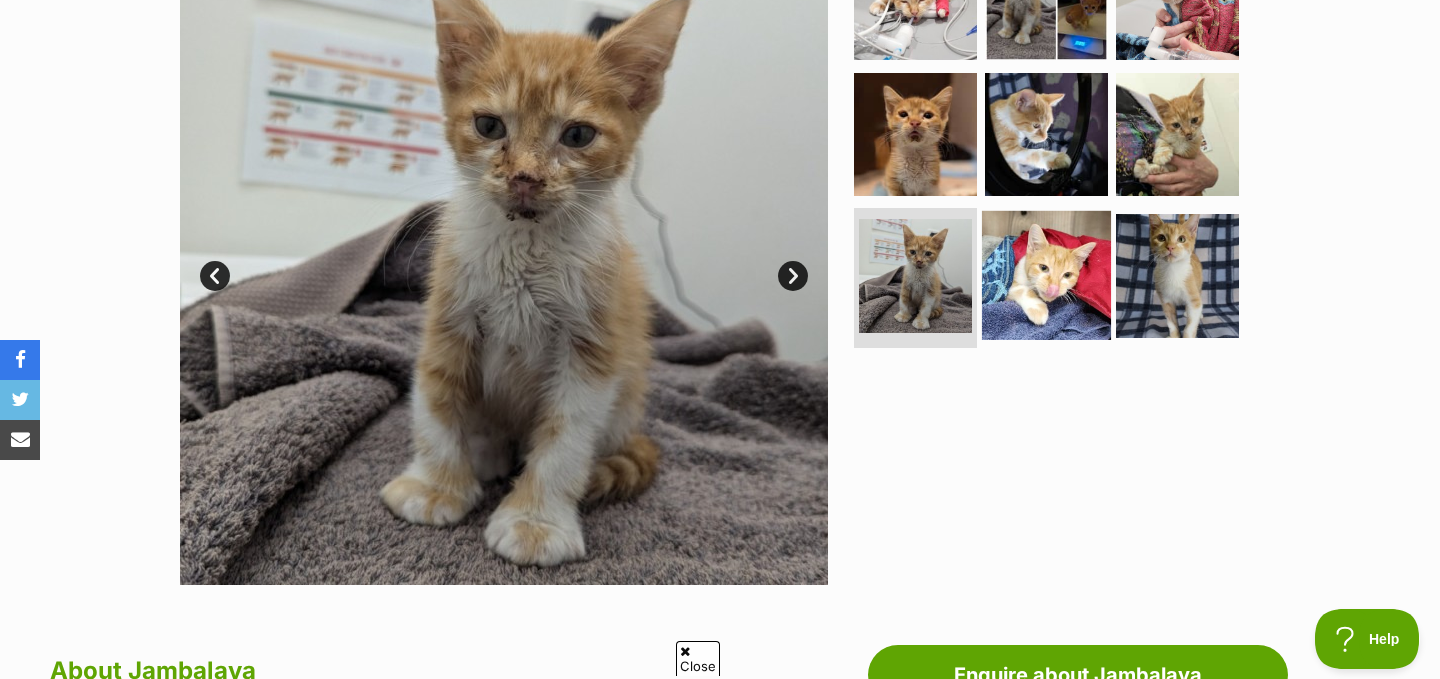 click at bounding box center (1046, 275) 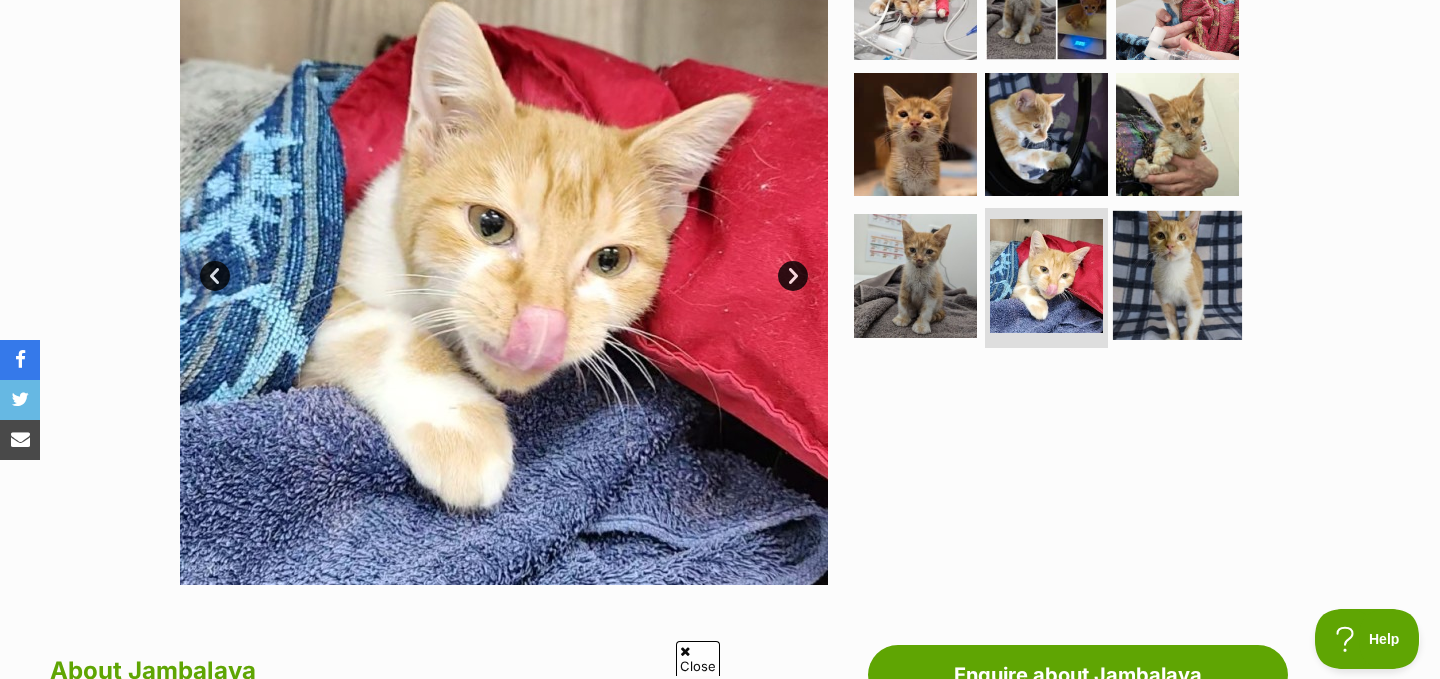 click at bounding box center (1177, 275) 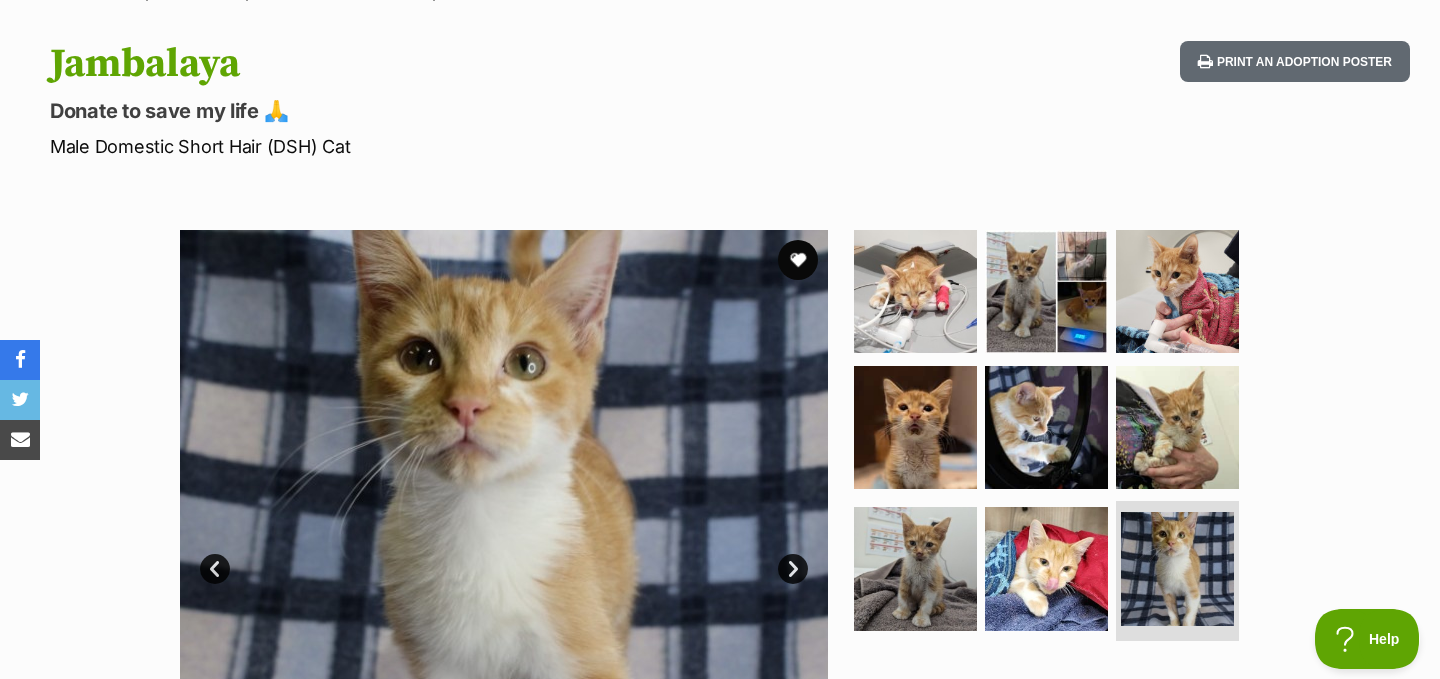 scroll, scrollTop: 0, scrollLeft: 0, axis: both 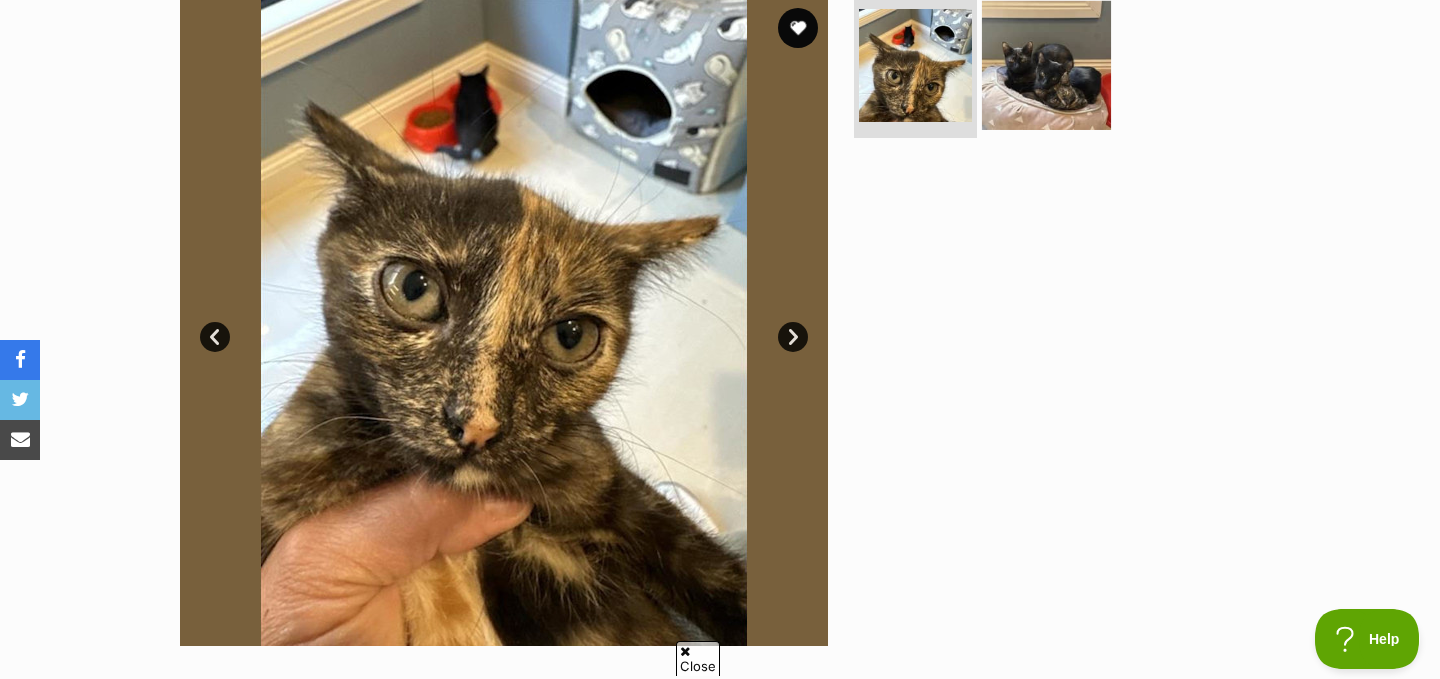 click at bounding box center [1046, 65] 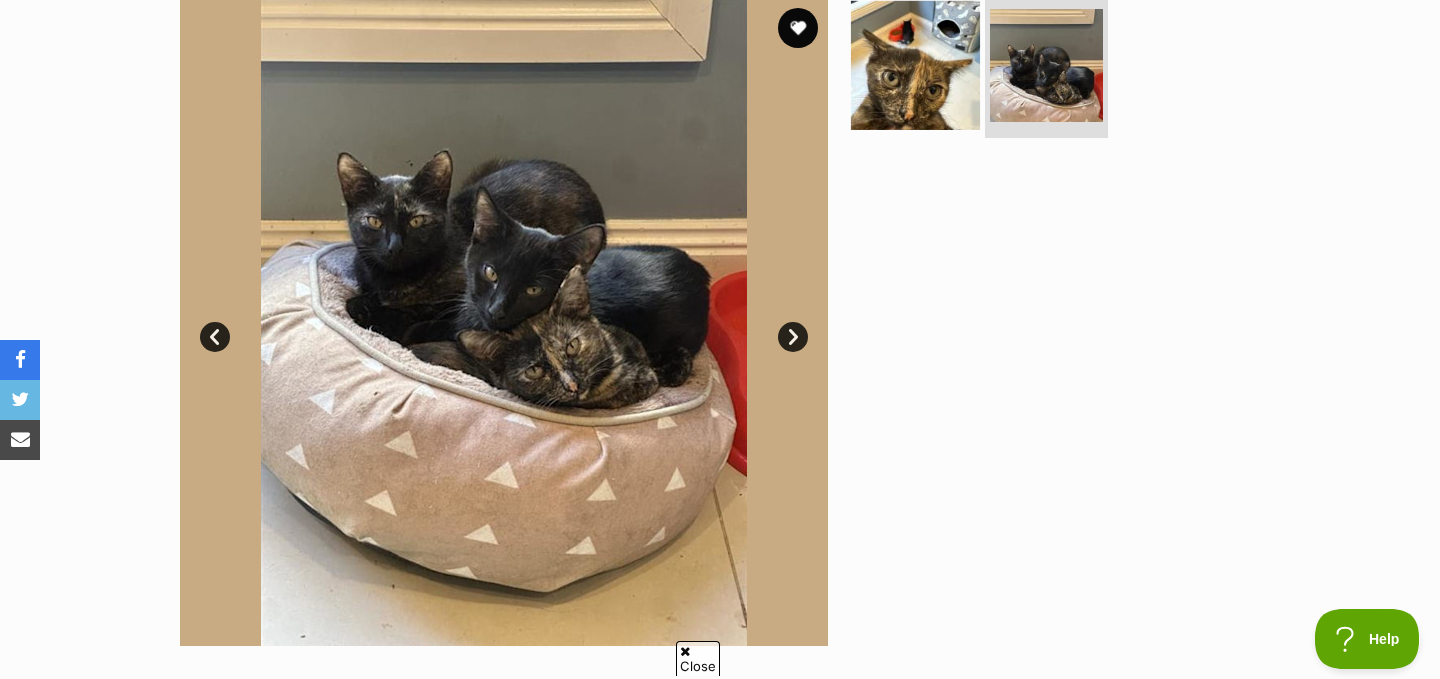 click at bounding box center (915, 65) 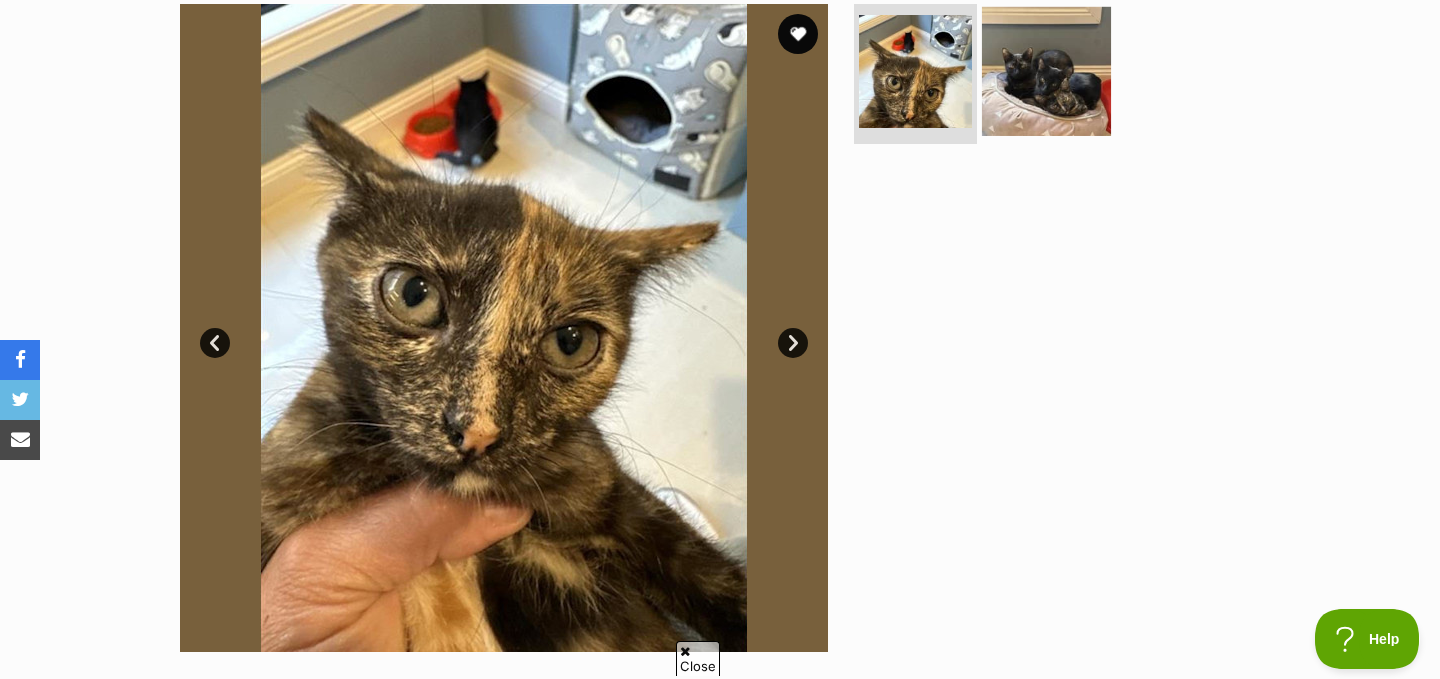 scroll, scrollTop: 461, scrollLeft: 0, axis: vertical 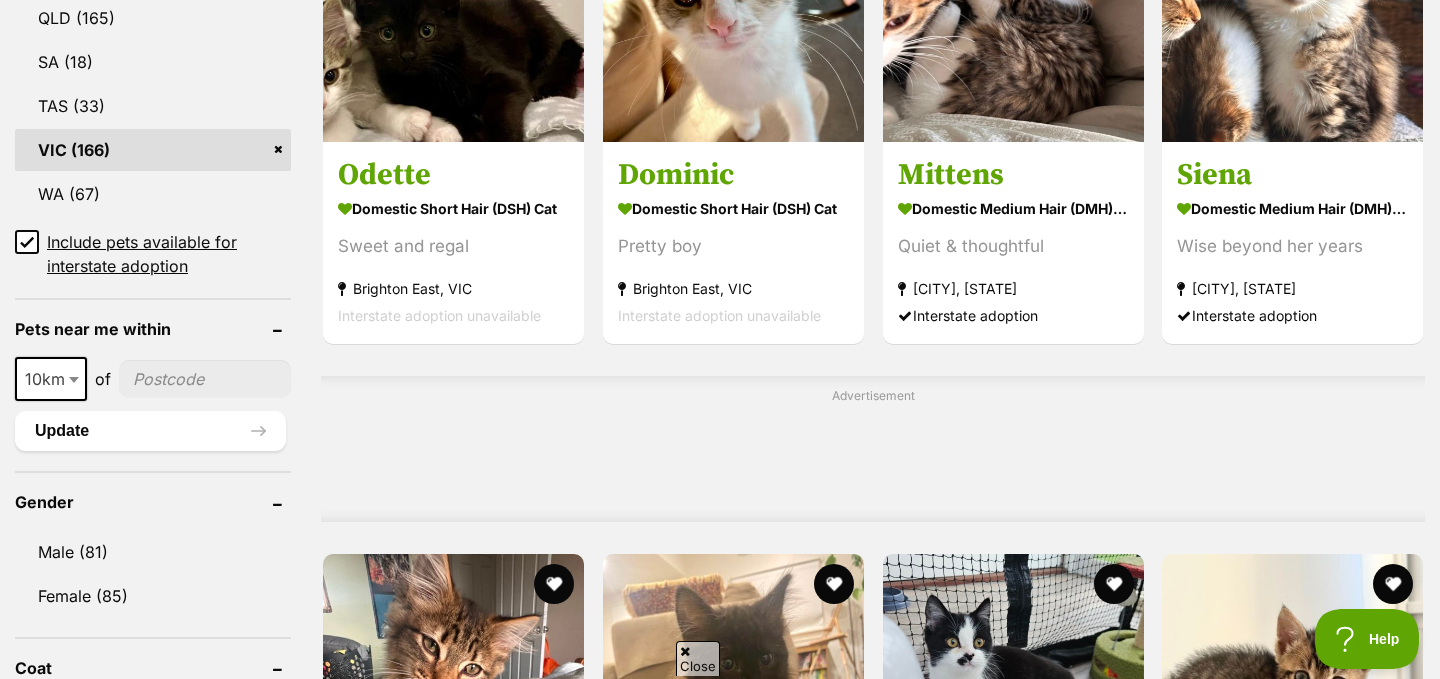 click at bounding box center (205, 379) 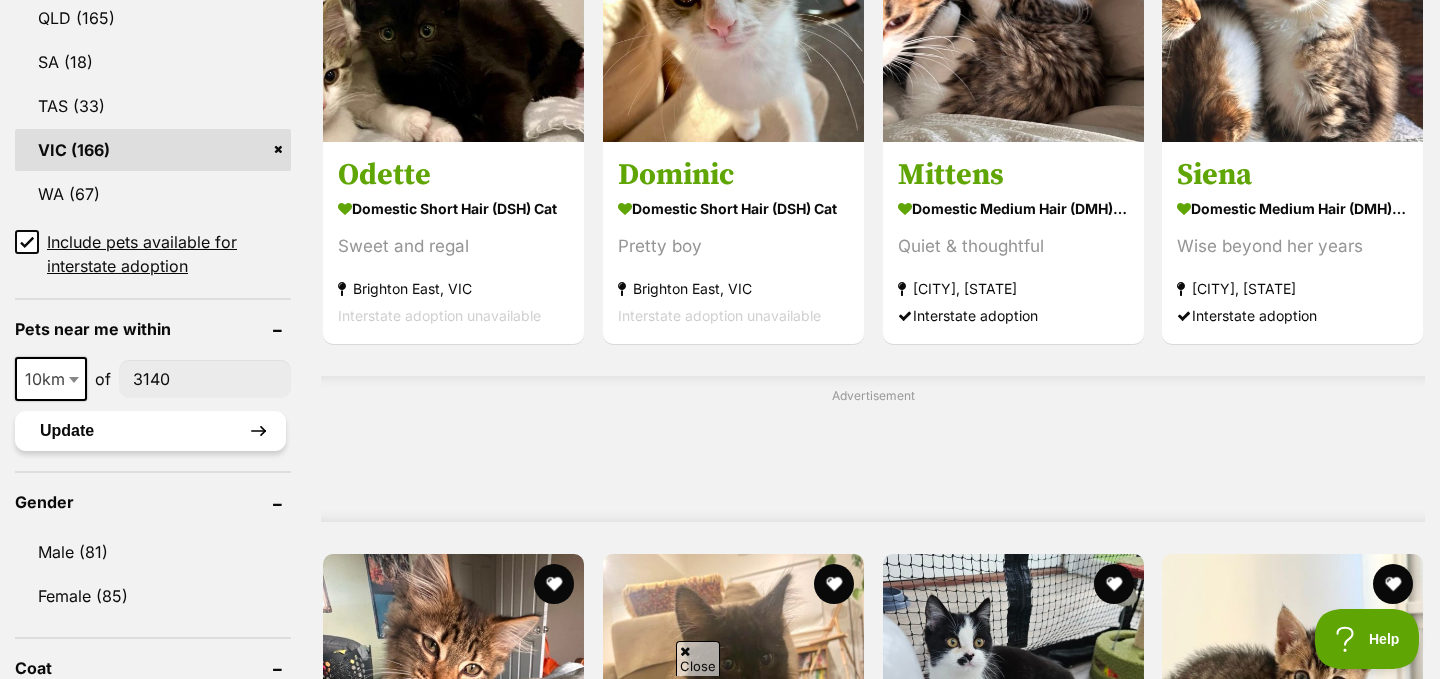 click on "Update" at bounding box center (150, 431) 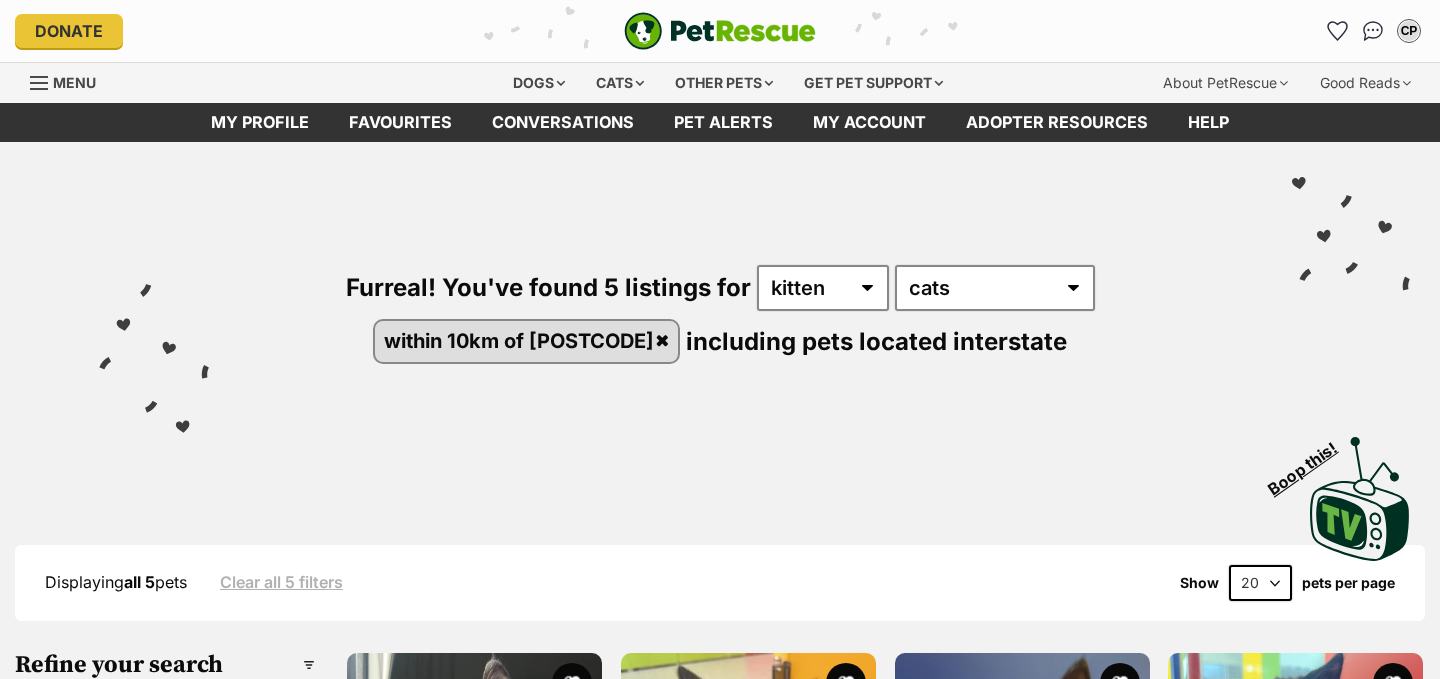 scroll, scrollTop: 0, scrollLeft: 0, axis: both 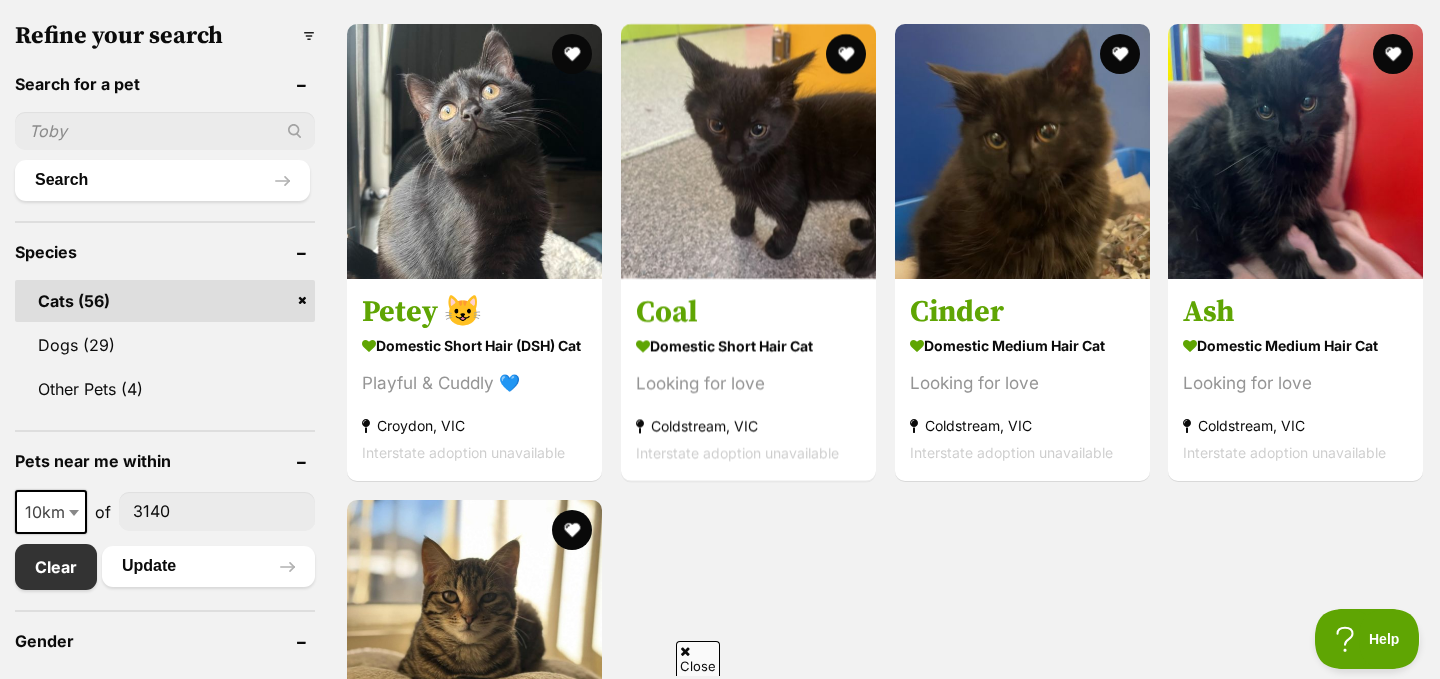 click at bounding box center [76, 512] 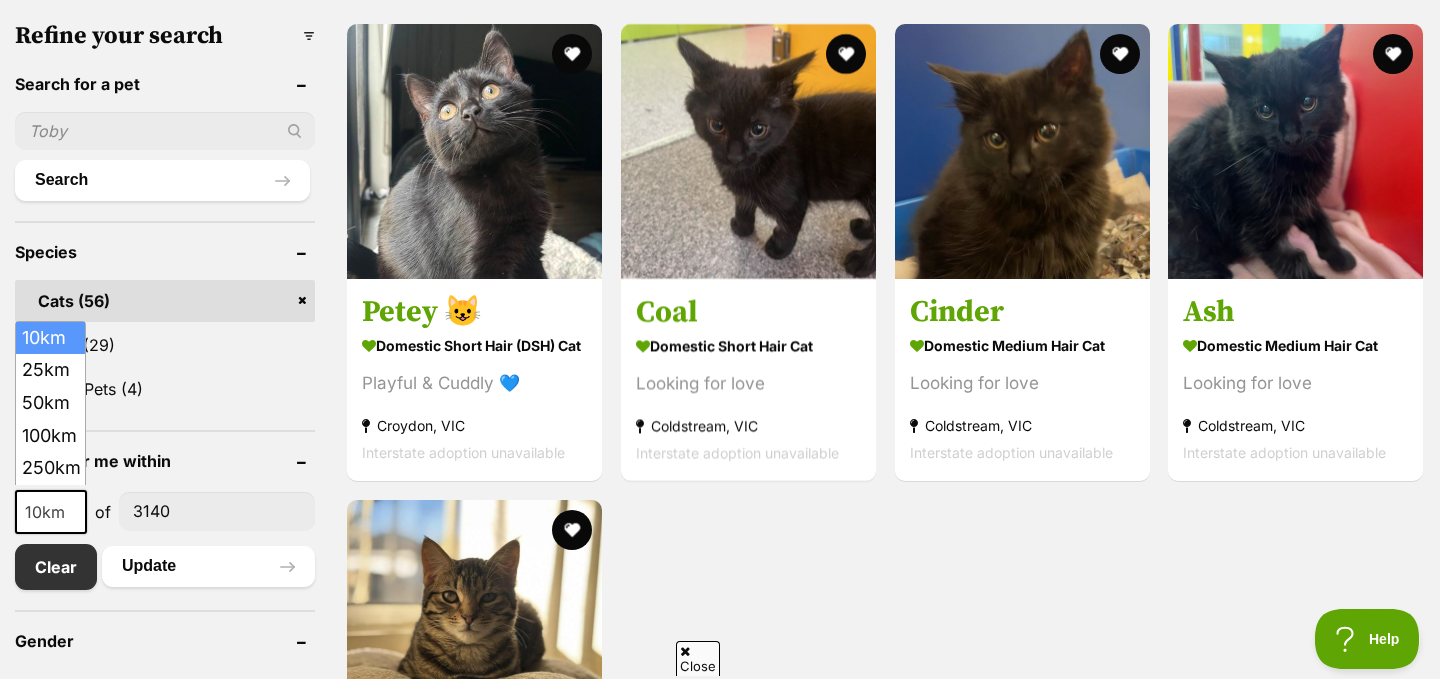 click on "10km" at bounding box center (51, 512) 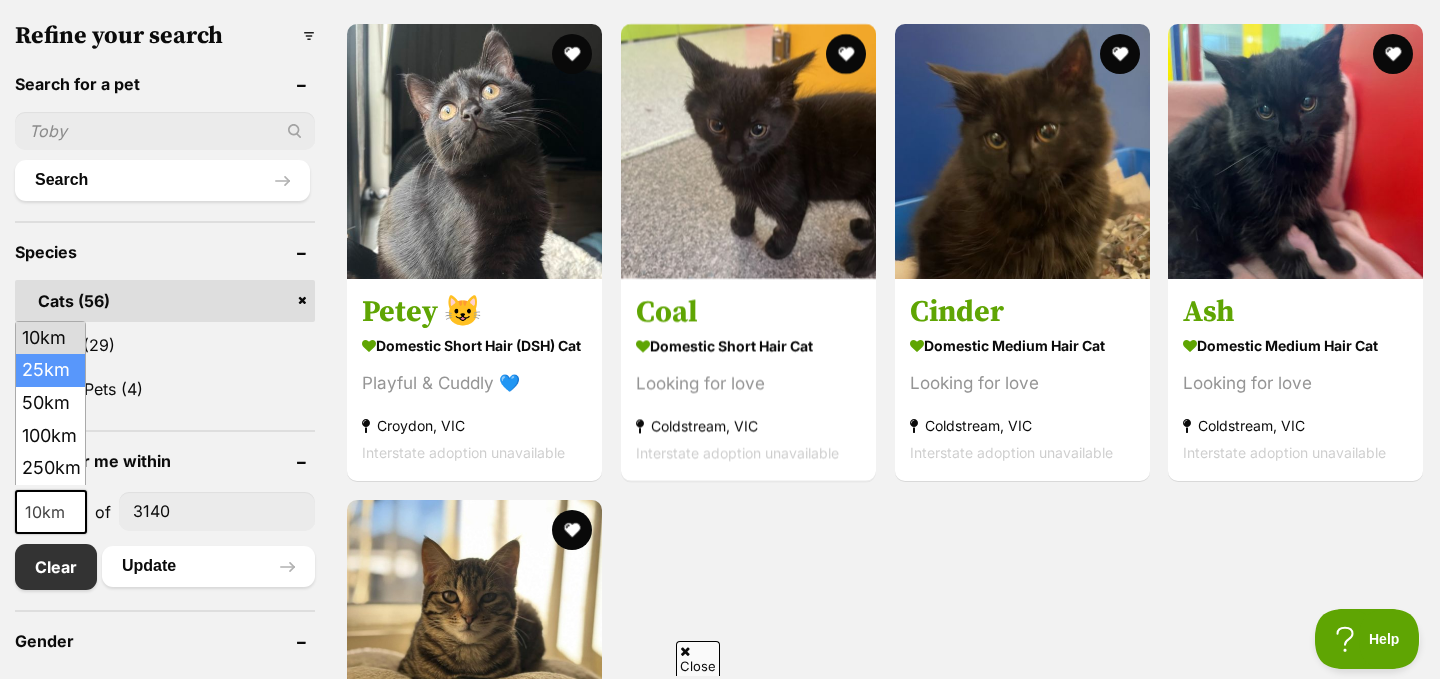 select on "25" 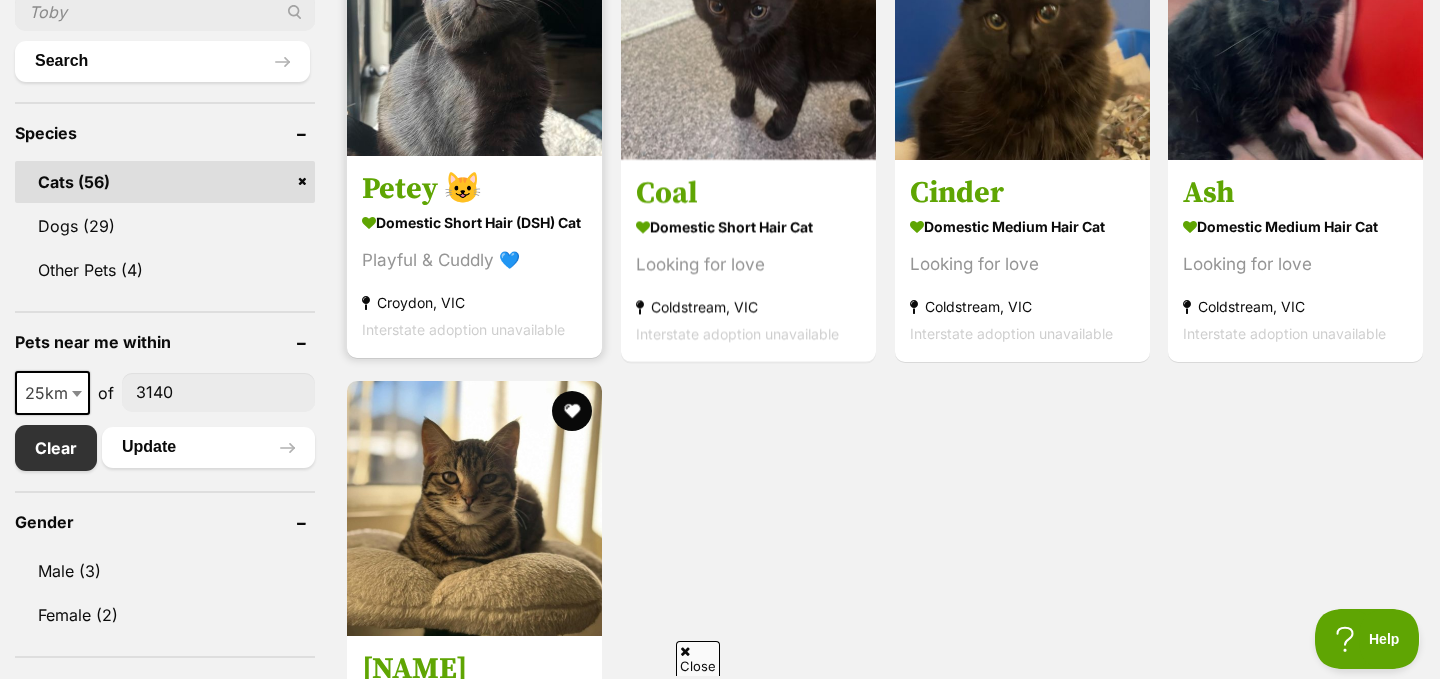 scroll, scrollTop: 749, scrollLeft: 0, axis: vertical 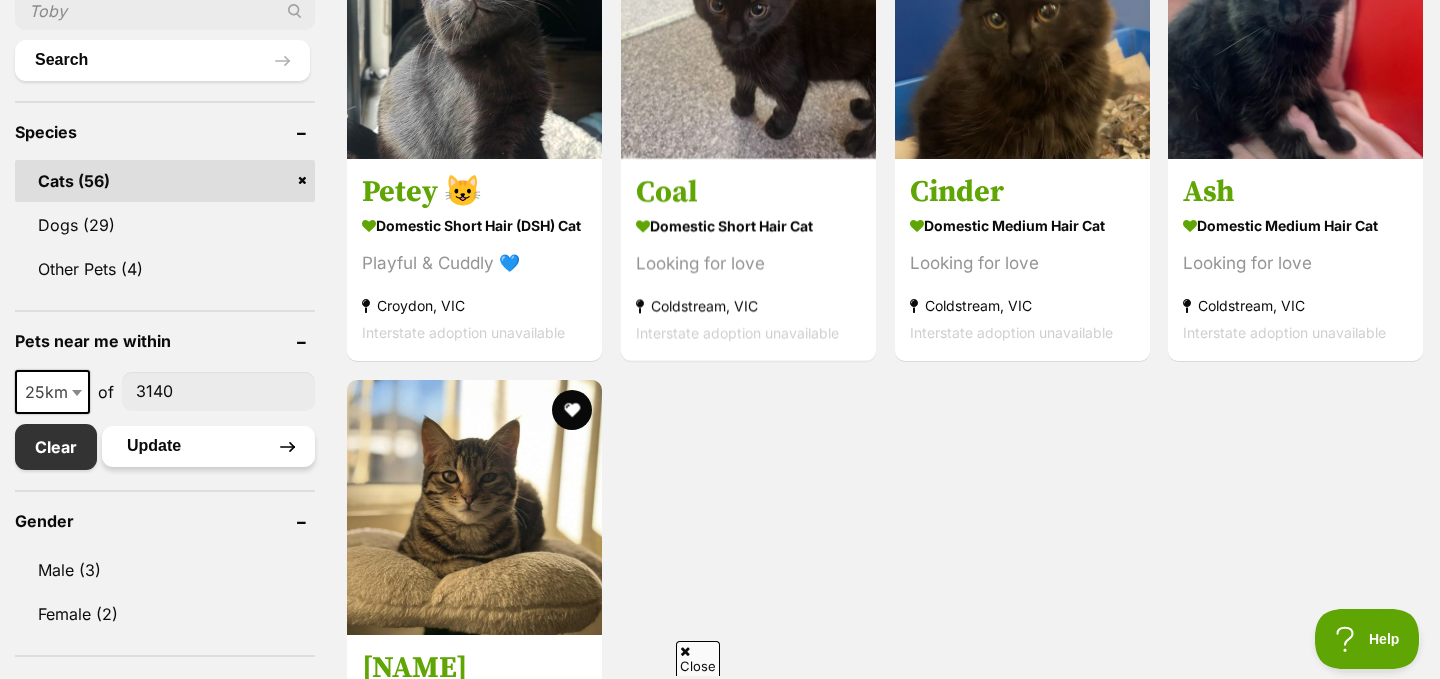 click on "Update" at bounding box center (208, 446) 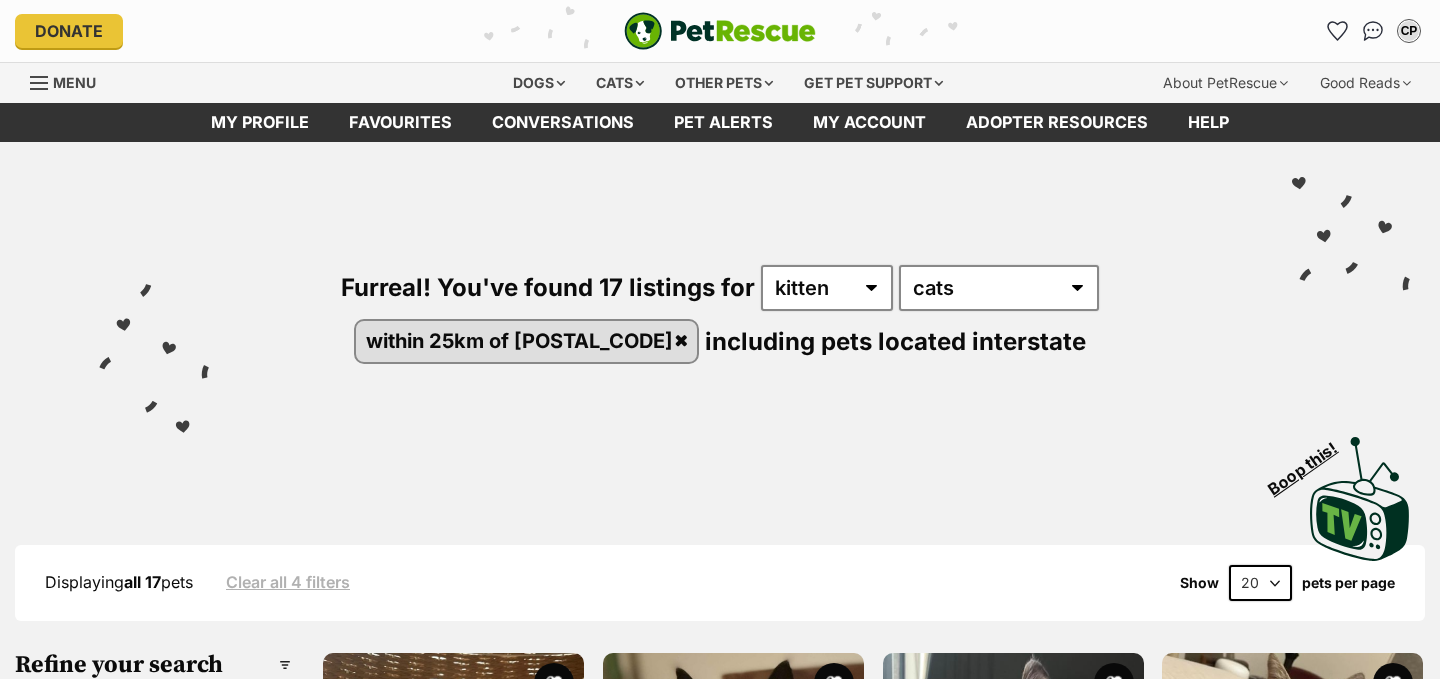 scroll, scrollTop: 0, scrollLeft: 0, axis: both 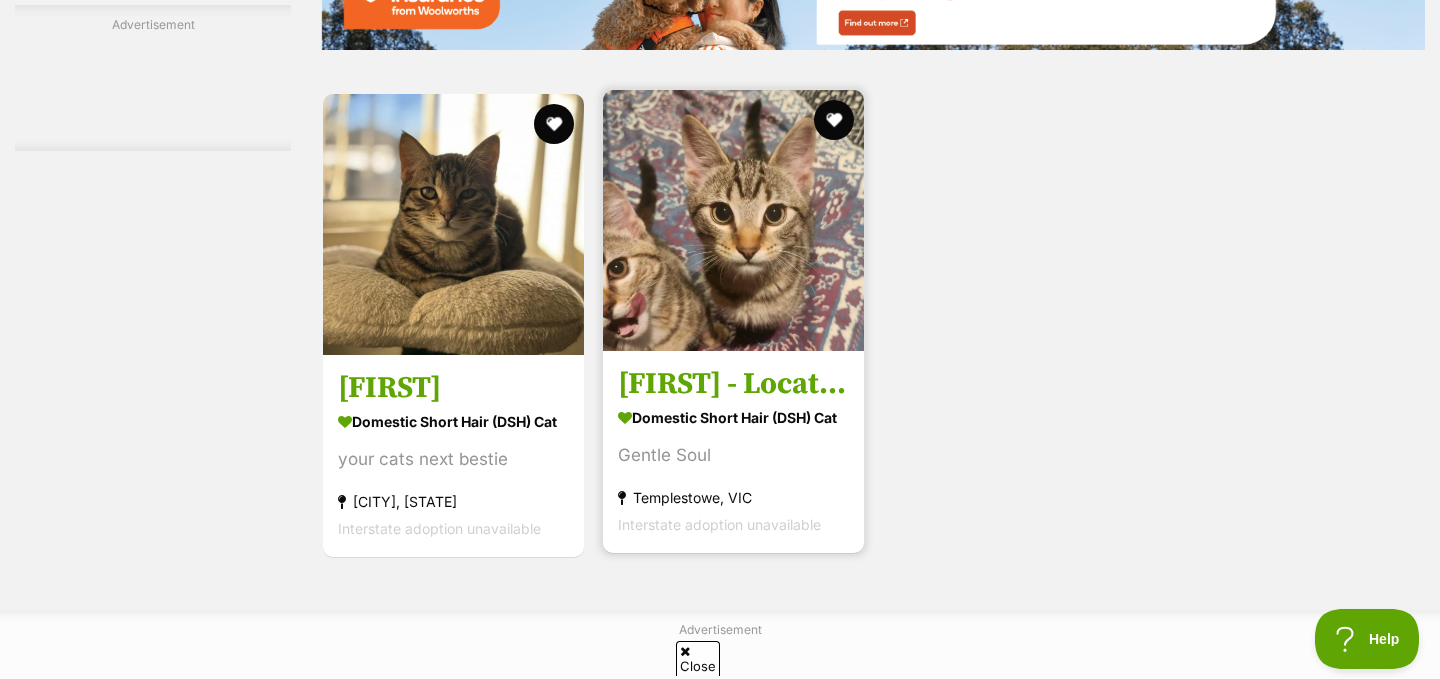 click on "[FIRST] - Located in [CITY]" at bounding box center (733, 385) 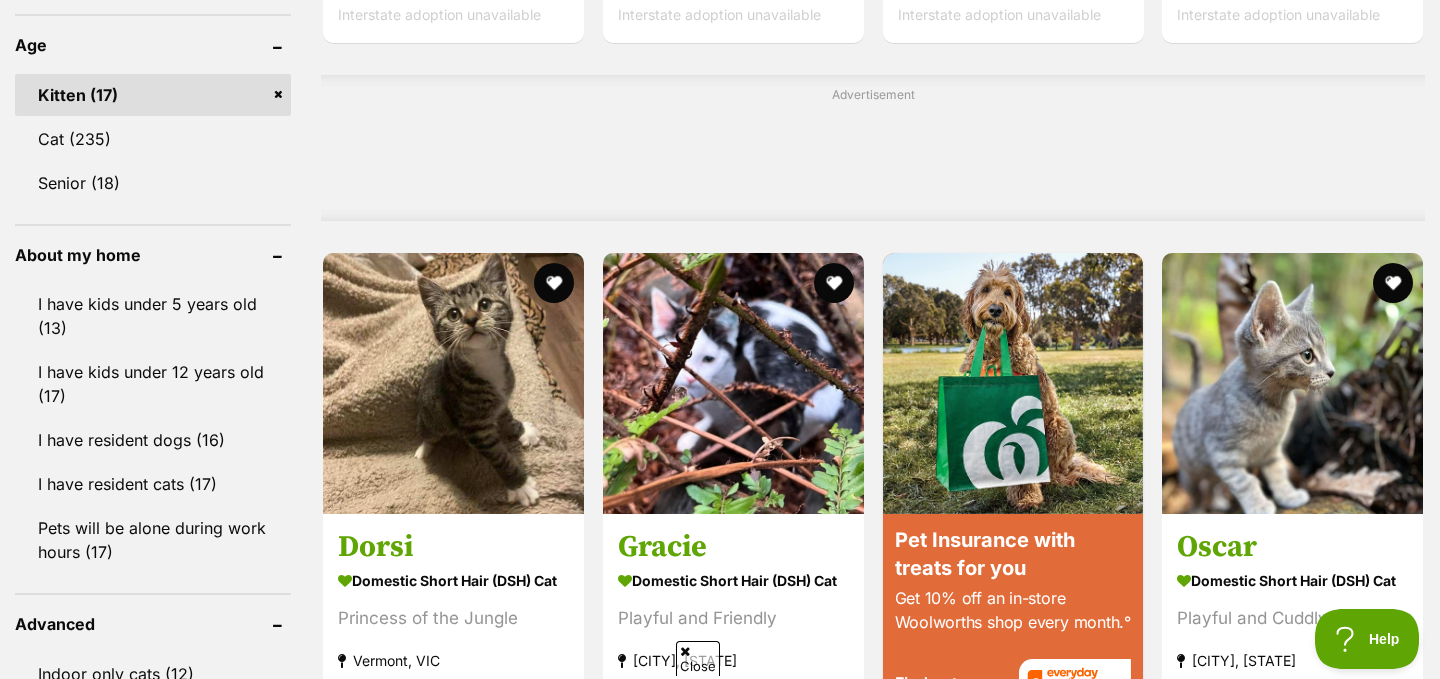 scroll, scrollTop: 1562, scrollLeft: 0, axis: vertical 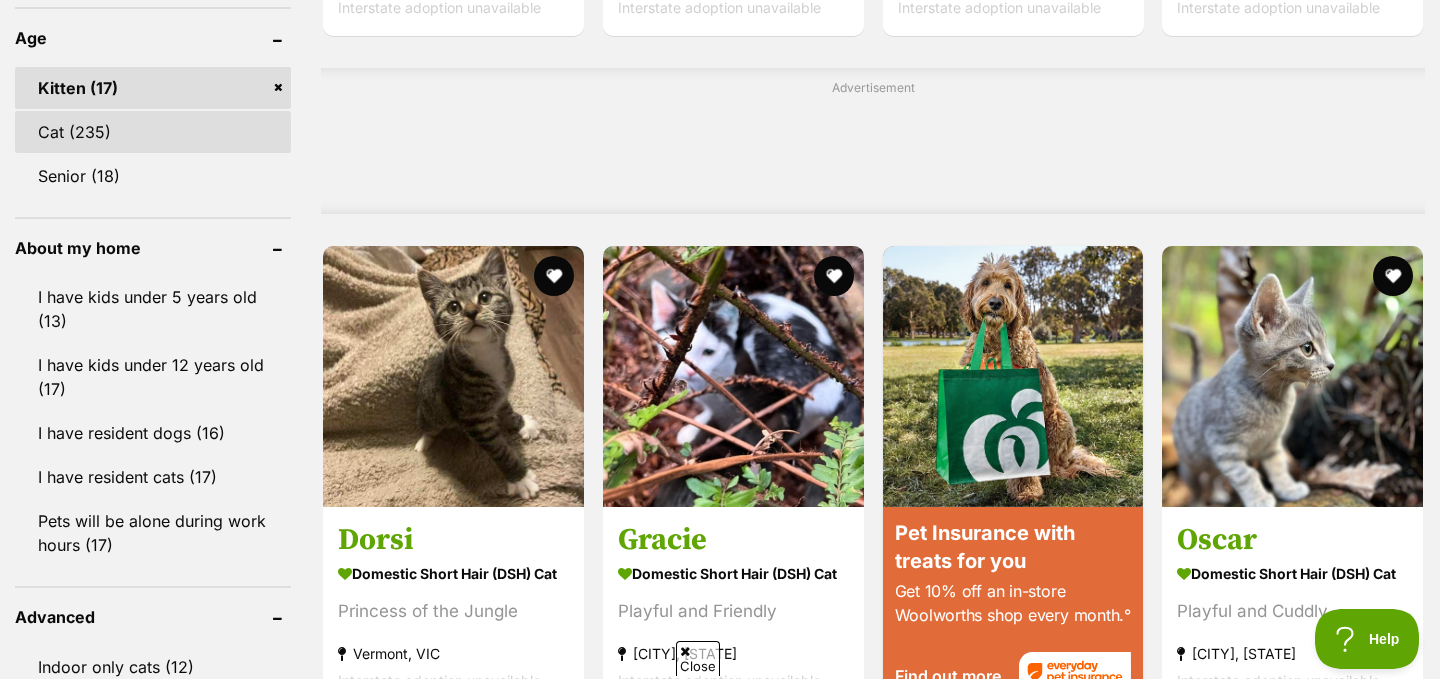 click on "Cat (235)" at bounding box center [153, 132] 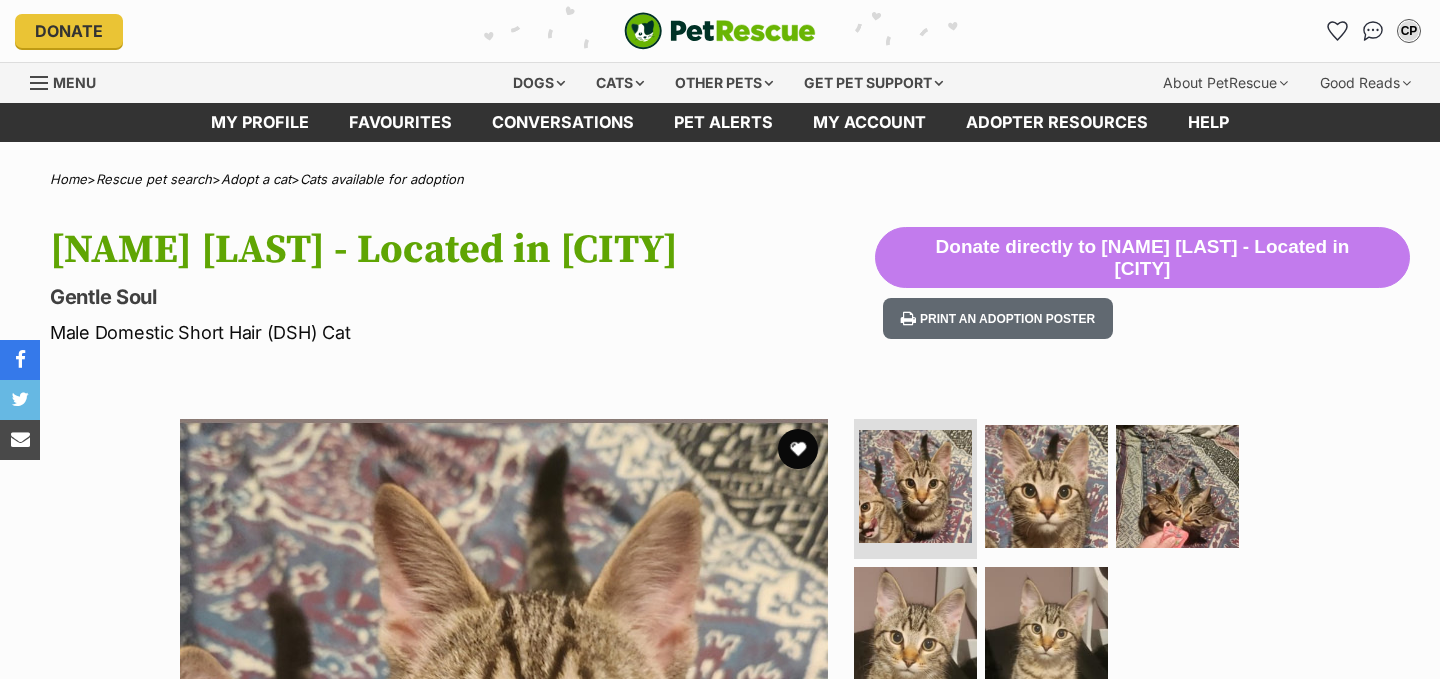 scroll, scrollTop: 0, scrollLeft: 0, axis: both 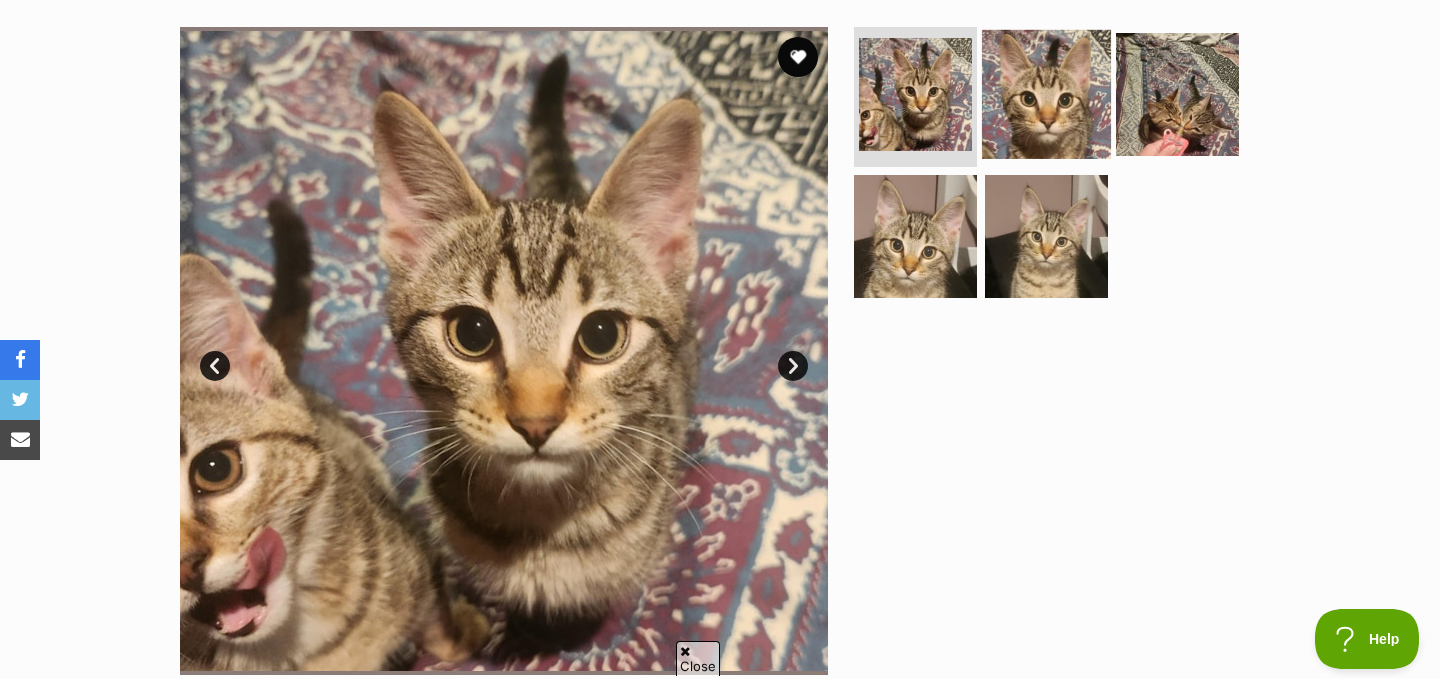 click at bounding box center (1046, 94) 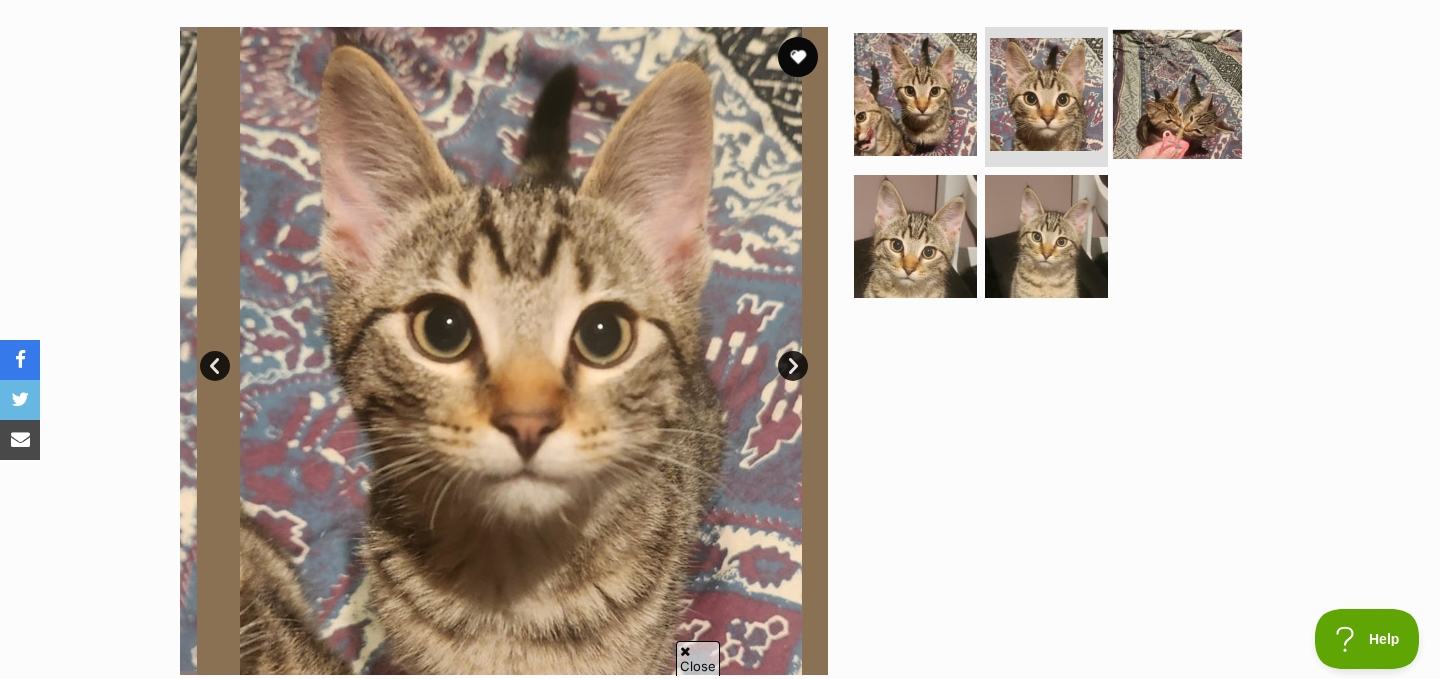 click at bounding box center (1177, 94) 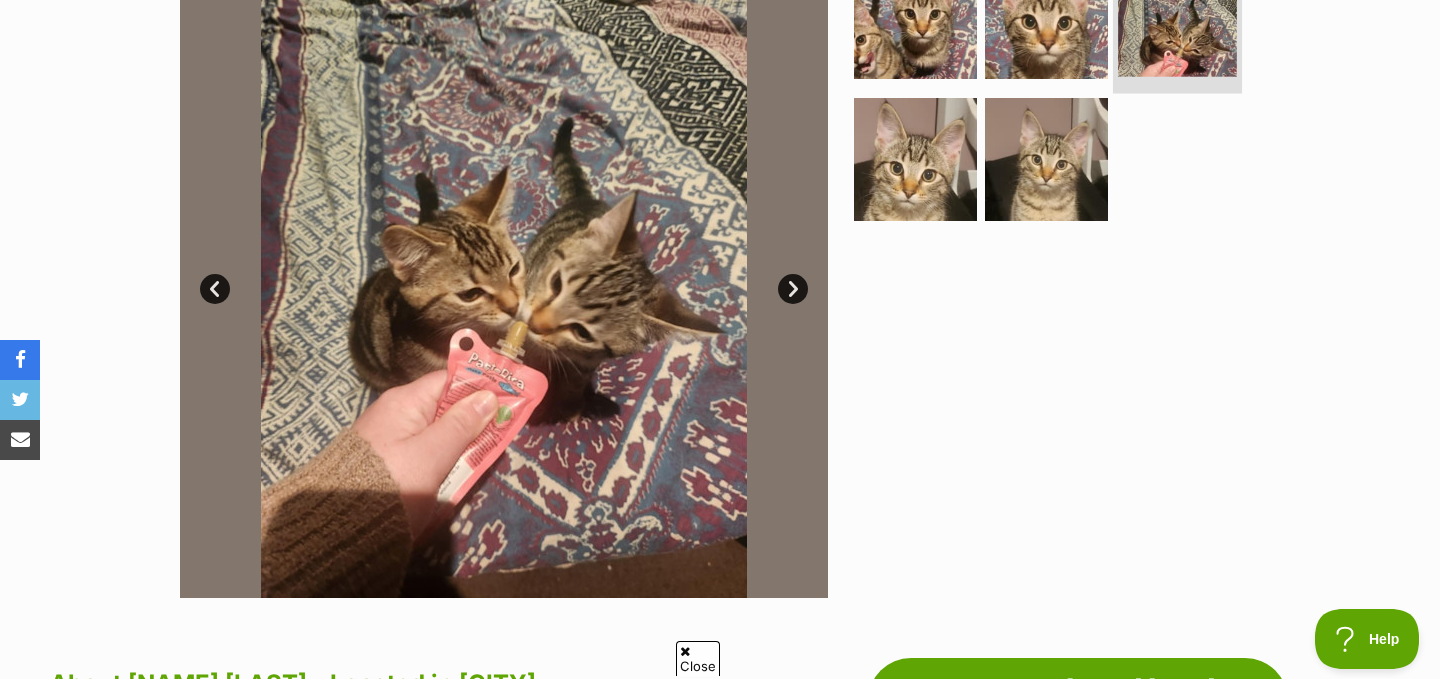 scroll, scrollTop: 471, scrollLeft: 0, axis: vertical 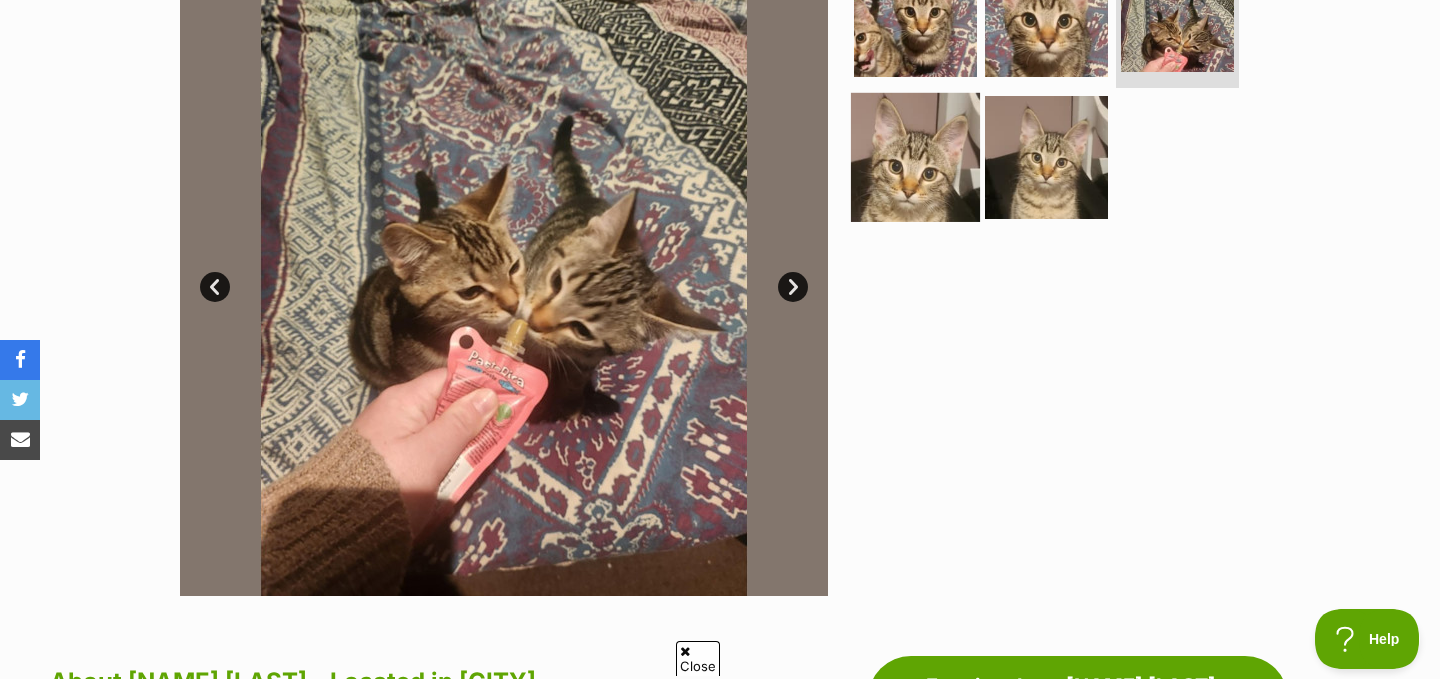 click at bounding box center (915, 157) 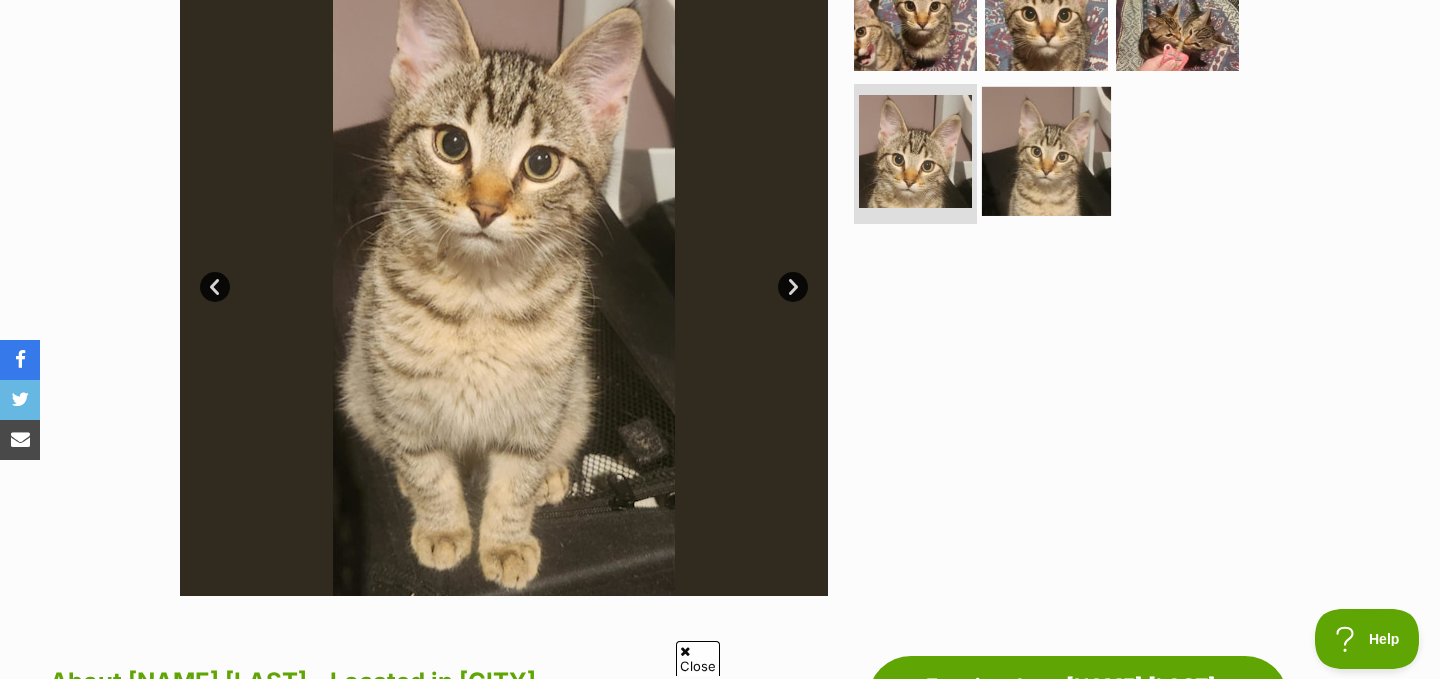 click at bounding box center [1046, 151] 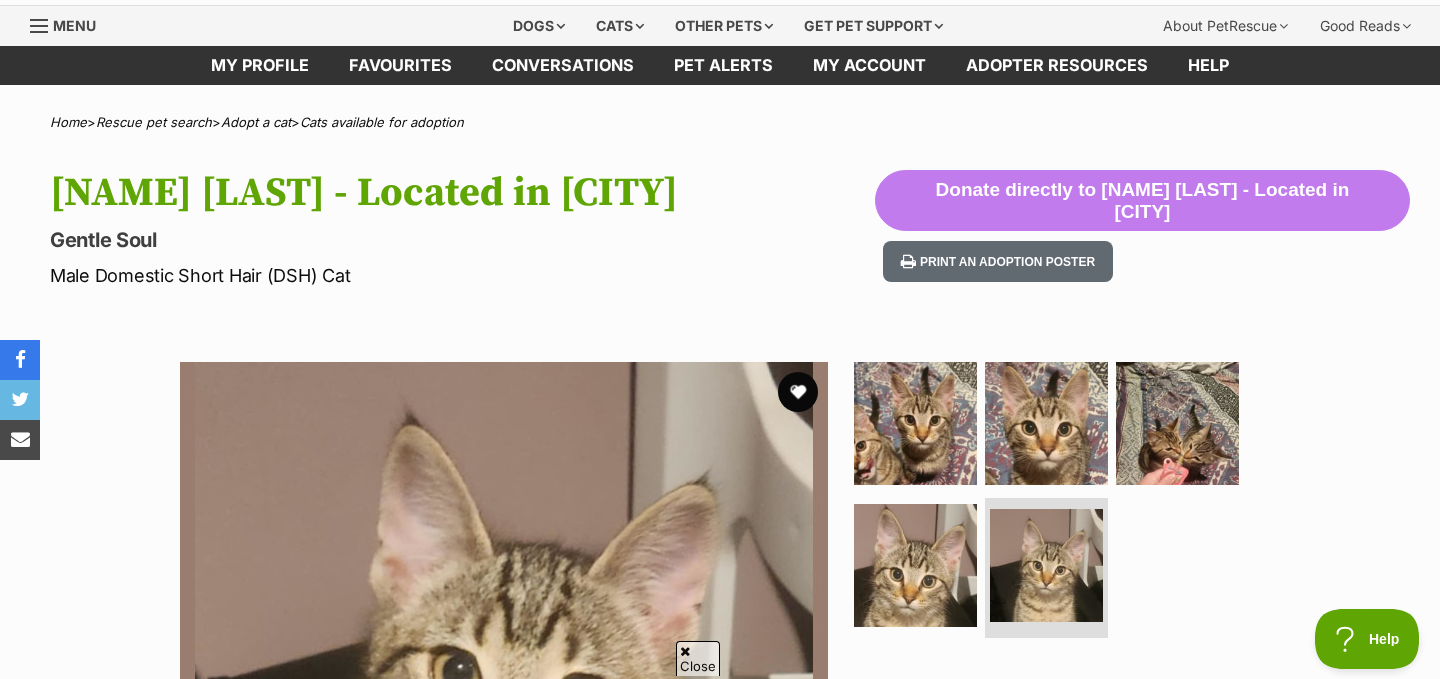 scroll, scrollTop: 33, scrollLeft: 0, axis: vertical 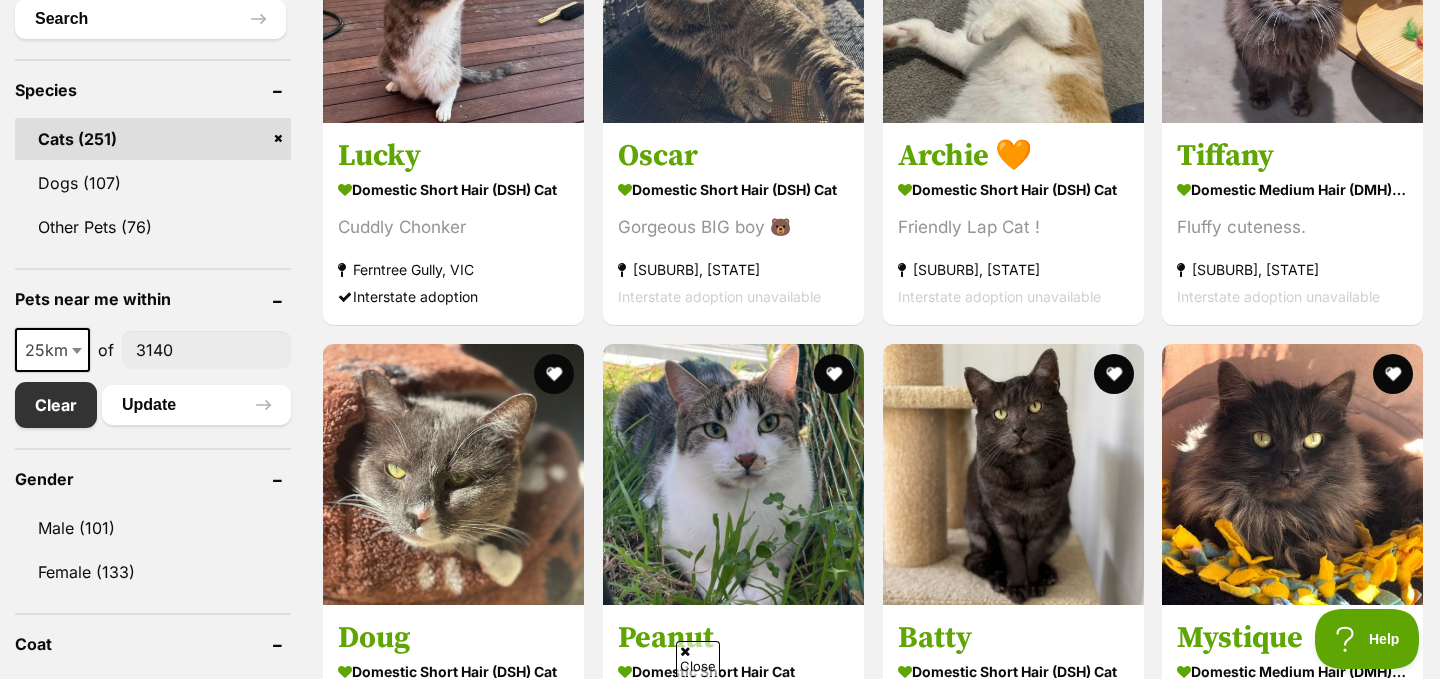 click on "25km" at bounding box center [52, 350] 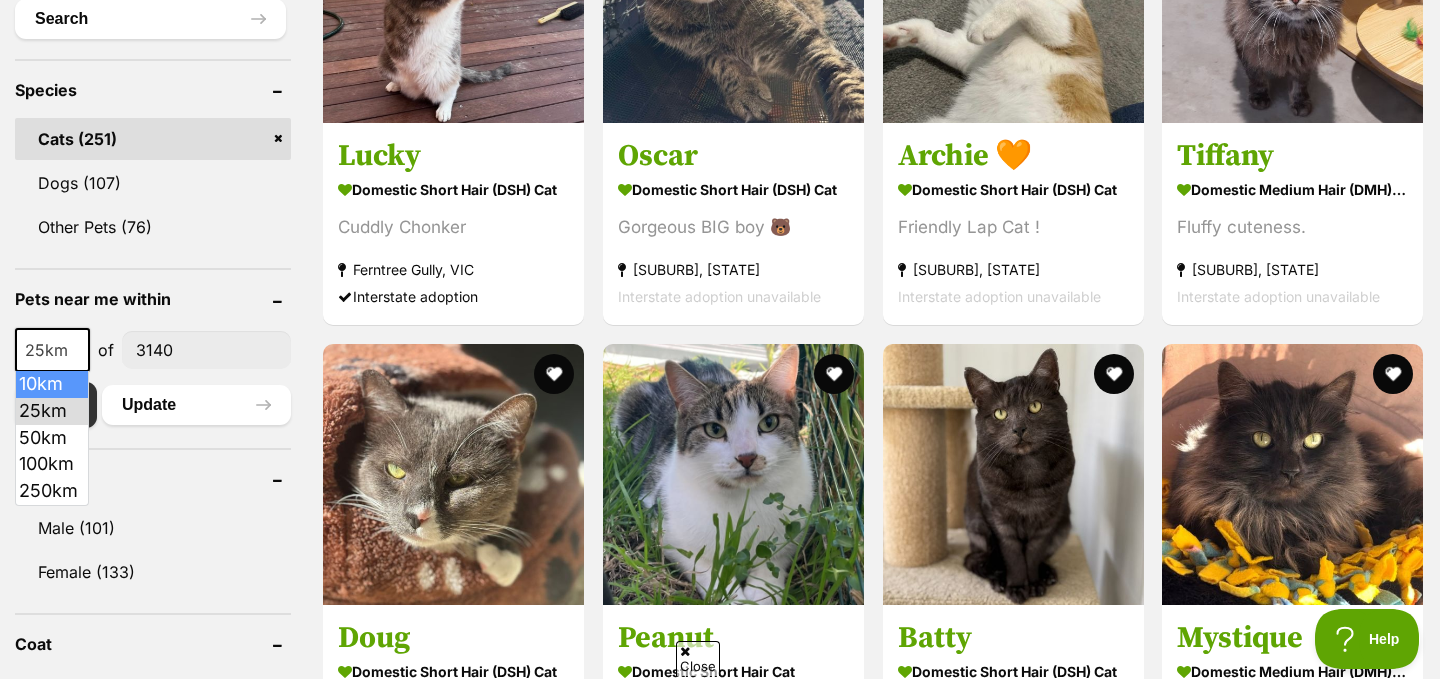 select on "10" 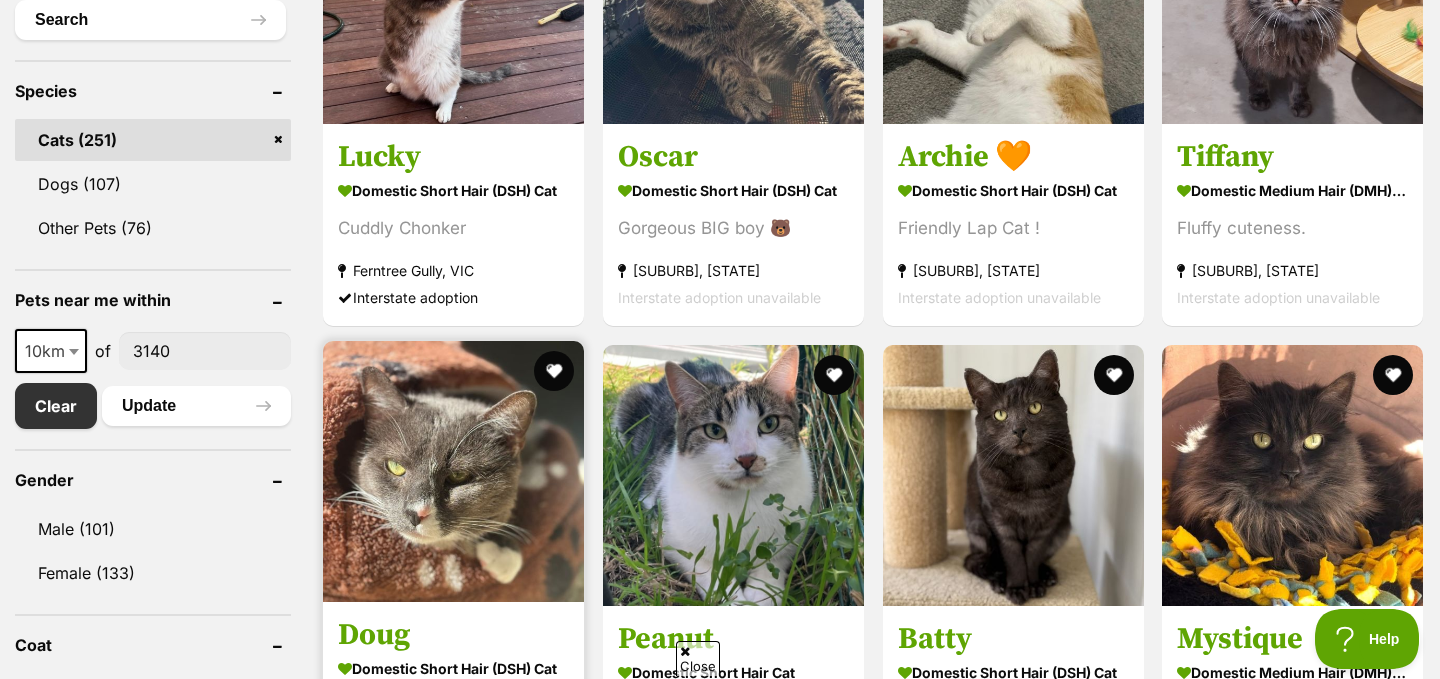 scroll, scrollTop: 792, scrollLeft: 0, axis: vertical 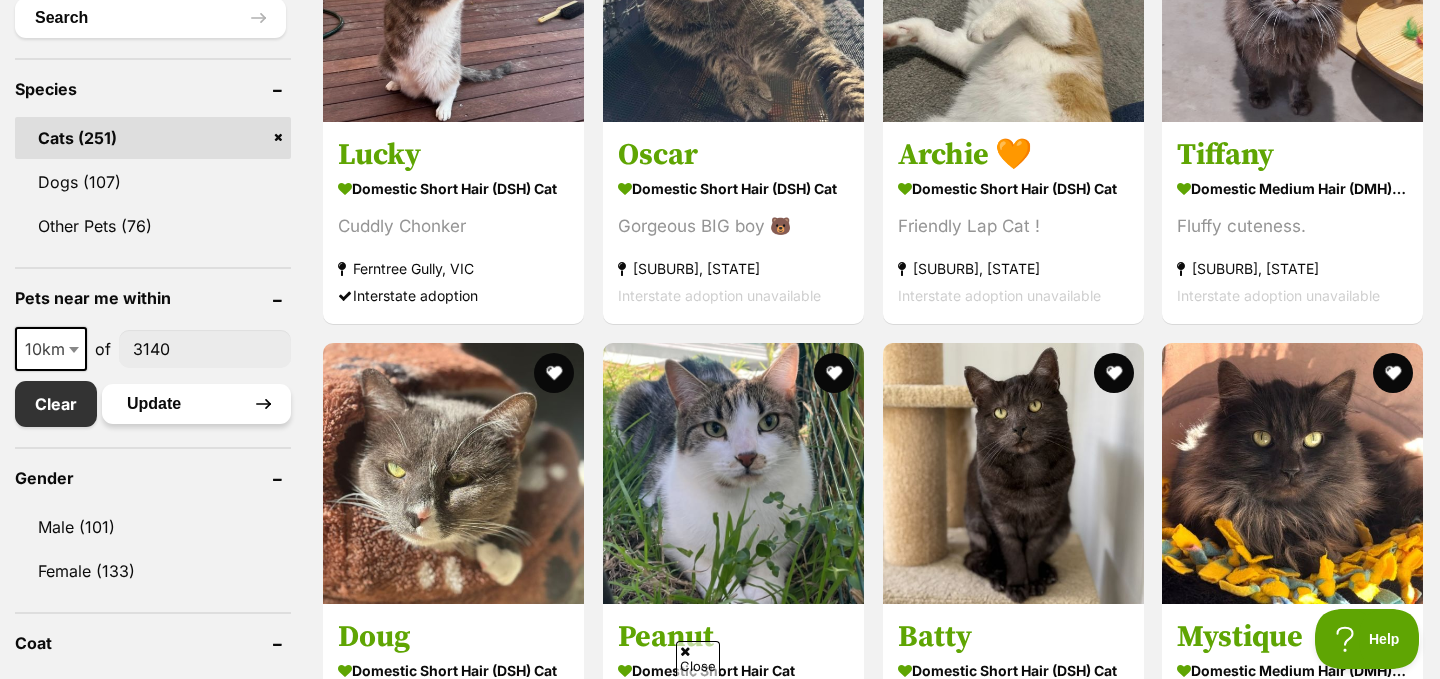 click on "Update" at bounding box center [196, 404] 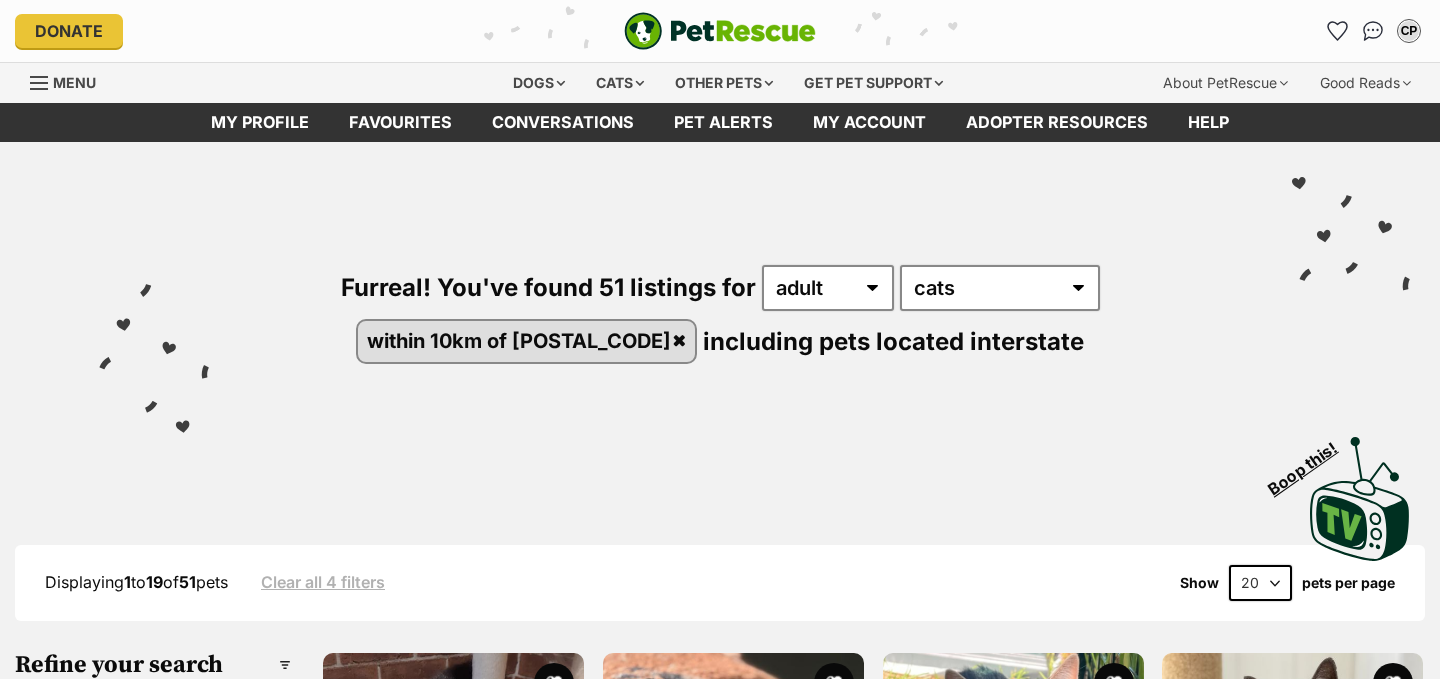 scroll, scrollTop: 0, scrollLeft: 0, axis: both 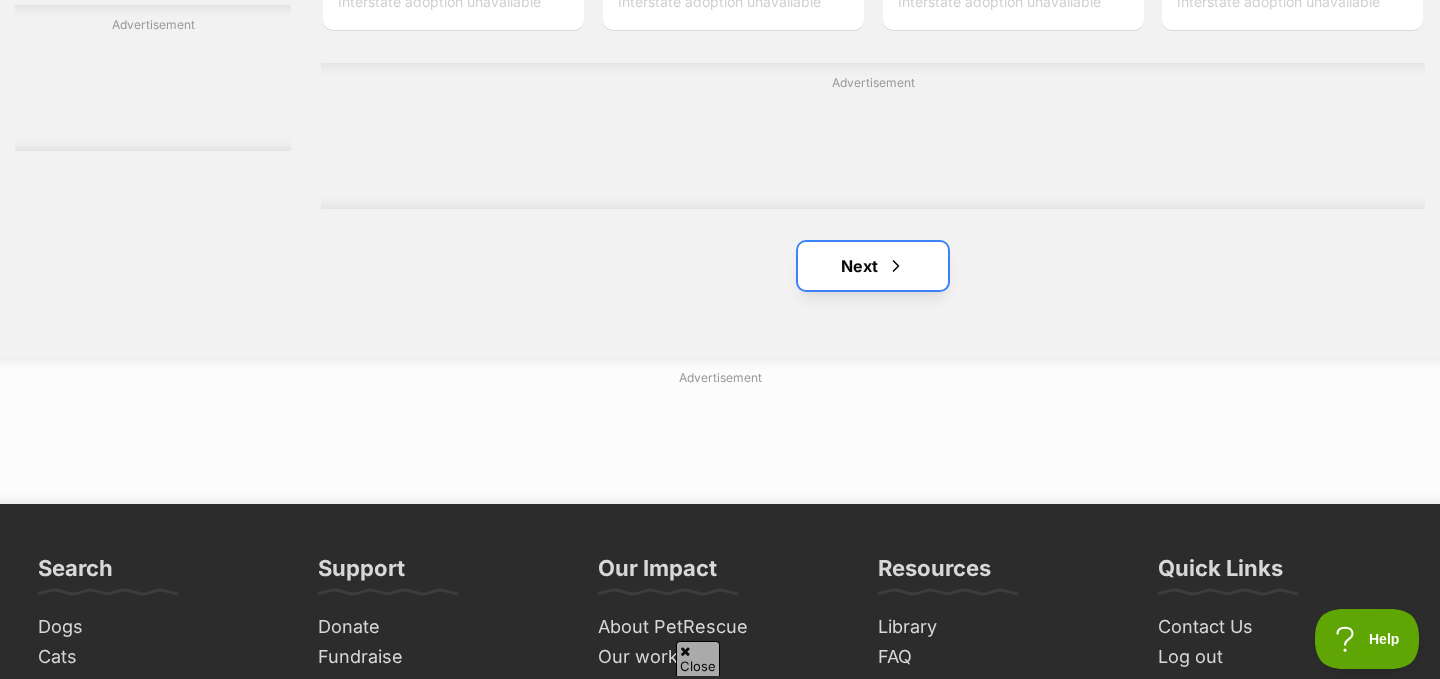 click on "Next" at bounding box center [873, 266] 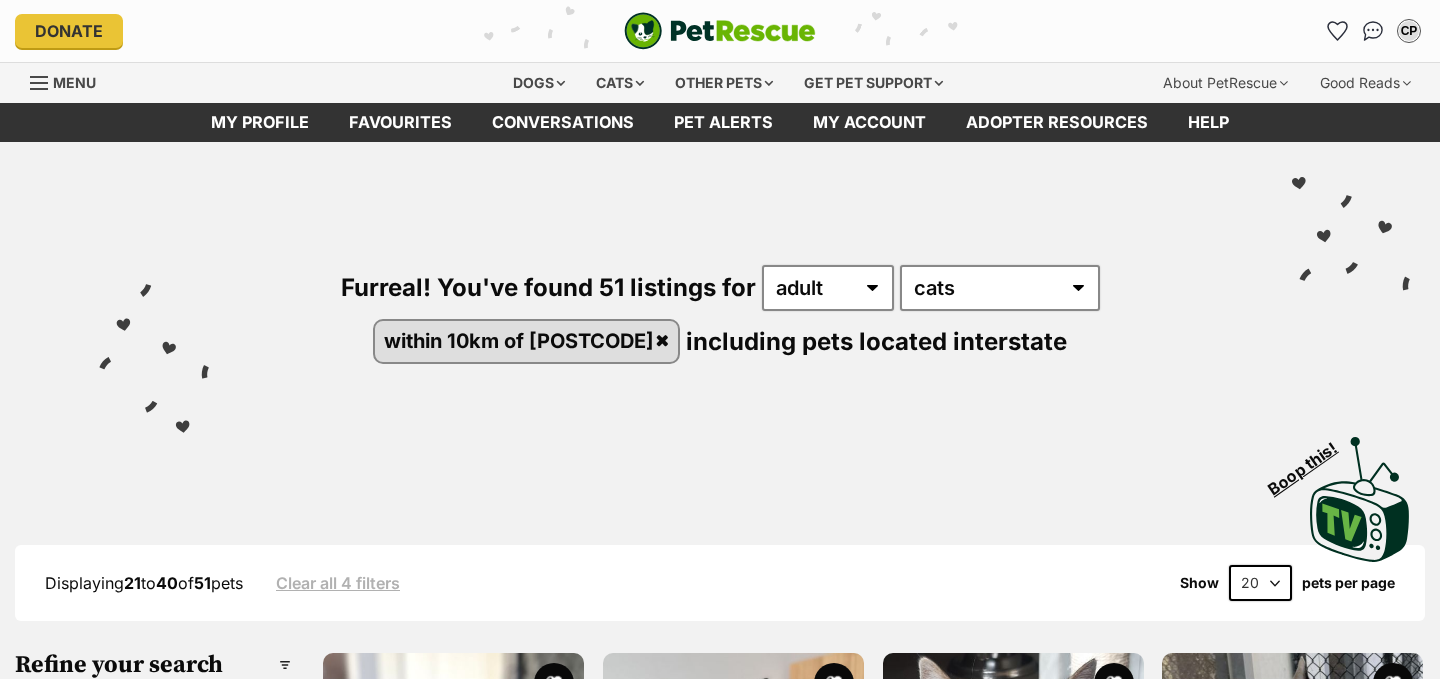 scroll, scrollTop: 0, scrollLeft: 0, axis: both 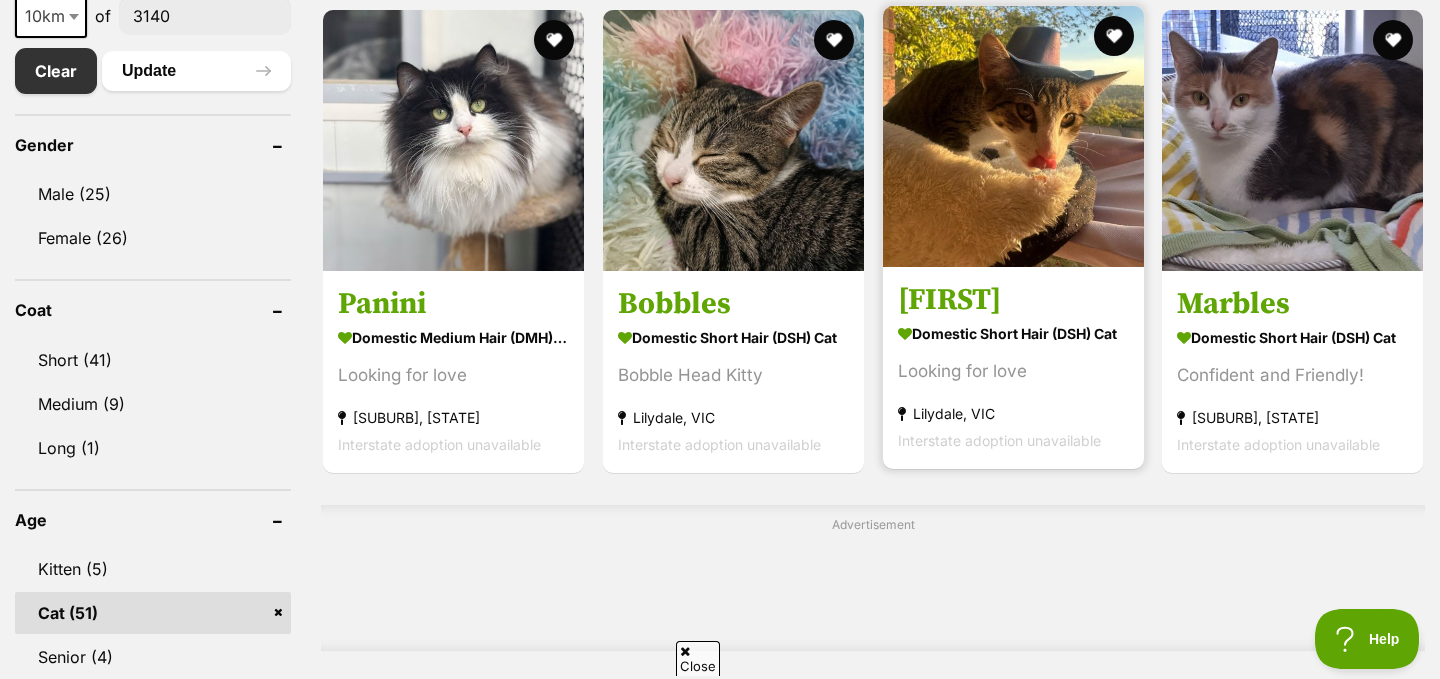 click at bounding box center [1013, 136] 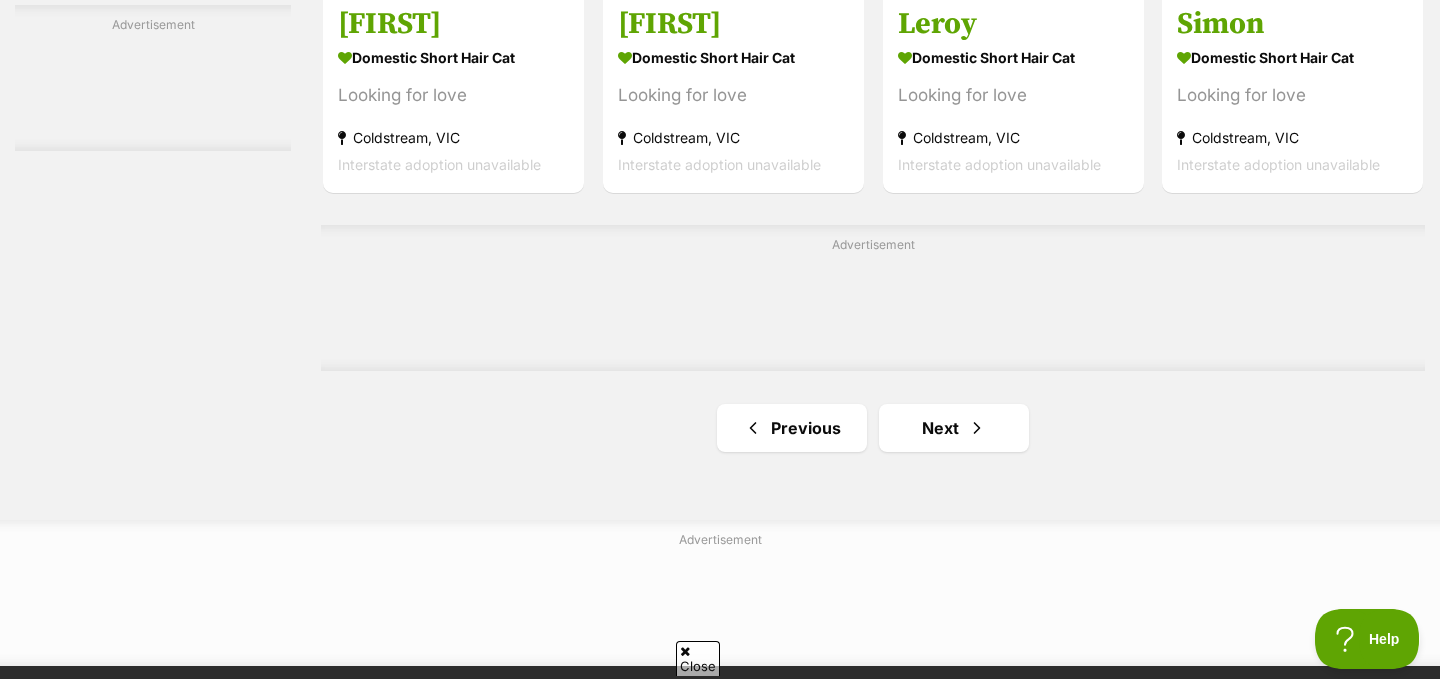 scroll, scrollTop: 3490, scrollLeft: 0, axis: vertical 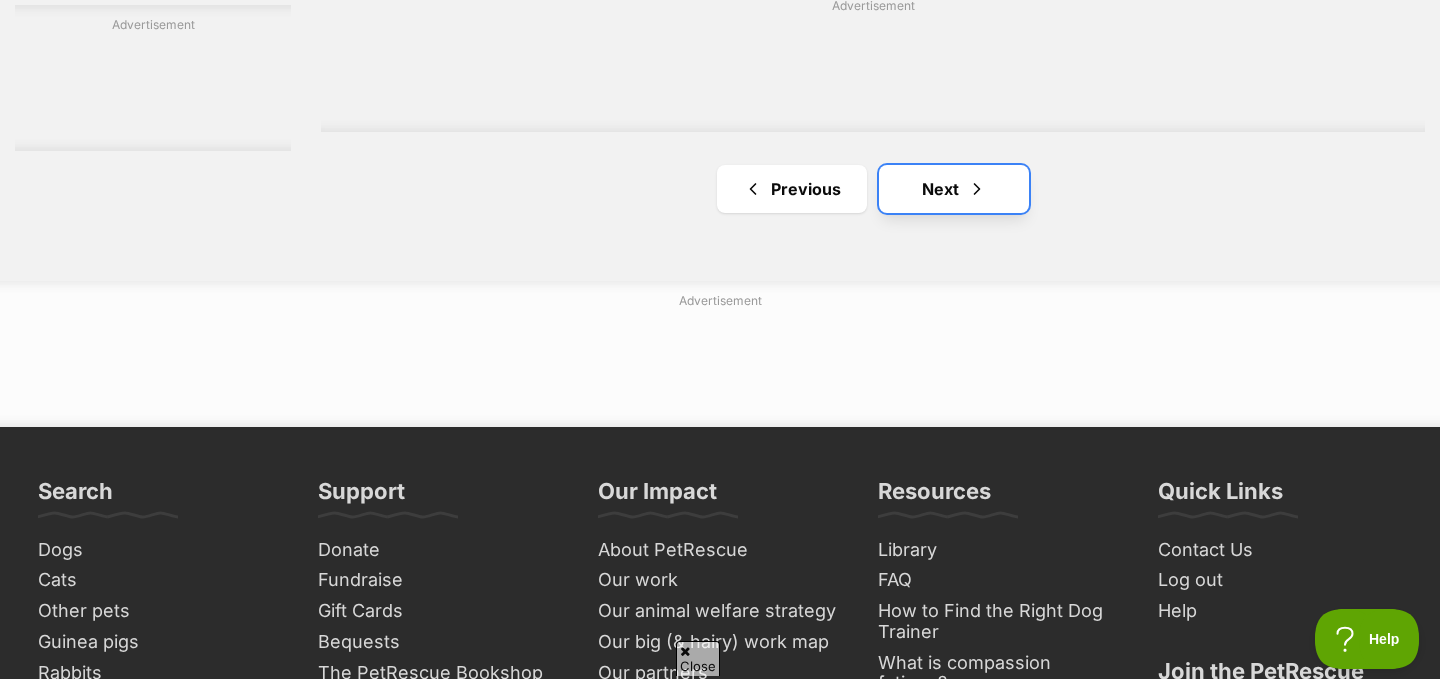 click on "Next" at bounding box center [954, 189] 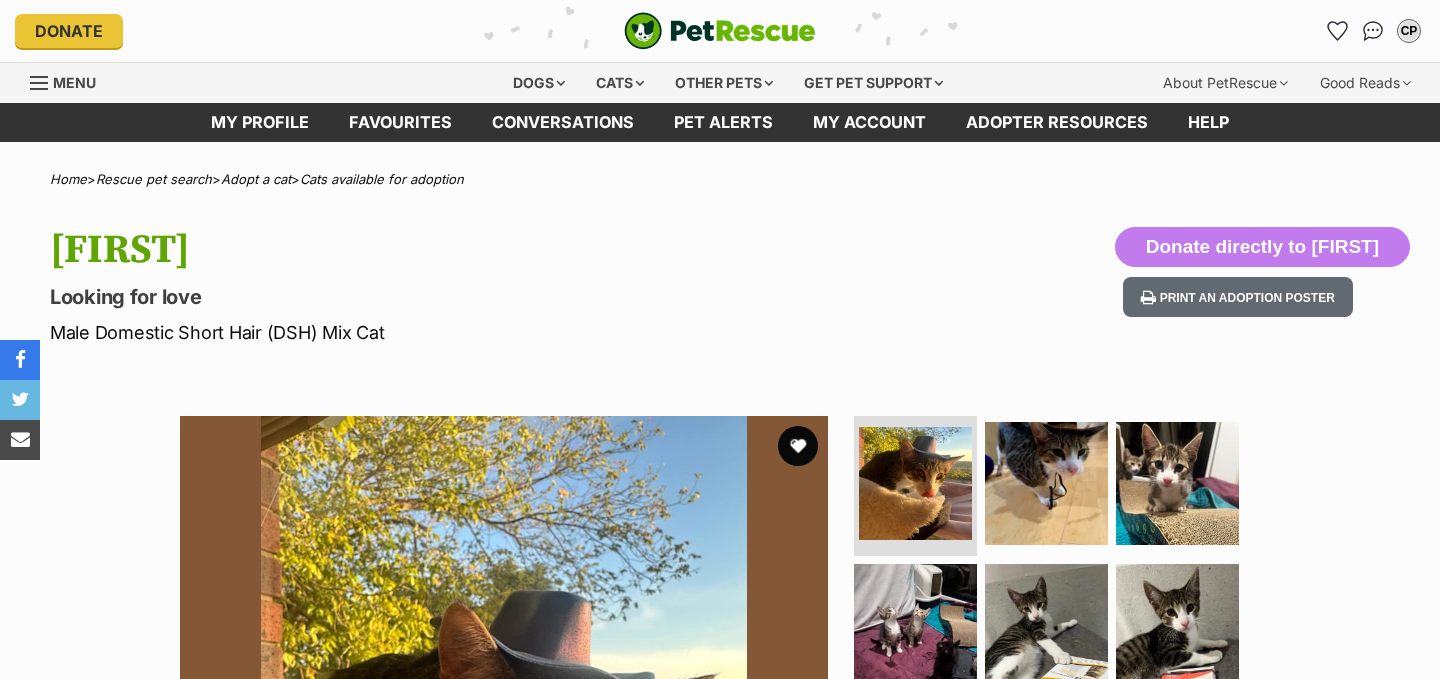 scroll, scrollTop: 0, scrollLeft: 0, axis: both 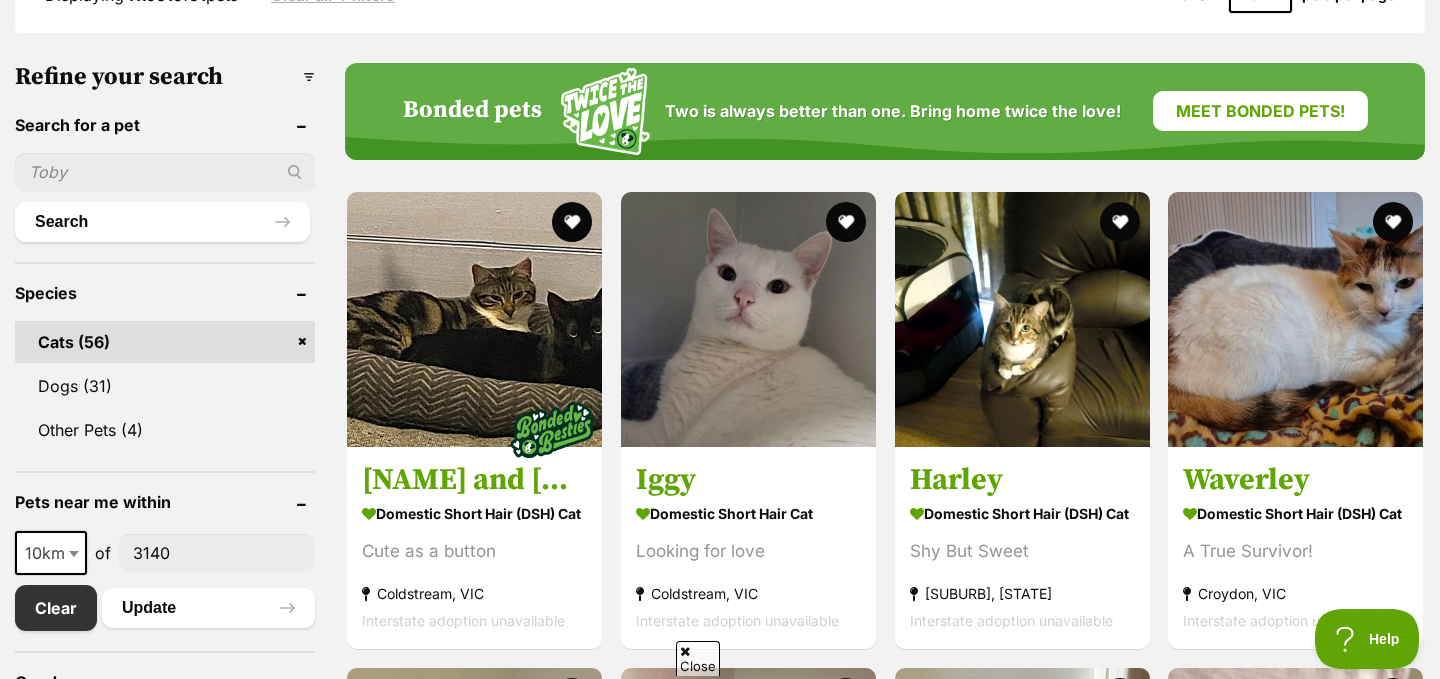 click at bounding box center [165, 172] 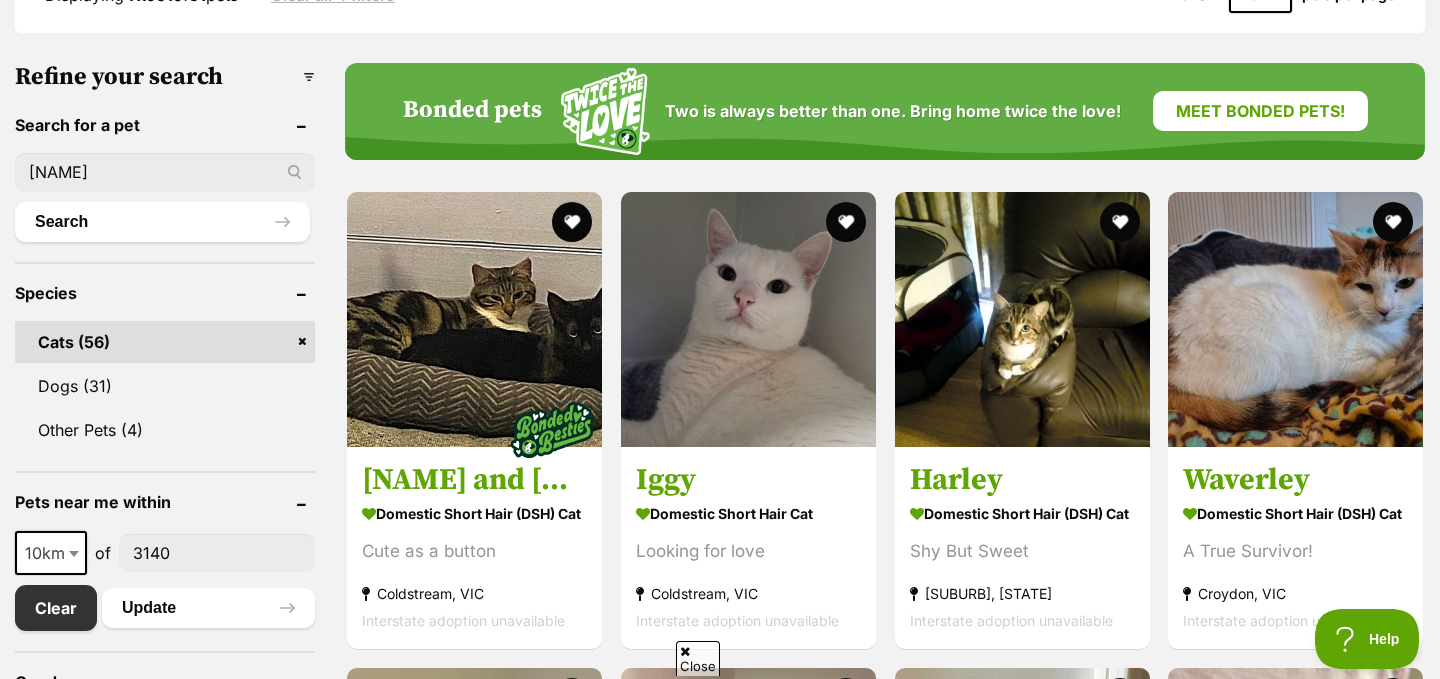 scroll, scrollTop: 0, scrollLeft: 0, axis: both 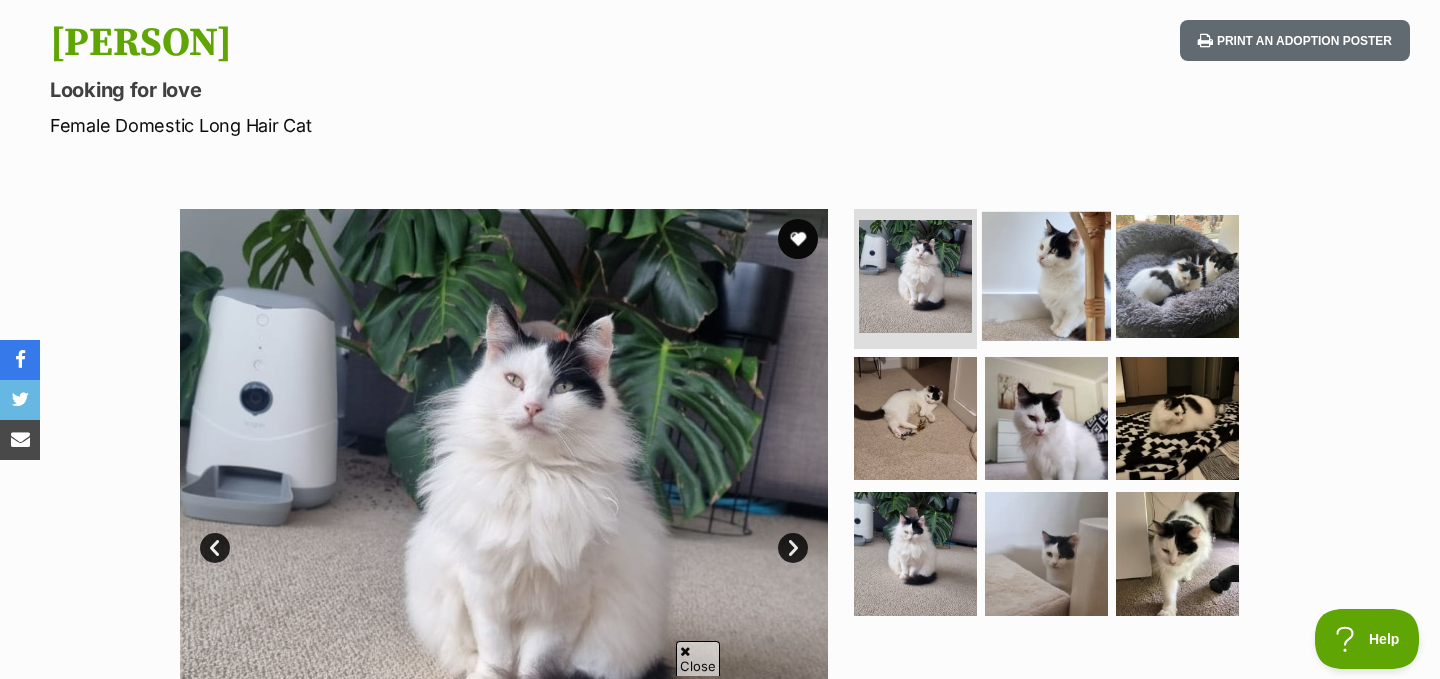 click at bounding box center (1046, 276) 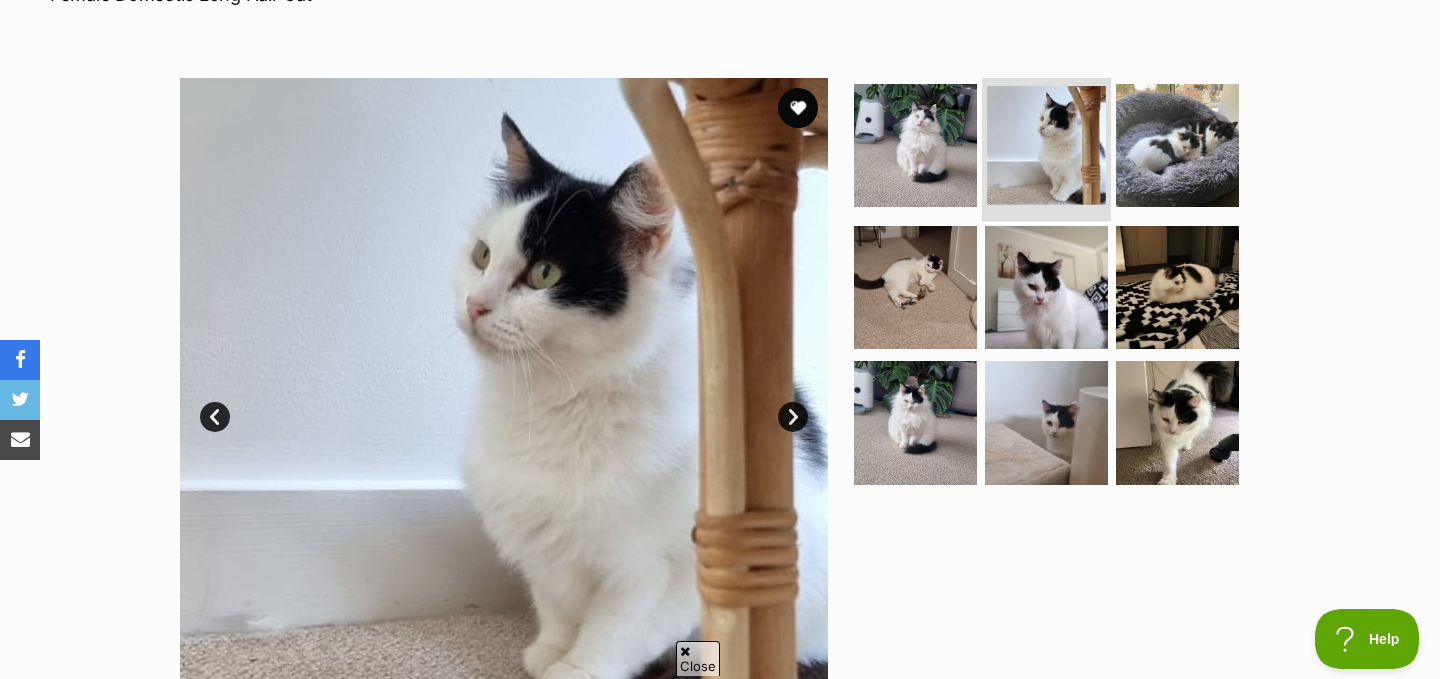 scroll, scrollTop: 337, scrollLeft: 0, axis: vertical 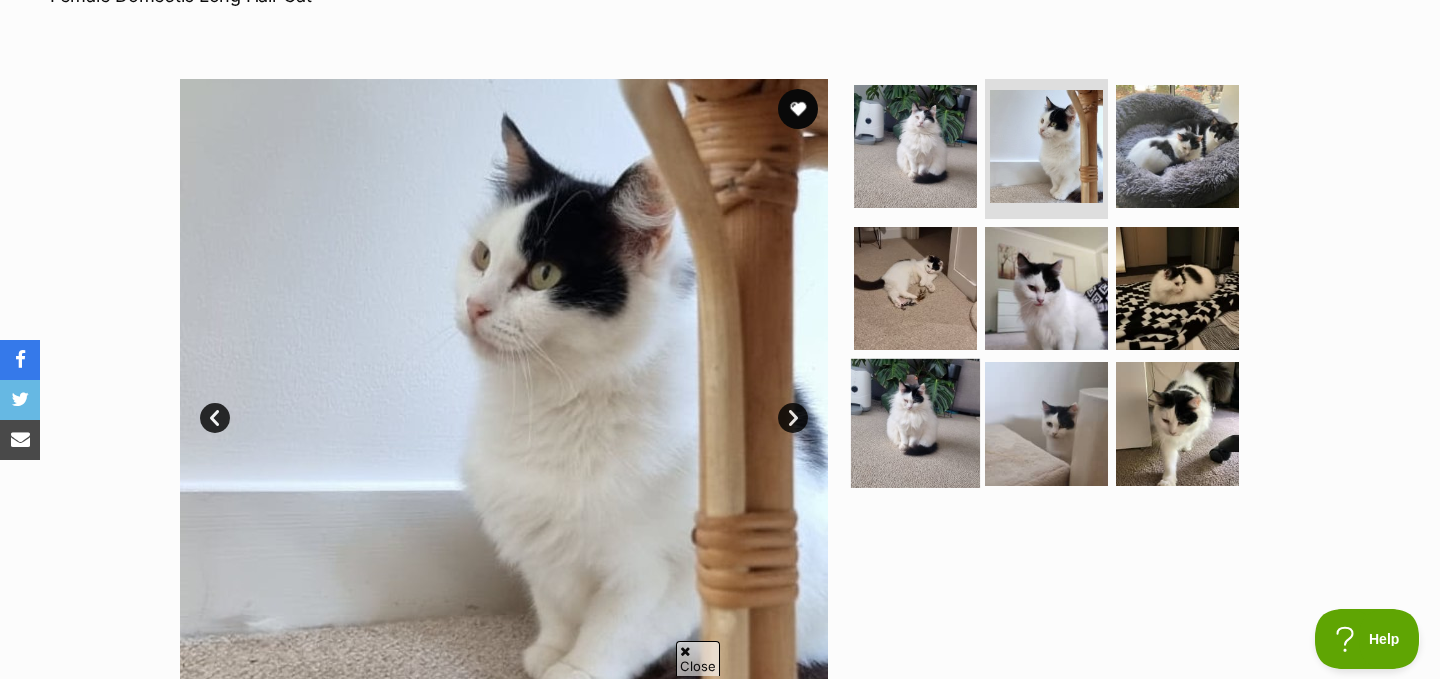 click at bounding box center (915, 423) 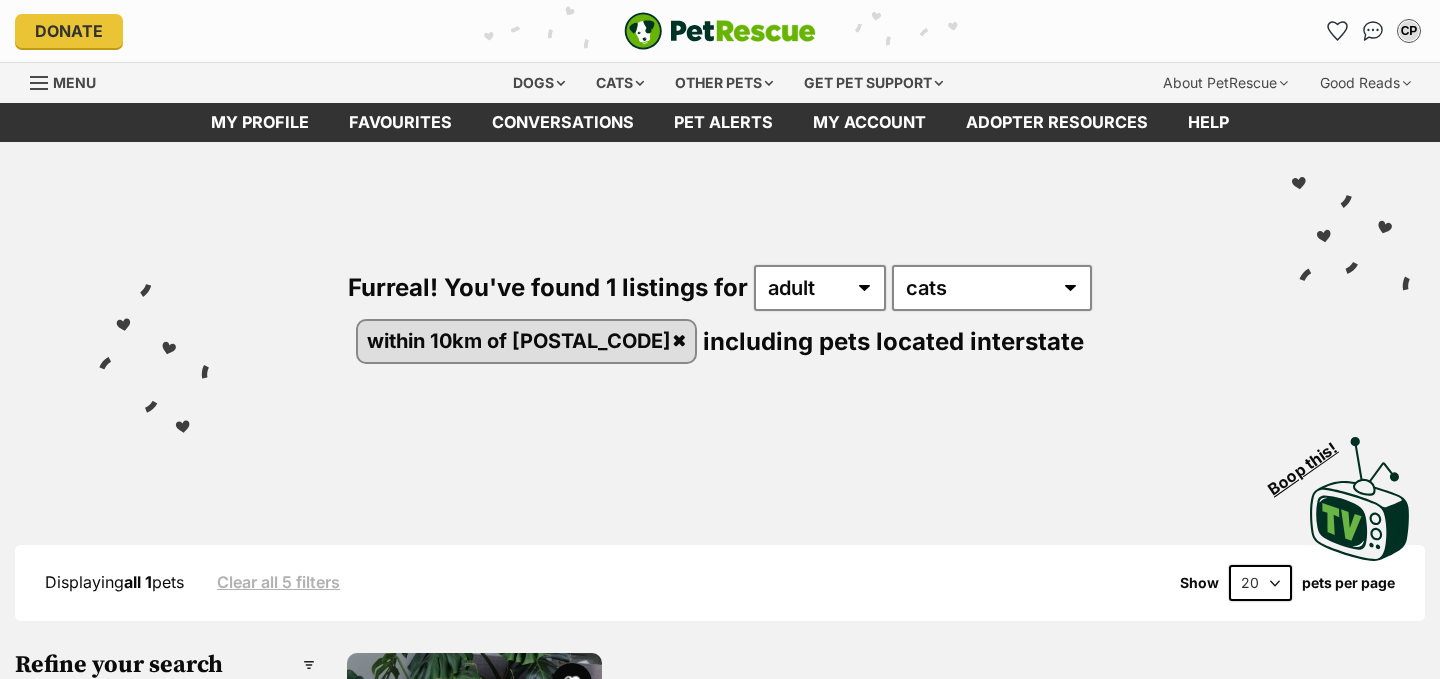 scroll, scrollTop: 137, scrollLeft: 0, axis: vertical 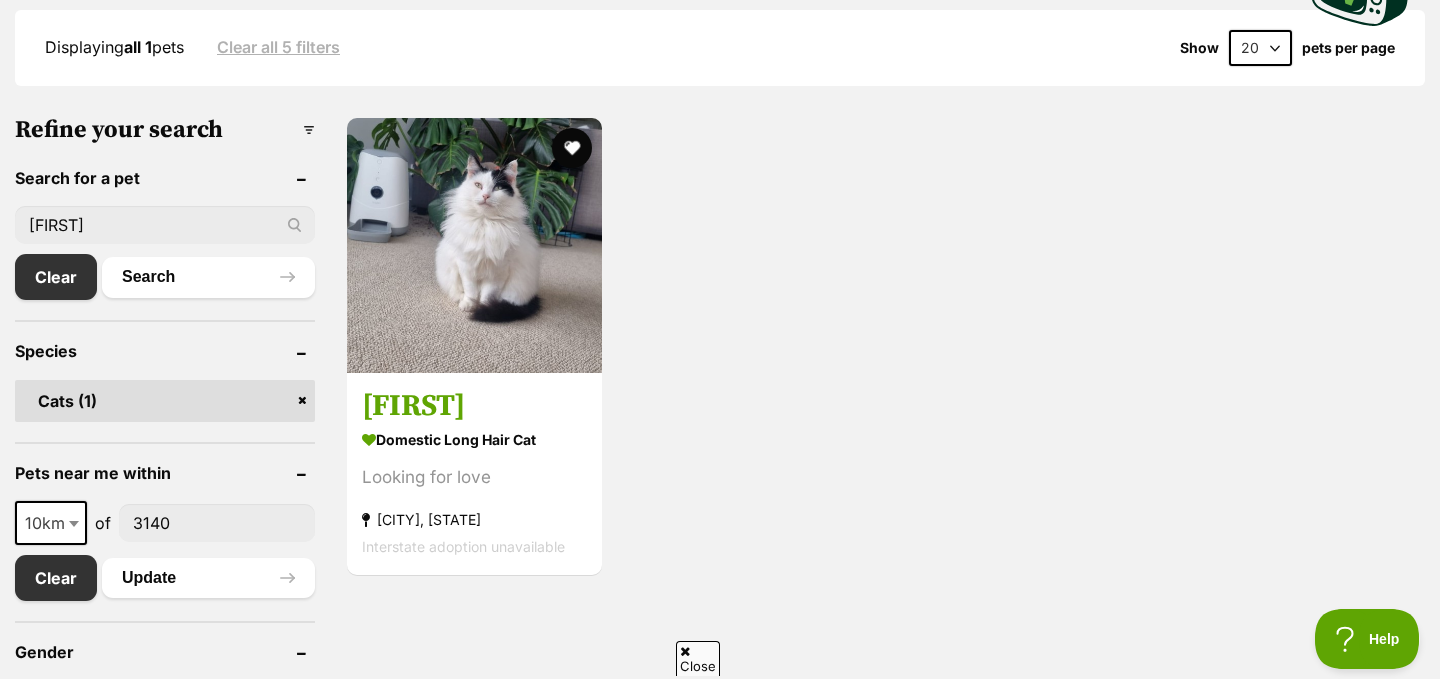 click at bounding box center [685, 651] 